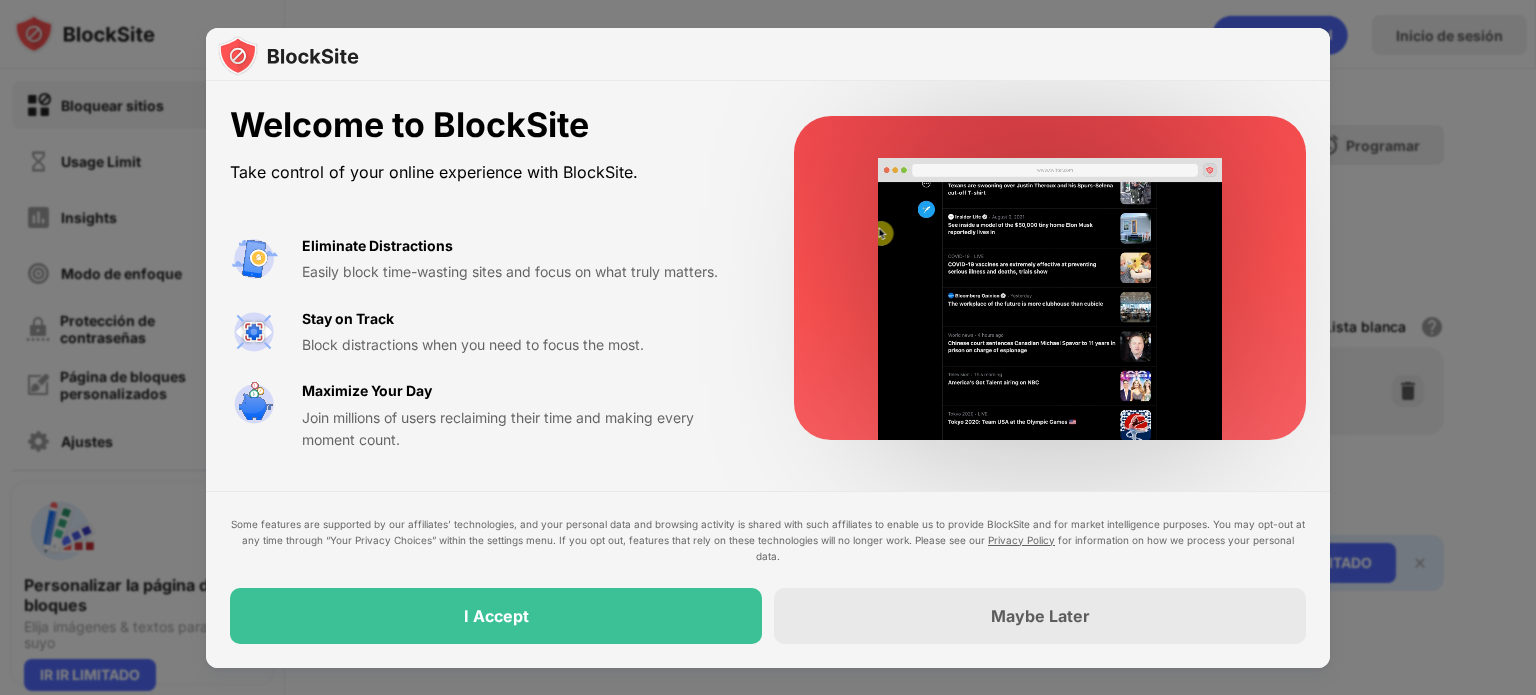 scroll, scrollTop: 0, scrollLeft: 0, axis: both 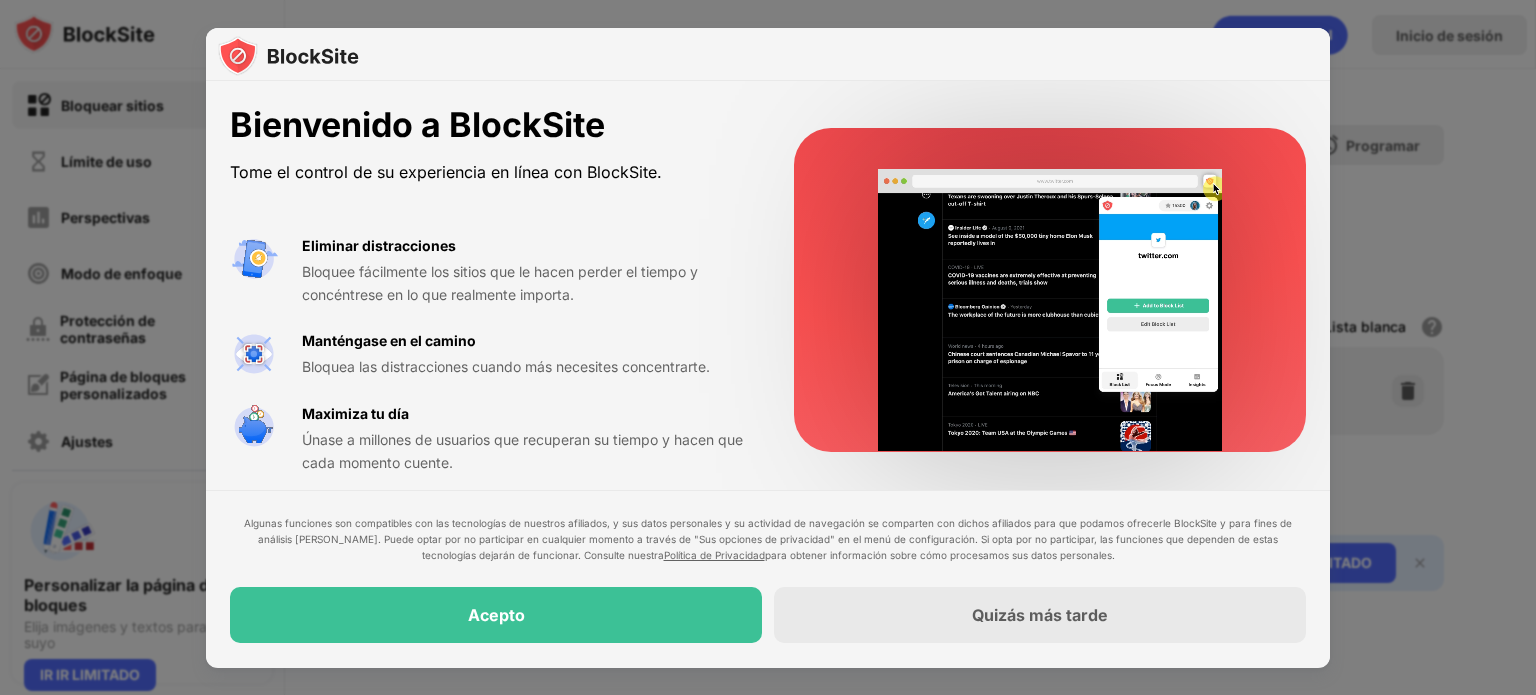 click at bounding box center [768, 347] 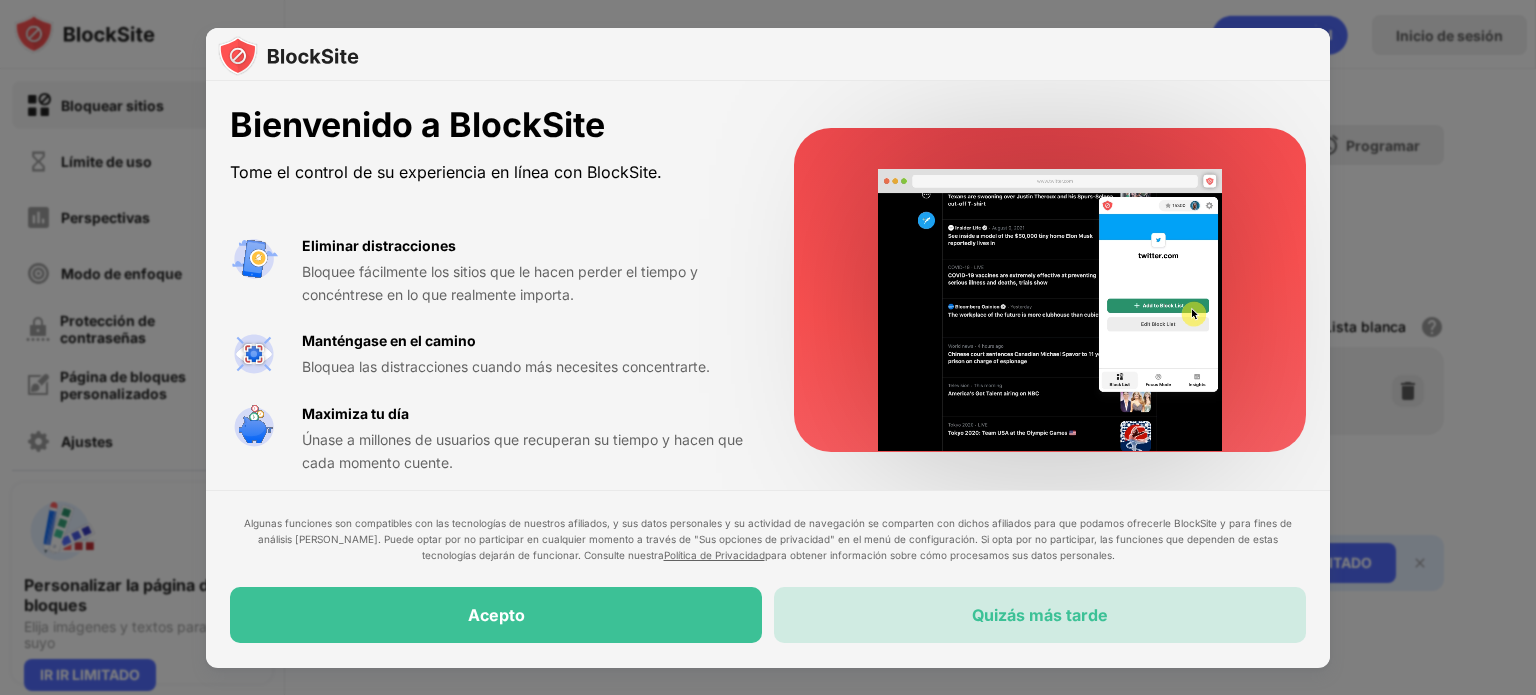click on "Quizás más tarde" at bounding box center [1040, 616] 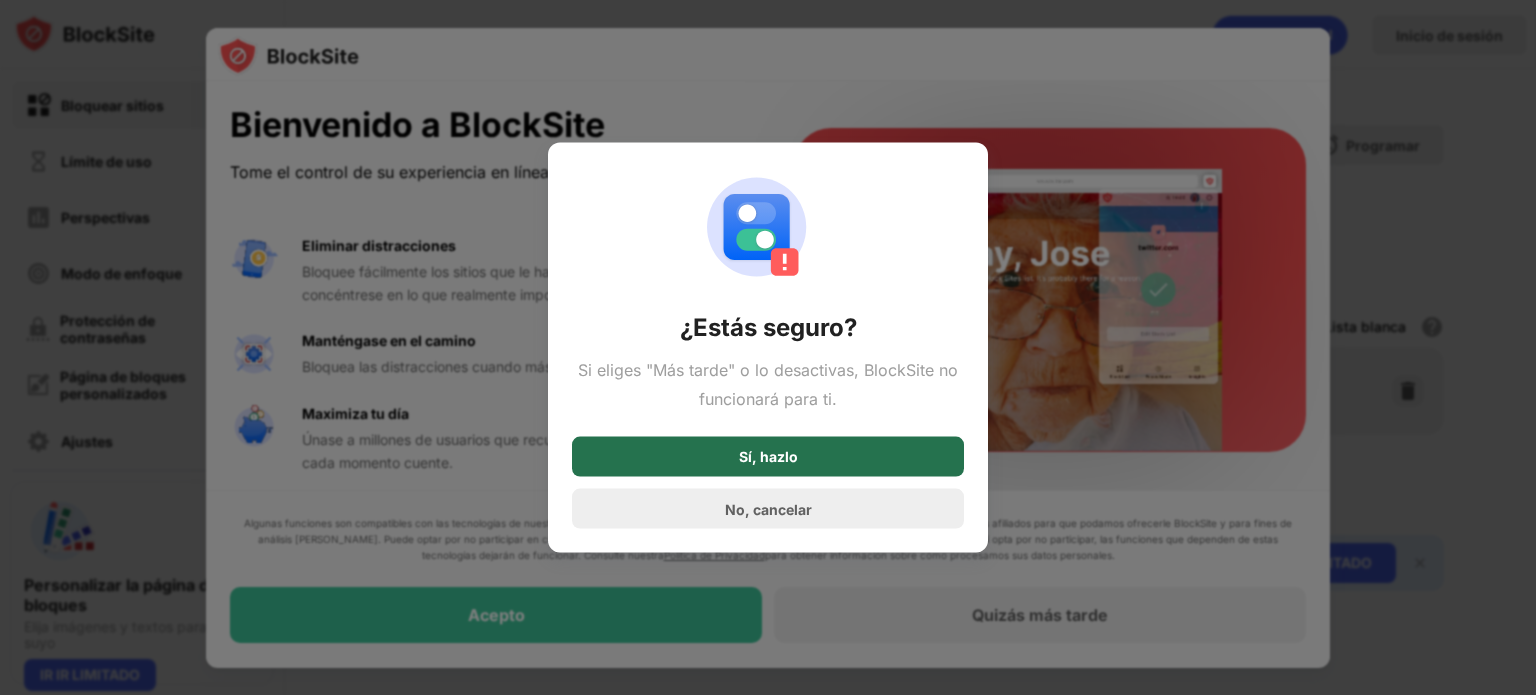 click on "Sí, hazlo" at bounding box center (768, 457) 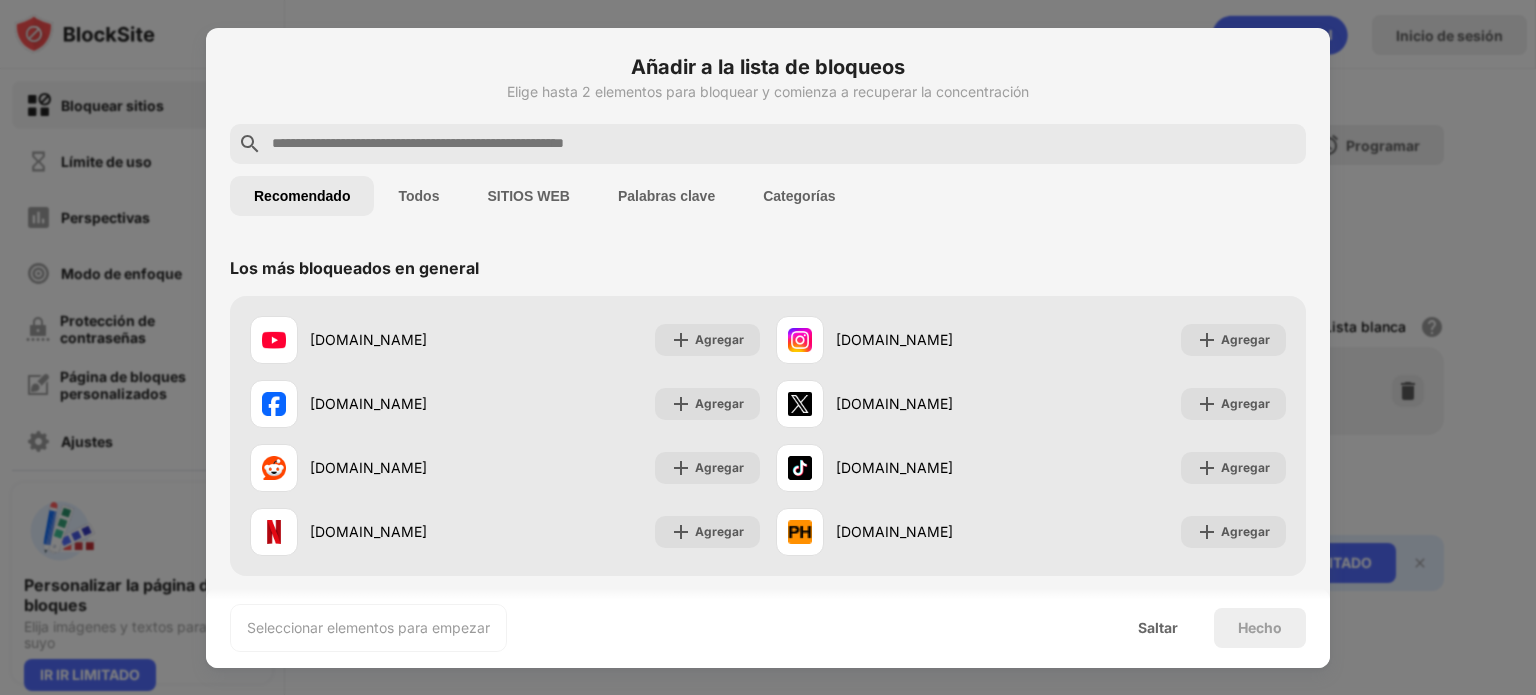 click on "Todos" at bounding box center [418, 196] 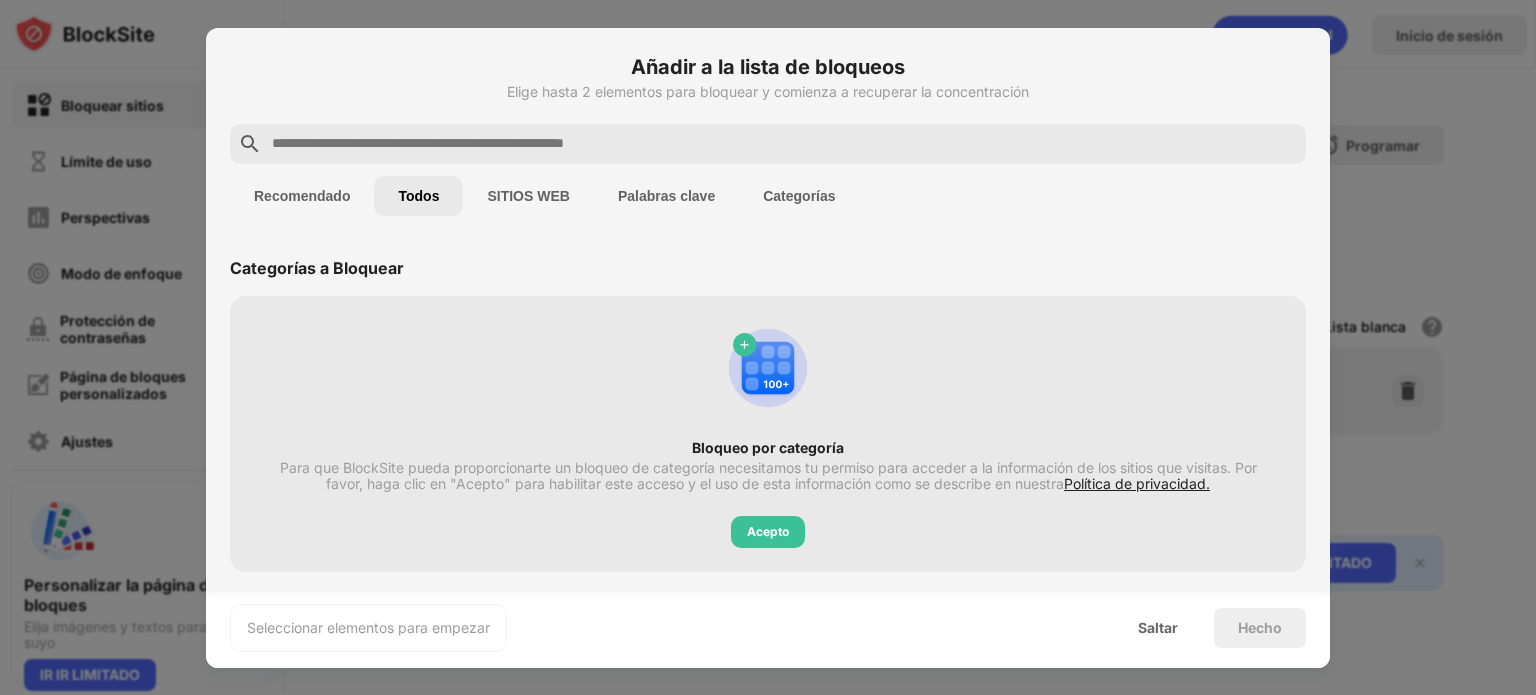click at bounding box center [784, 144] 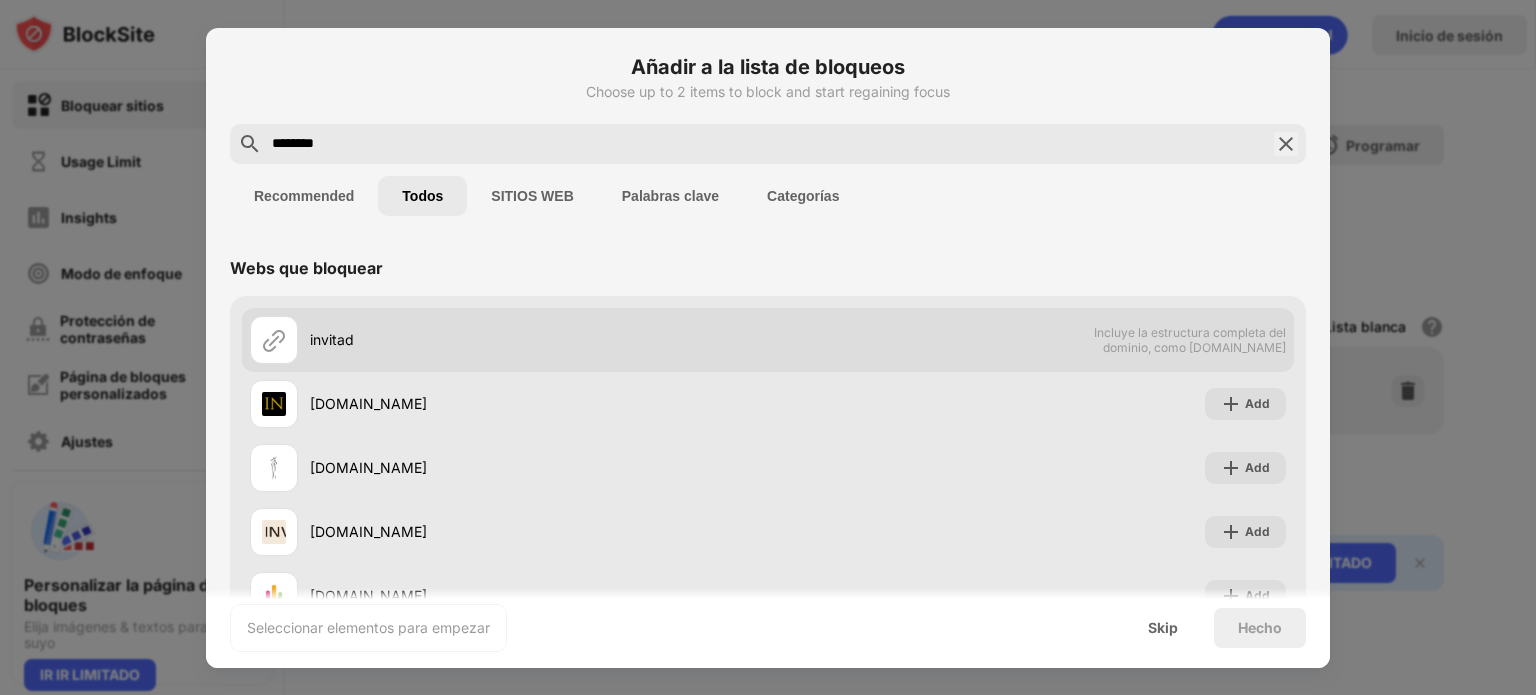 type on "********" 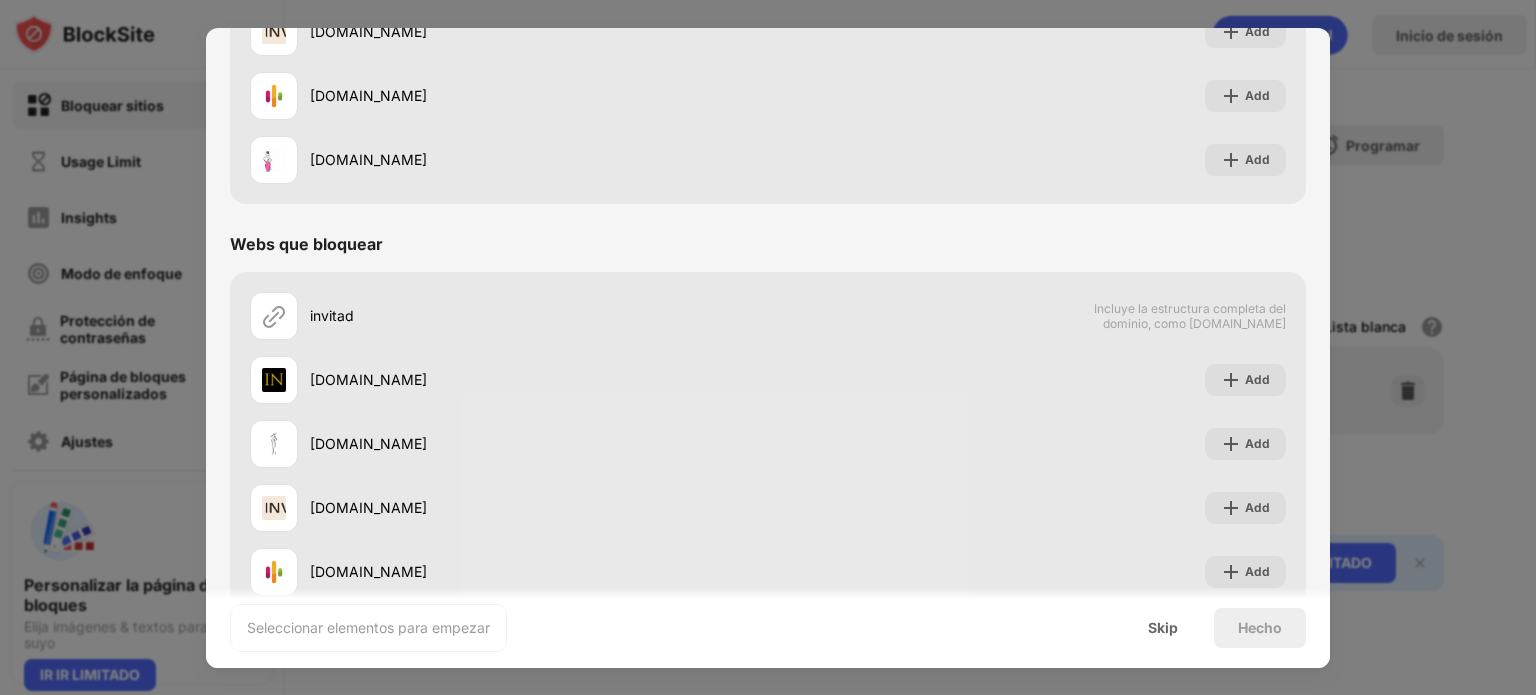 scroll, scrollTop: 503, scrollLeft: 0, axis: vertical 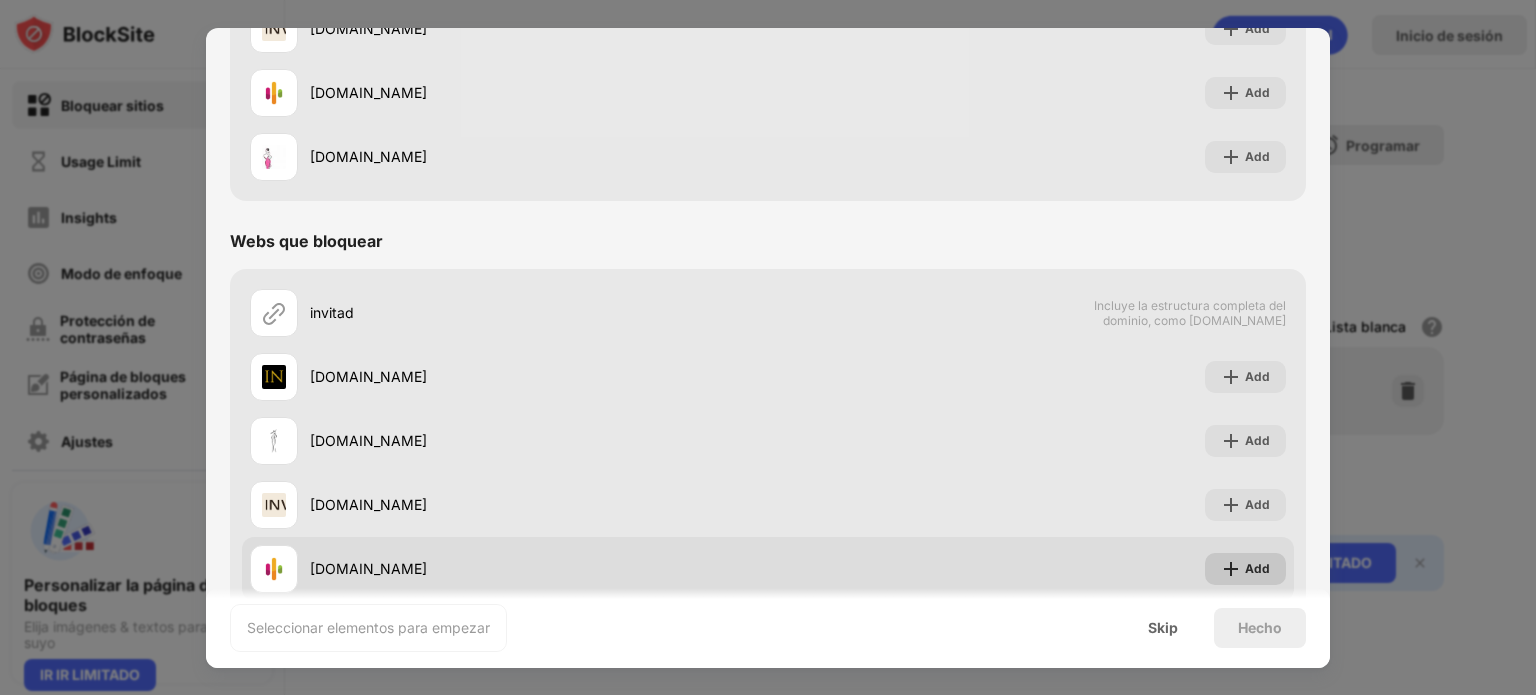 click on "Add" at bounding box center [1257, 569] 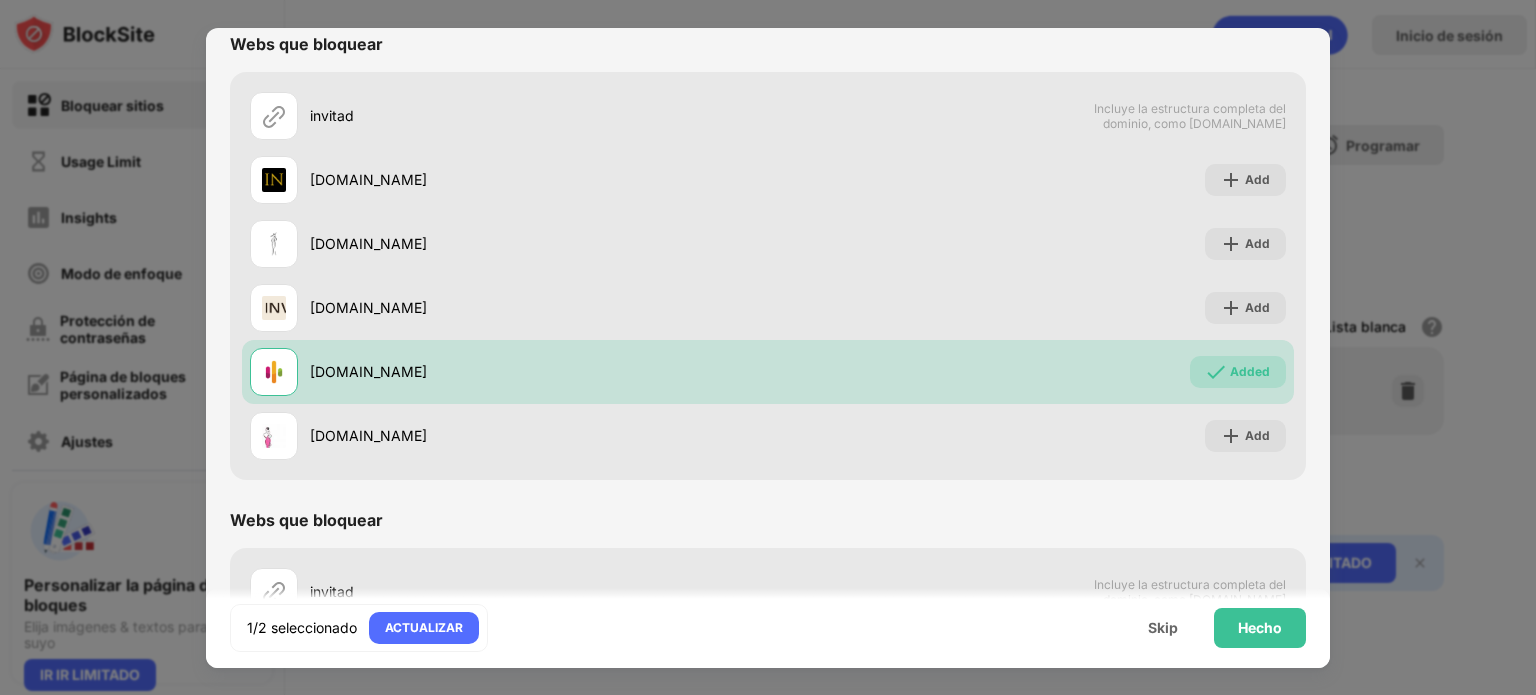scroll, scrollTop: 230, scrollLeft: 0, axis: vertical 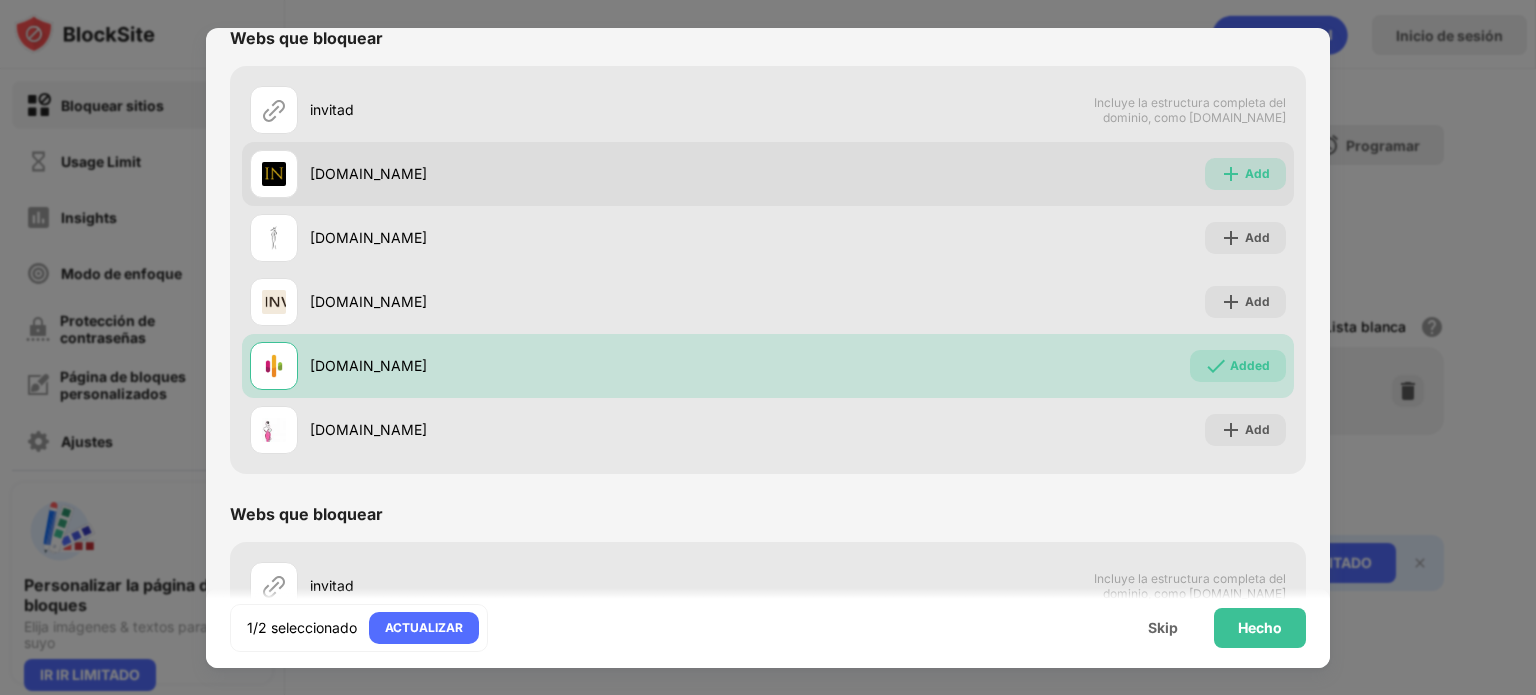 click at bounding box center (1231, 174) 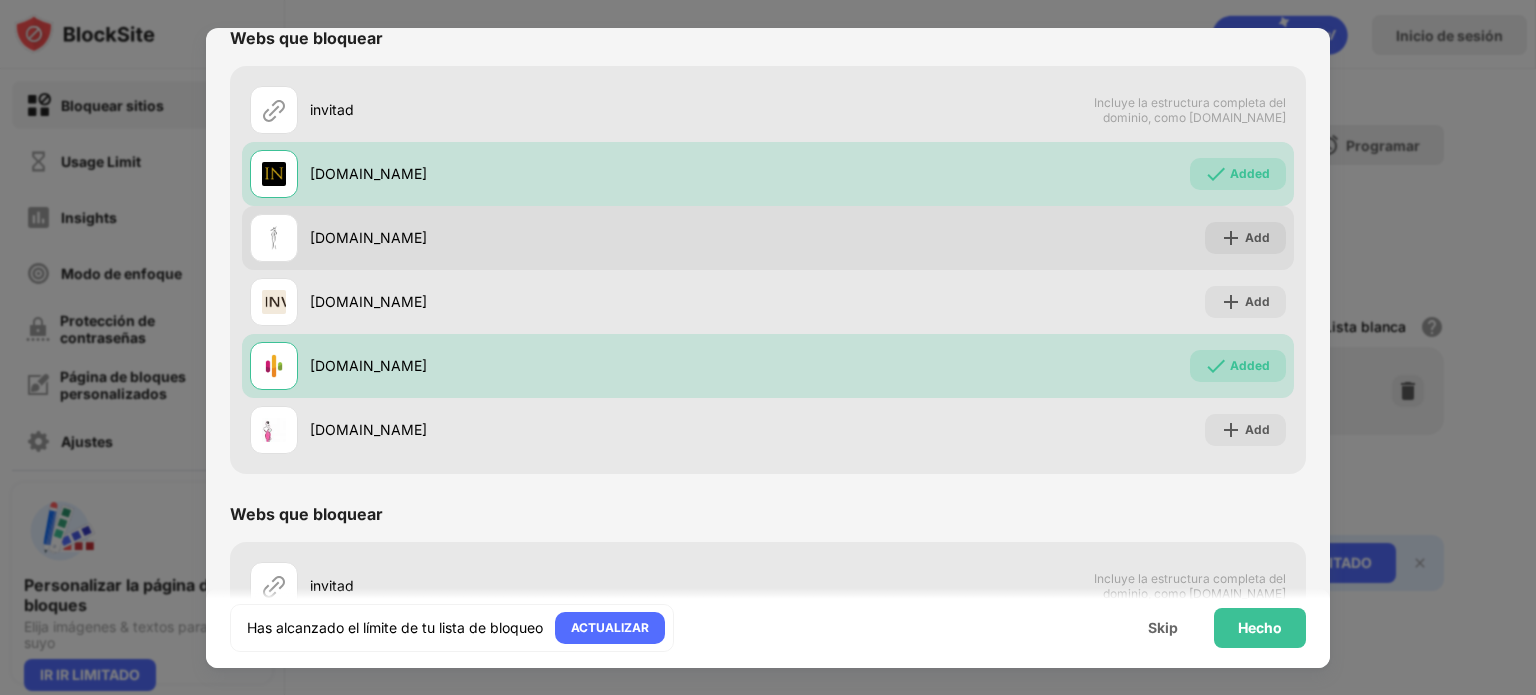 click on "[DOMAIN_NAME] Add" at bounding box center (768, 238) 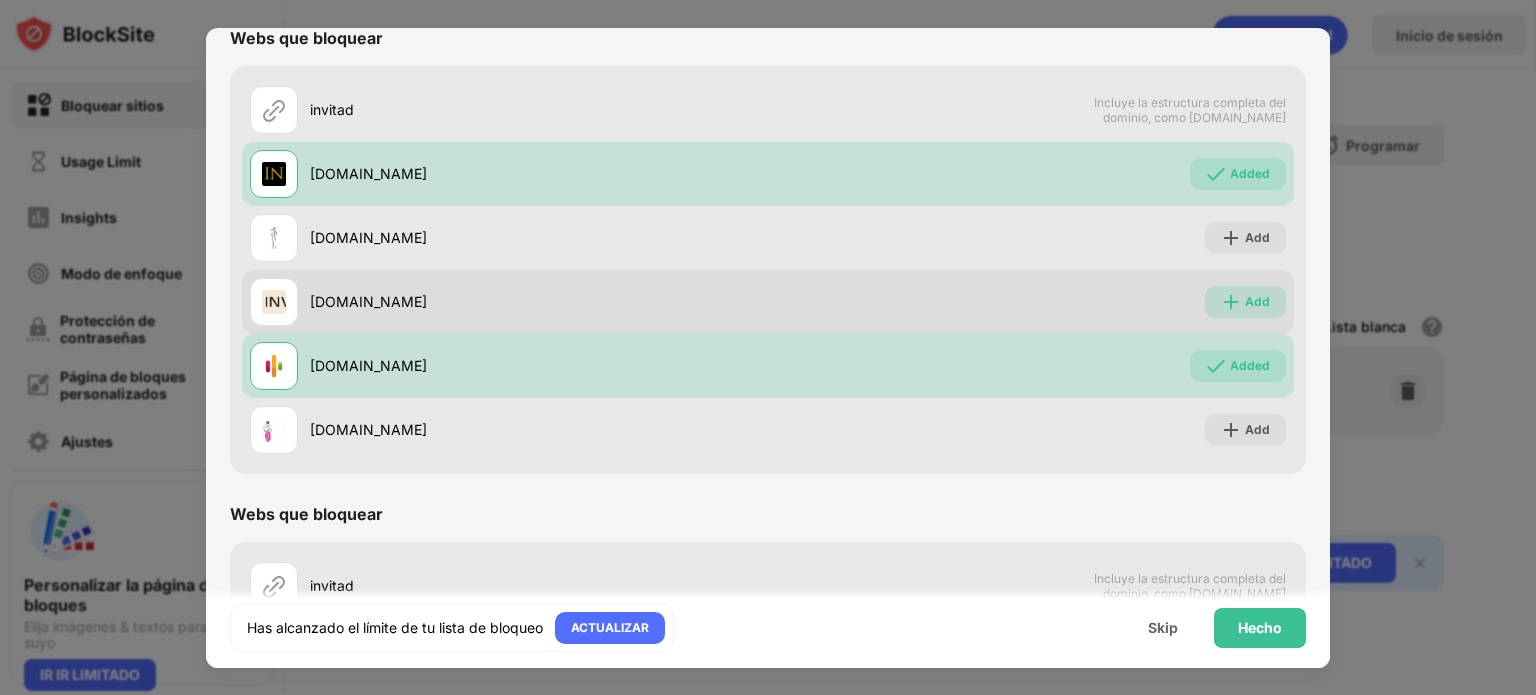click at bounding box center [1231, 302] 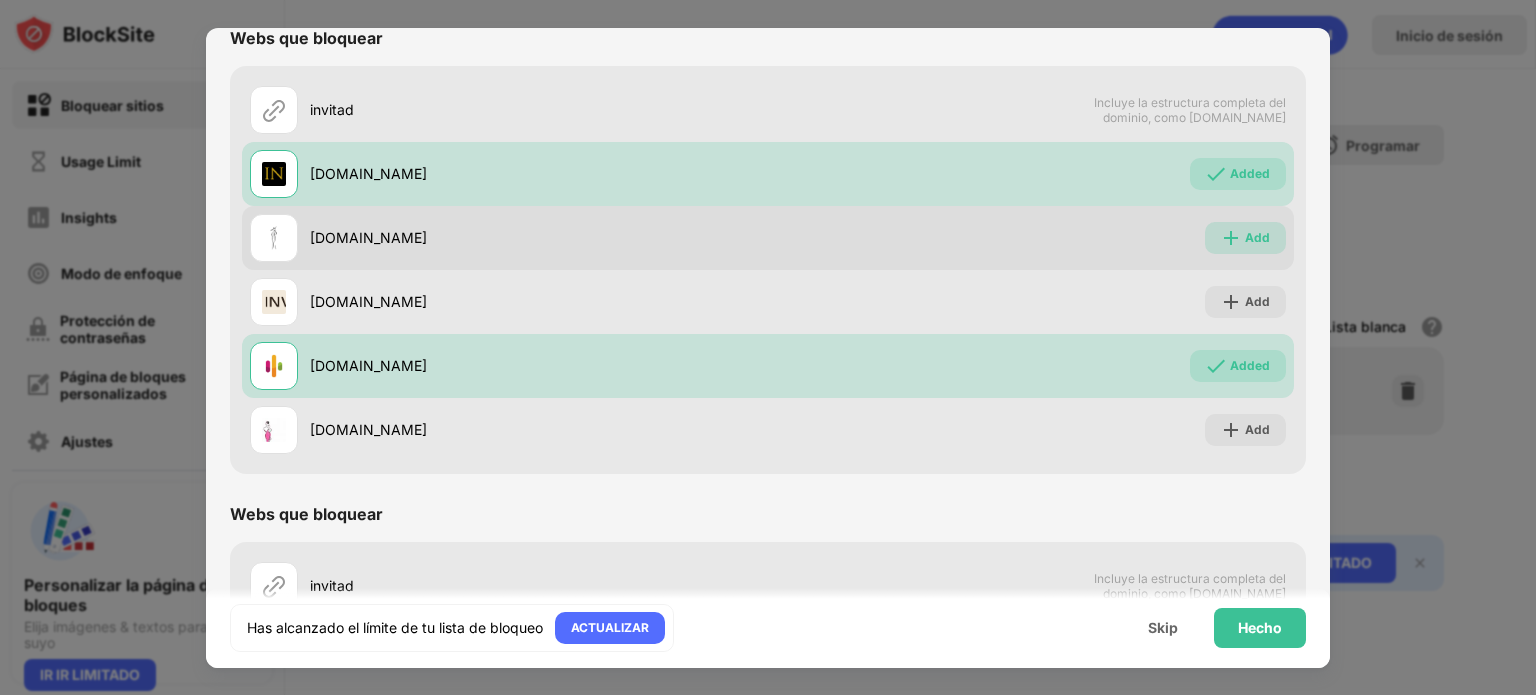 click at bounding box center [1231, 238] 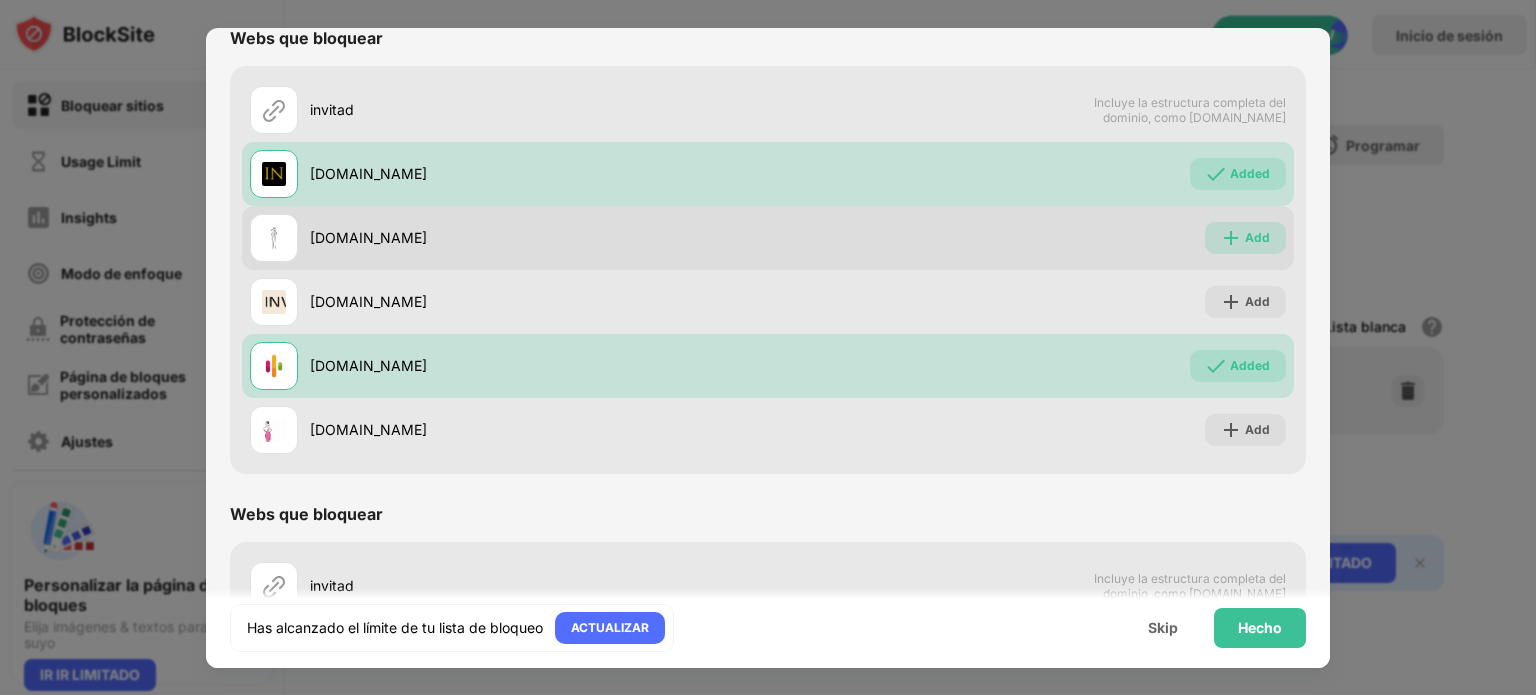 click at bounding box center (1231, 238) 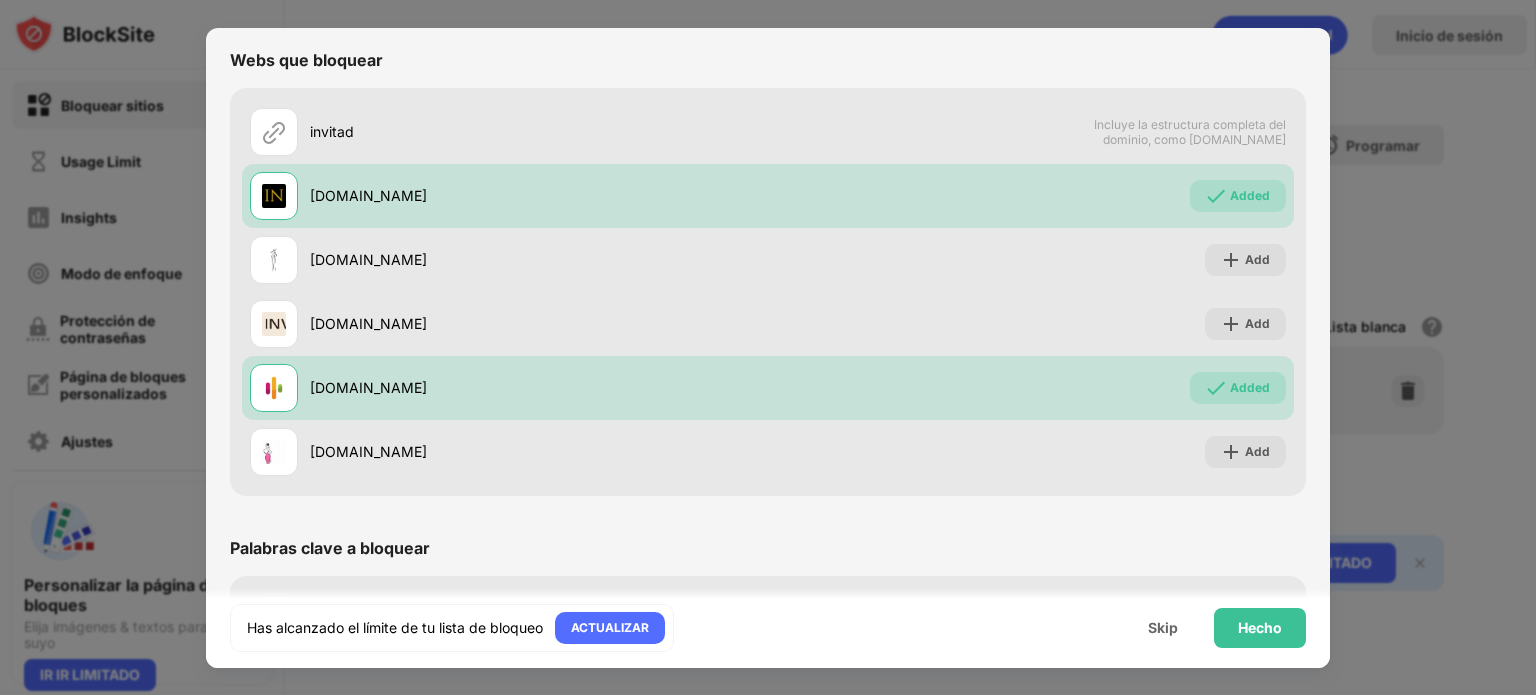 scroll, scrollTop: 691, scrollLeft: 0, axis: vertical 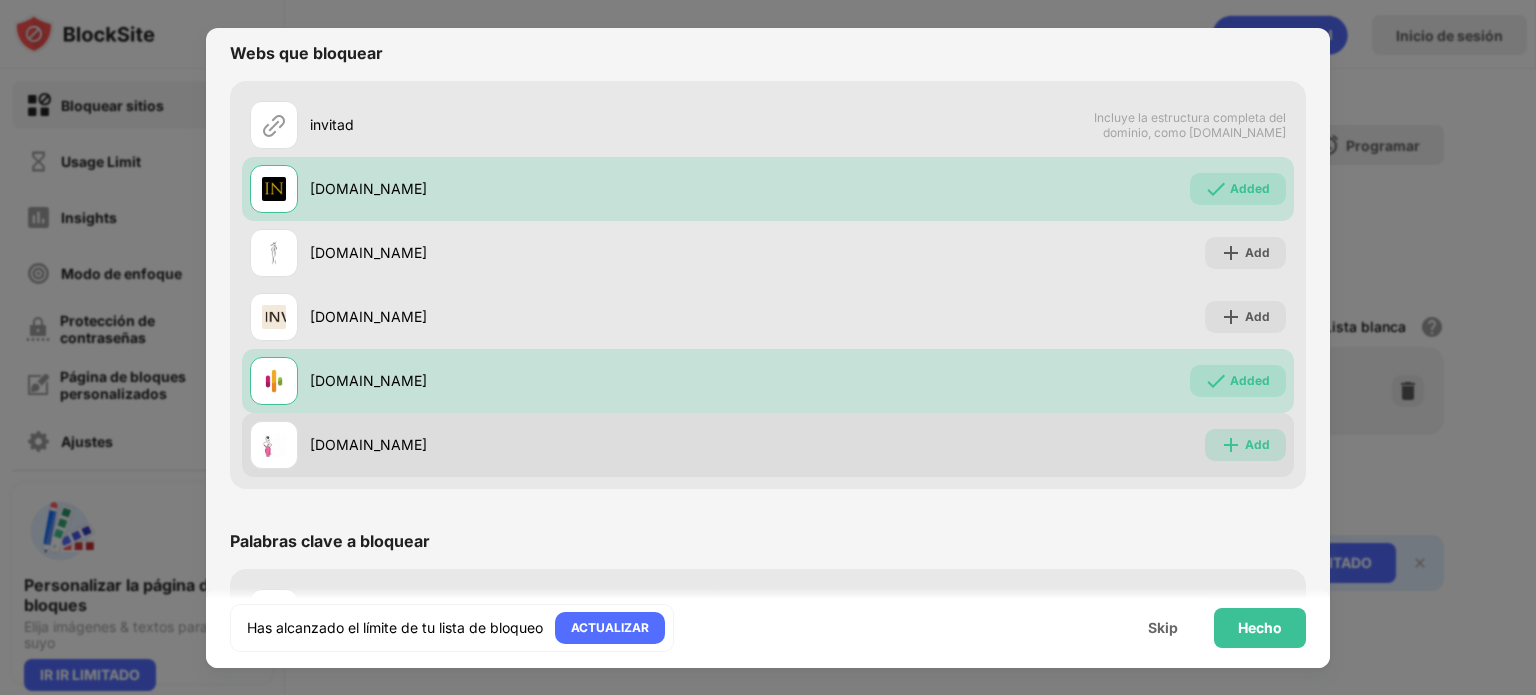 click on "Add" at bounding box center (1257, 445) 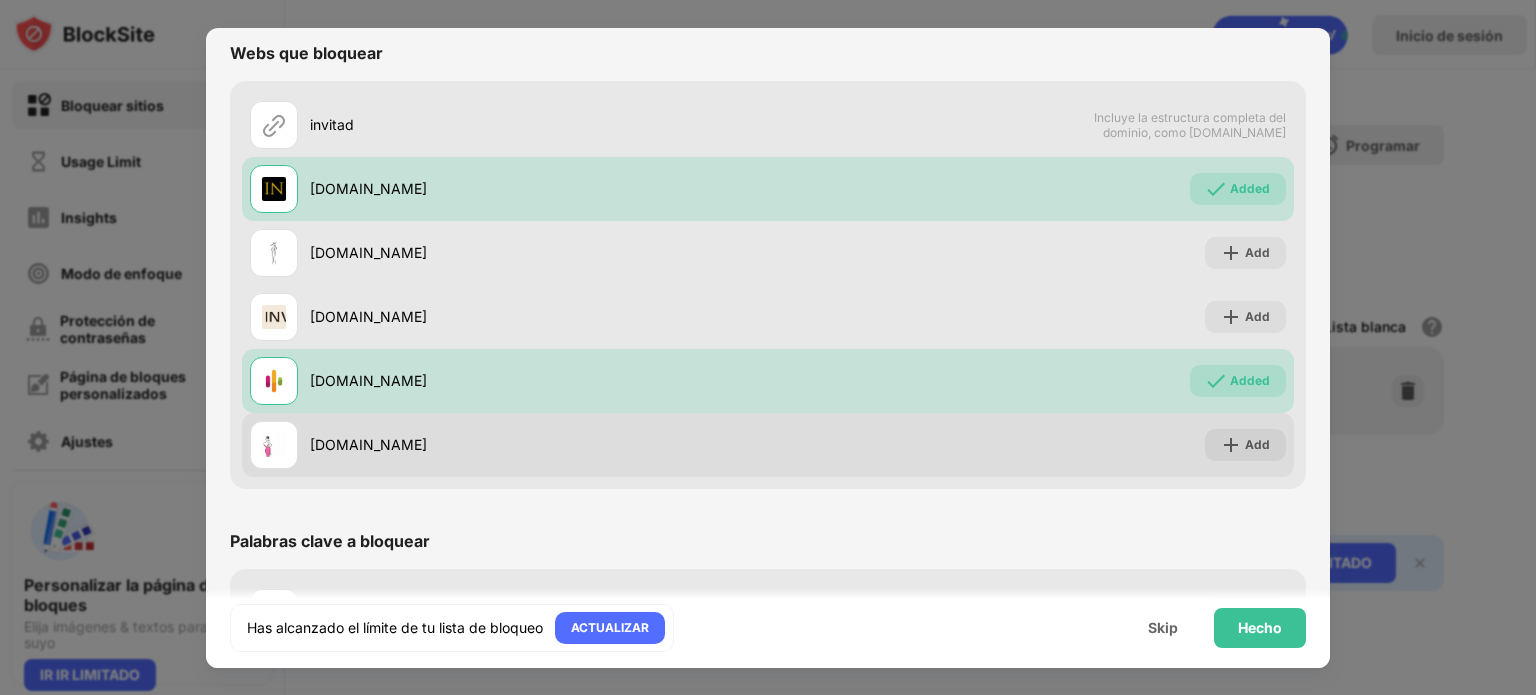 click on "[DOMAIN_NAME] Add" at bounding box center [768, 445] 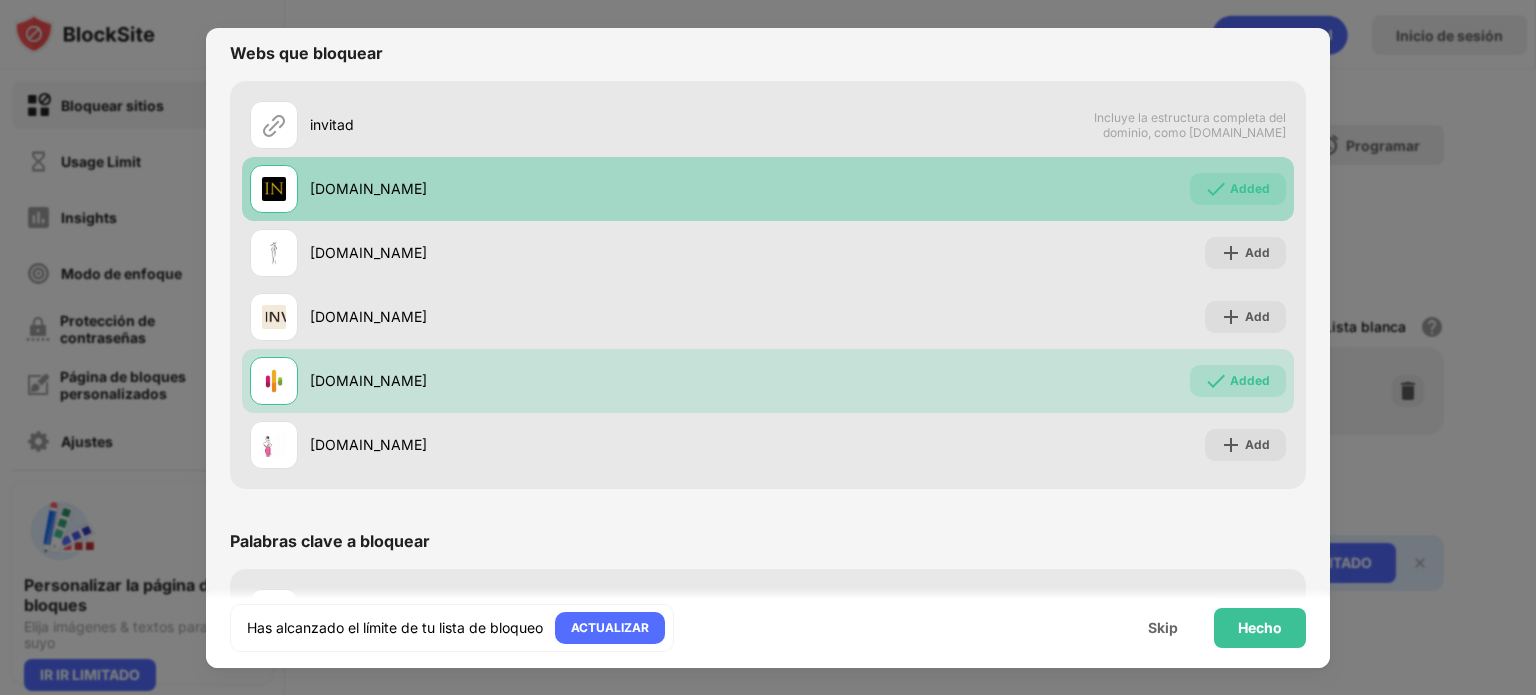 click on "Added" at bounding box center (1238, 189) 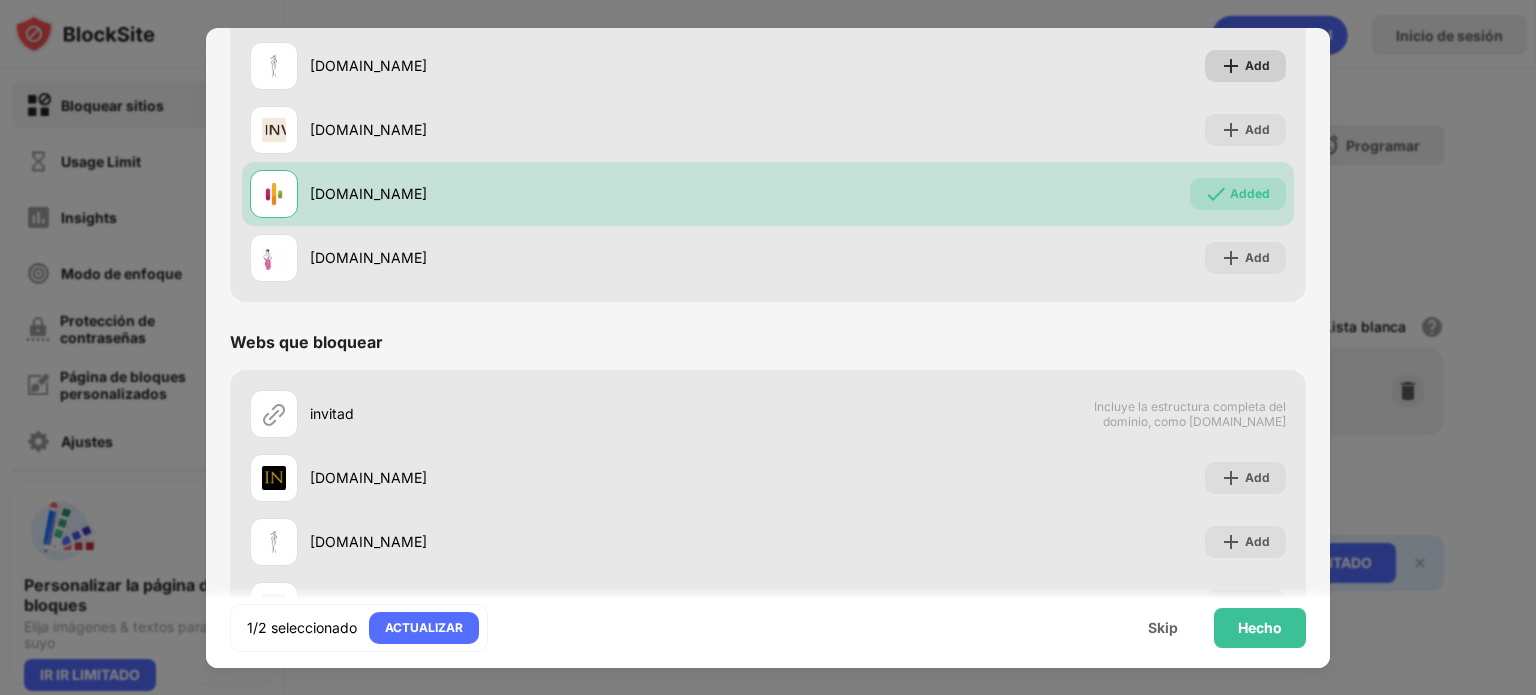 scroll, scrollTop: 400, scrollLeft: 0, axis: vertical 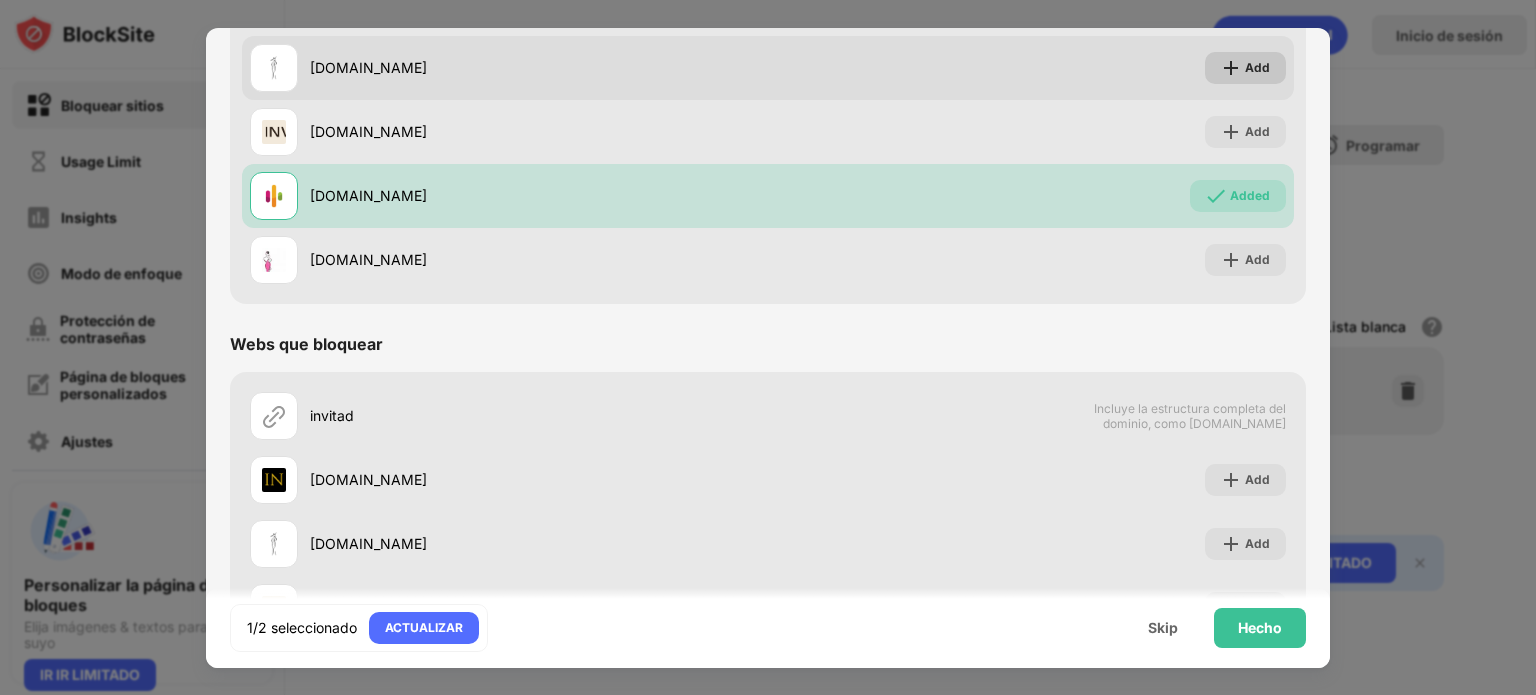 click on "Add" at bounding box center (1257, 68) 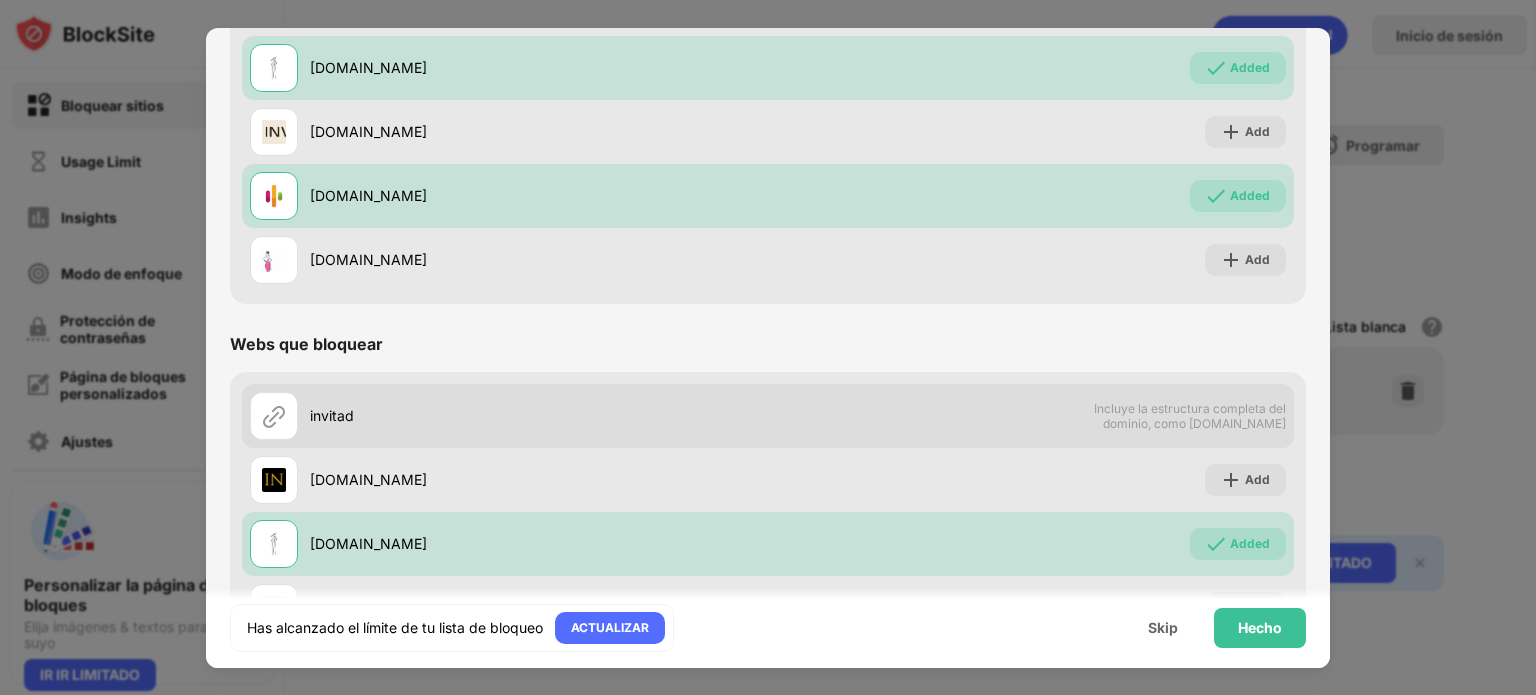click on "Incluye la estructura completa del dominio, como [DOMAIN_NAME]" at bounding box center [1183, 416] 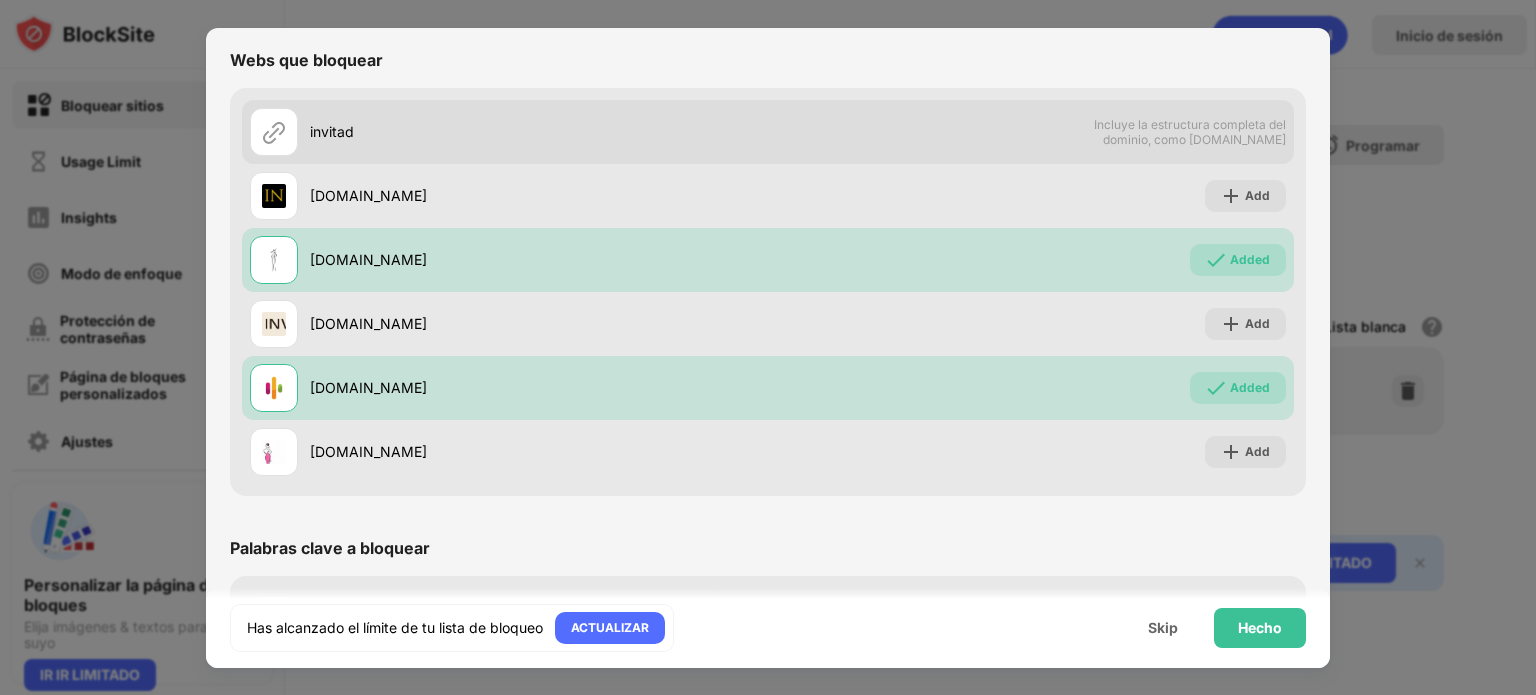scroll, scrollTop: 768, scrollLeft: 0, axis: vertical 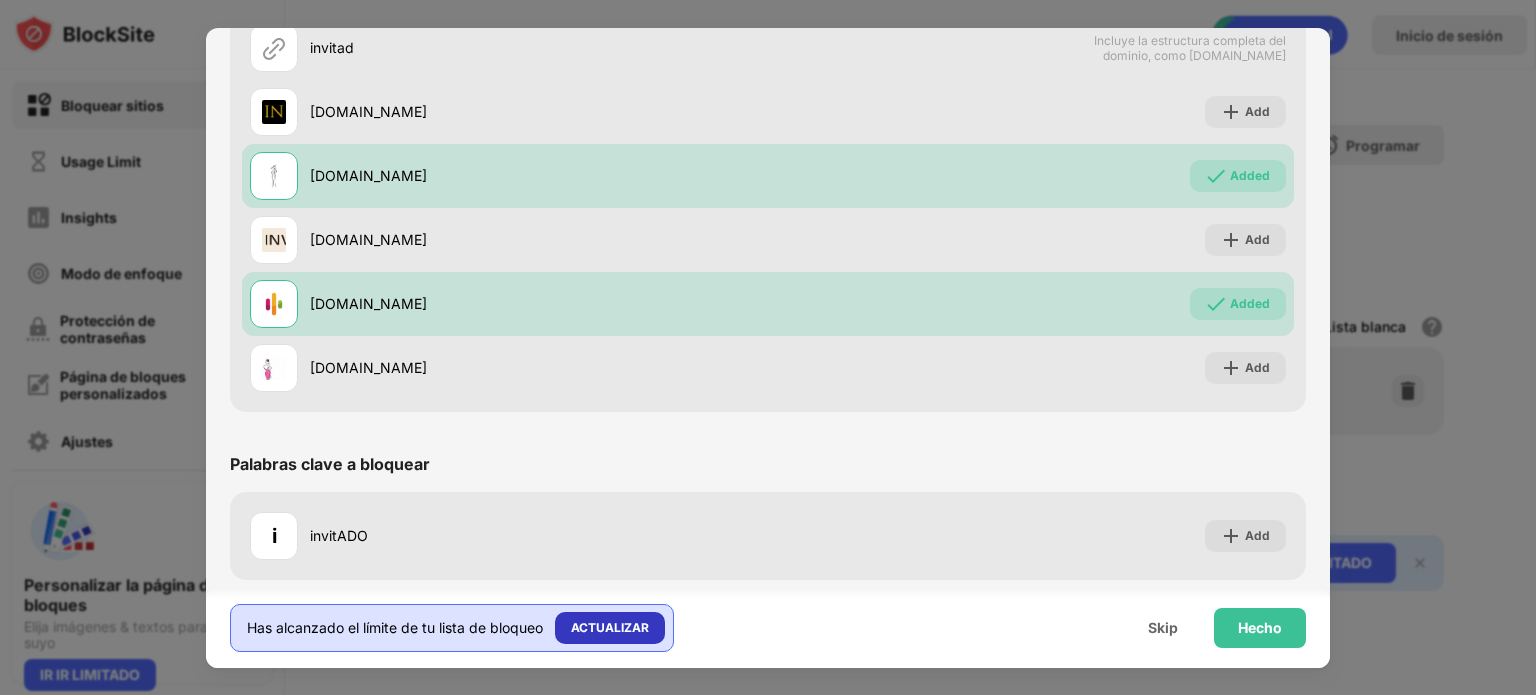click on "ACTUALIZAR" at bounding box center (610, 628) 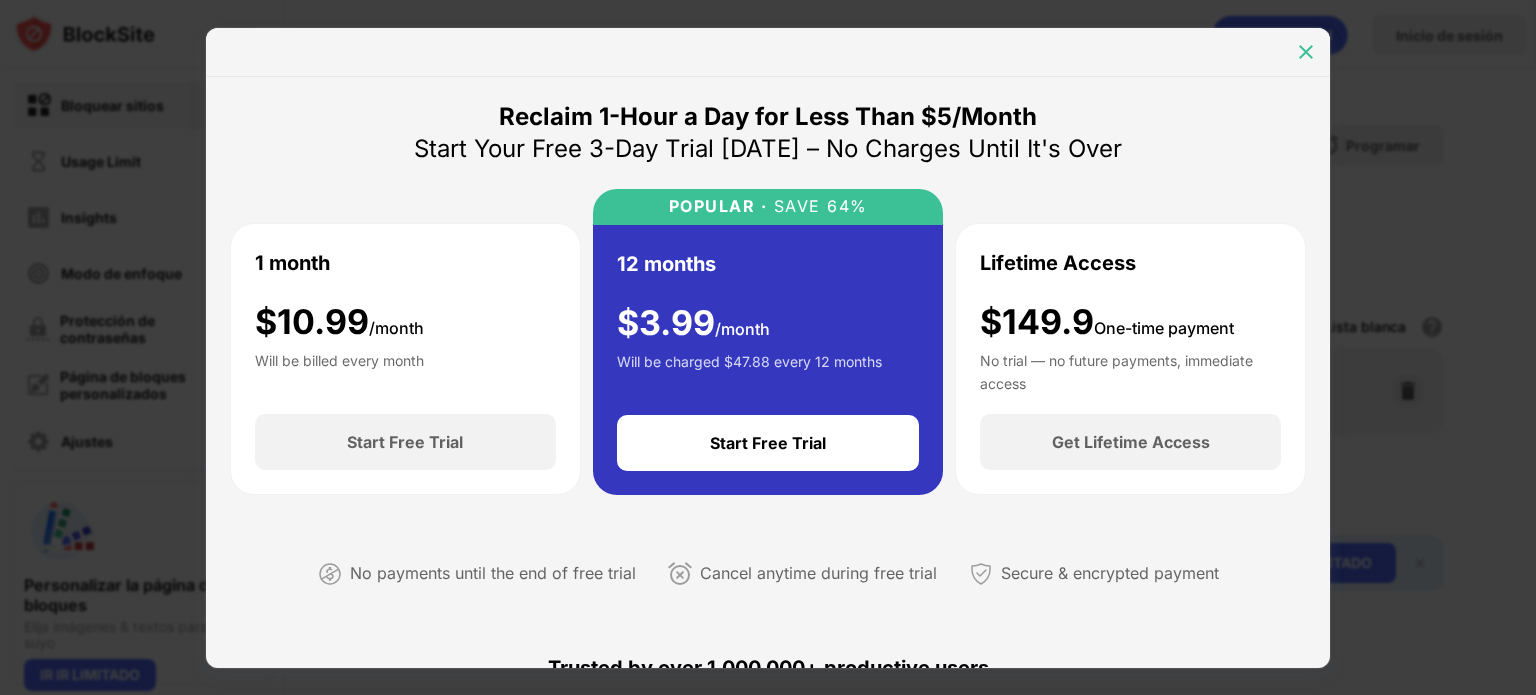 click at bounding box center (1306, 52) 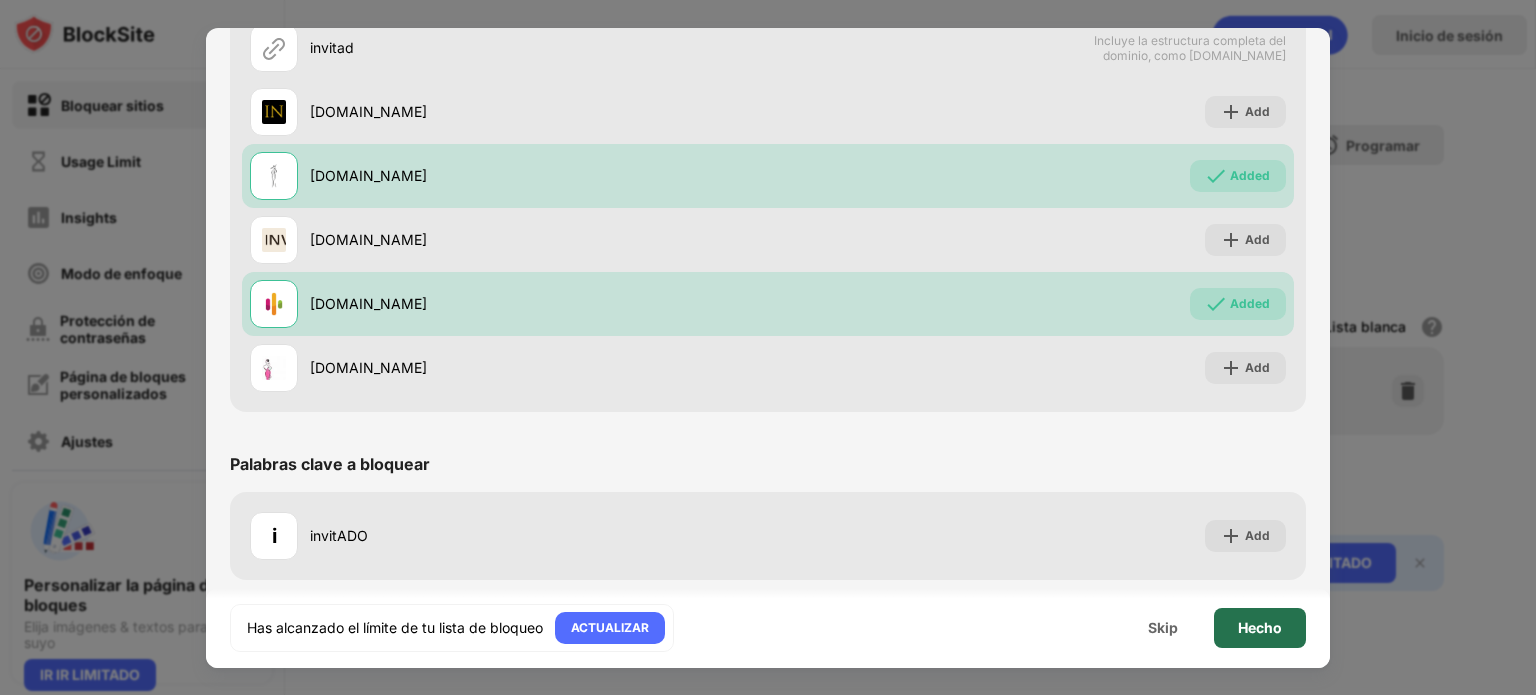 click on "Hecho" at bounding box center [1260, 628] 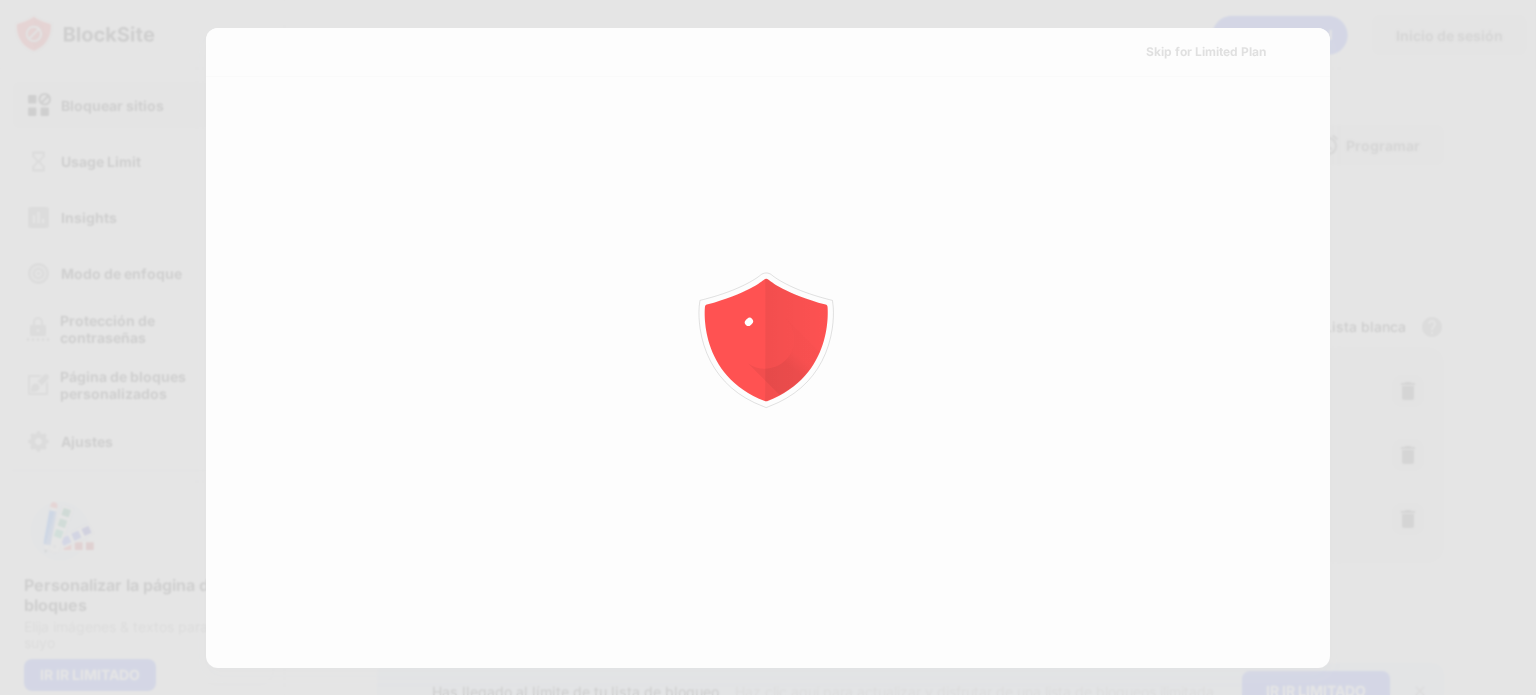 scroll, scrollTop: 0, scrollLeft: 0, axis: both 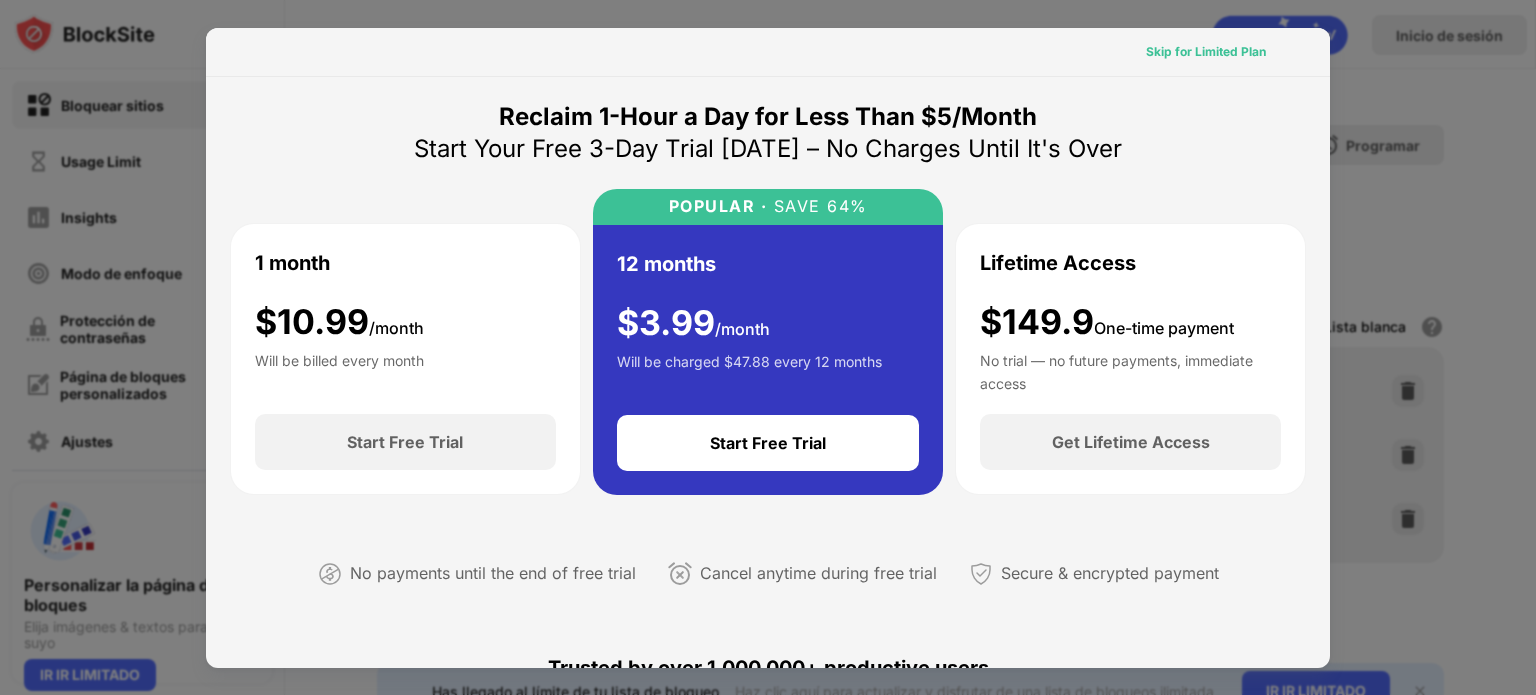 click on "Skip for Limited Plan" at bounding box center [1206, 52] 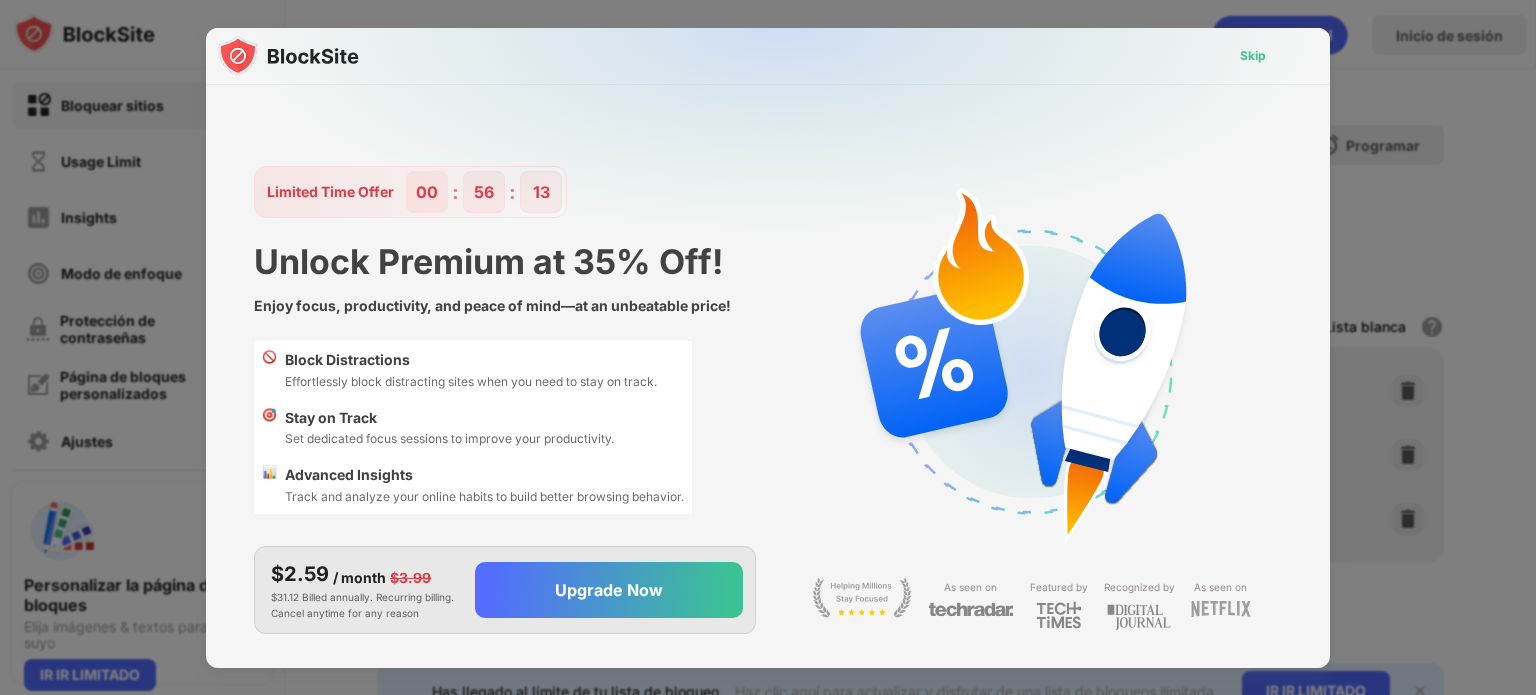 click on "Skip" at bounding box center (1253, 56) 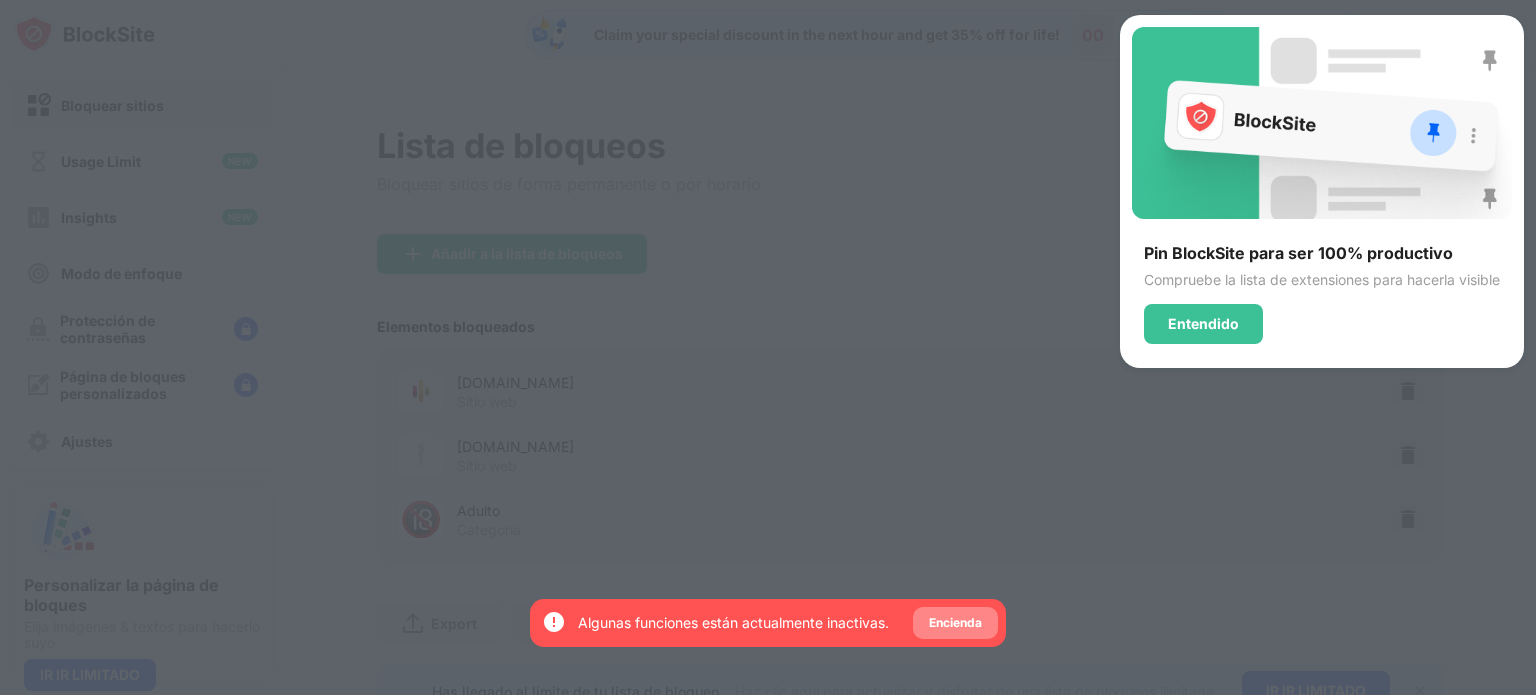 click on "Encienda" at bounding box center [955, 623] 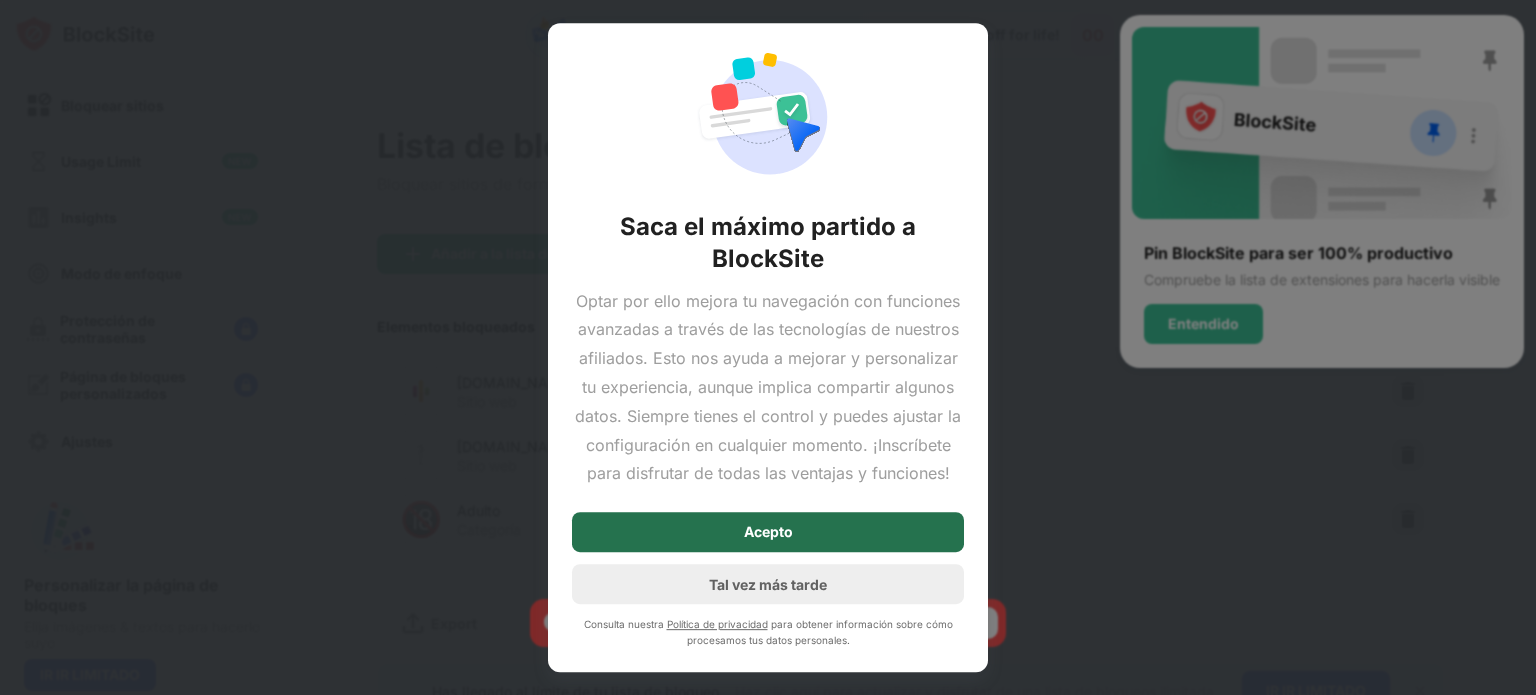 click on "Acepto" at bounding box center (768, 532) 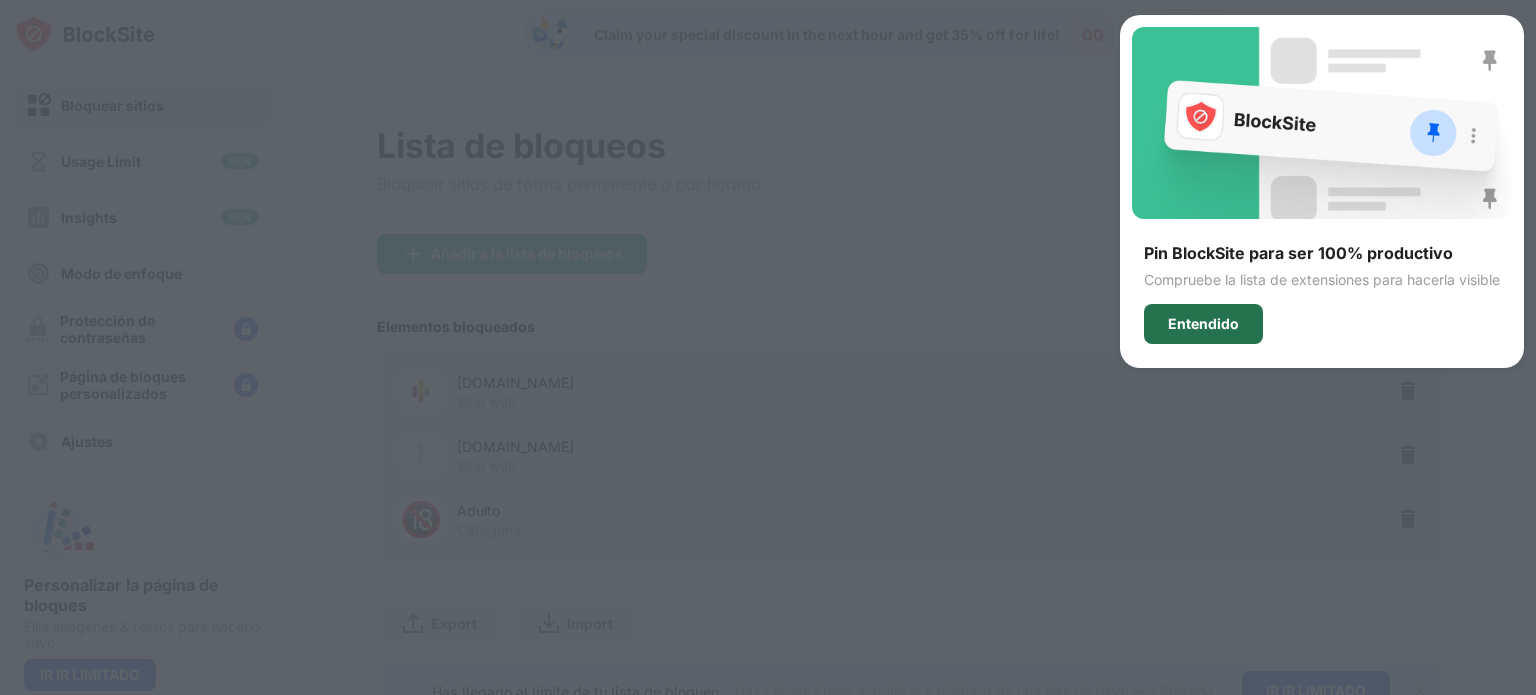 click on "Entendido" at bounding box center (1203, 324) 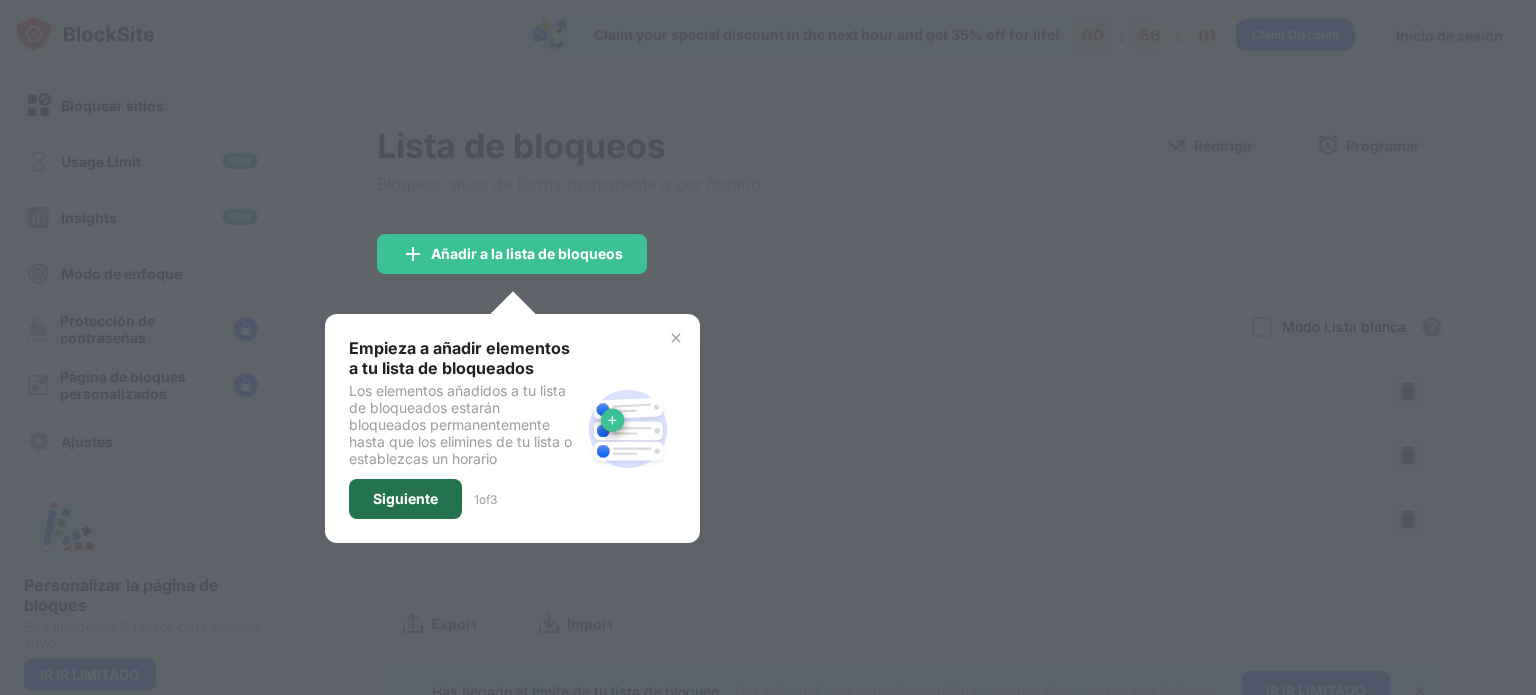 click on "Siguiente" at bounding box center [405, 499] 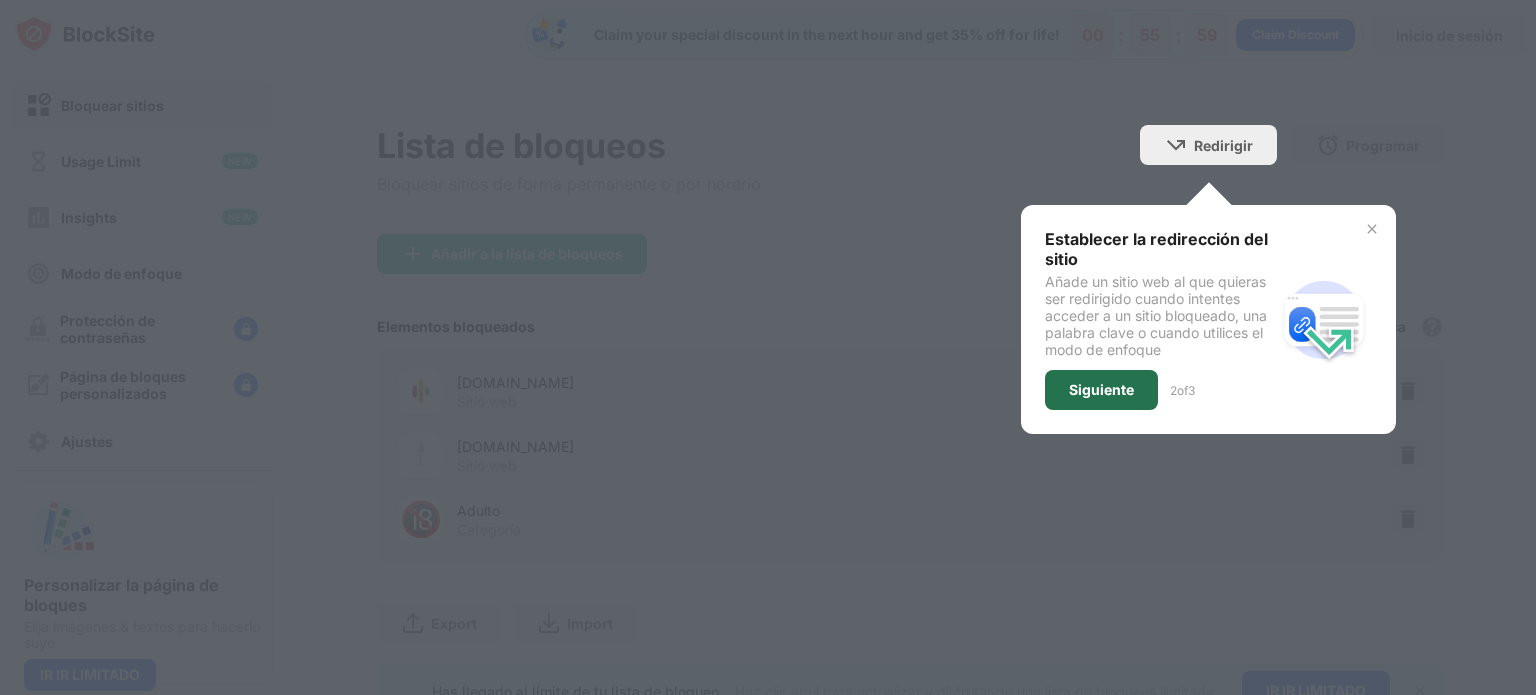 click on "Siguiente" at bounding box center [1101, 390] 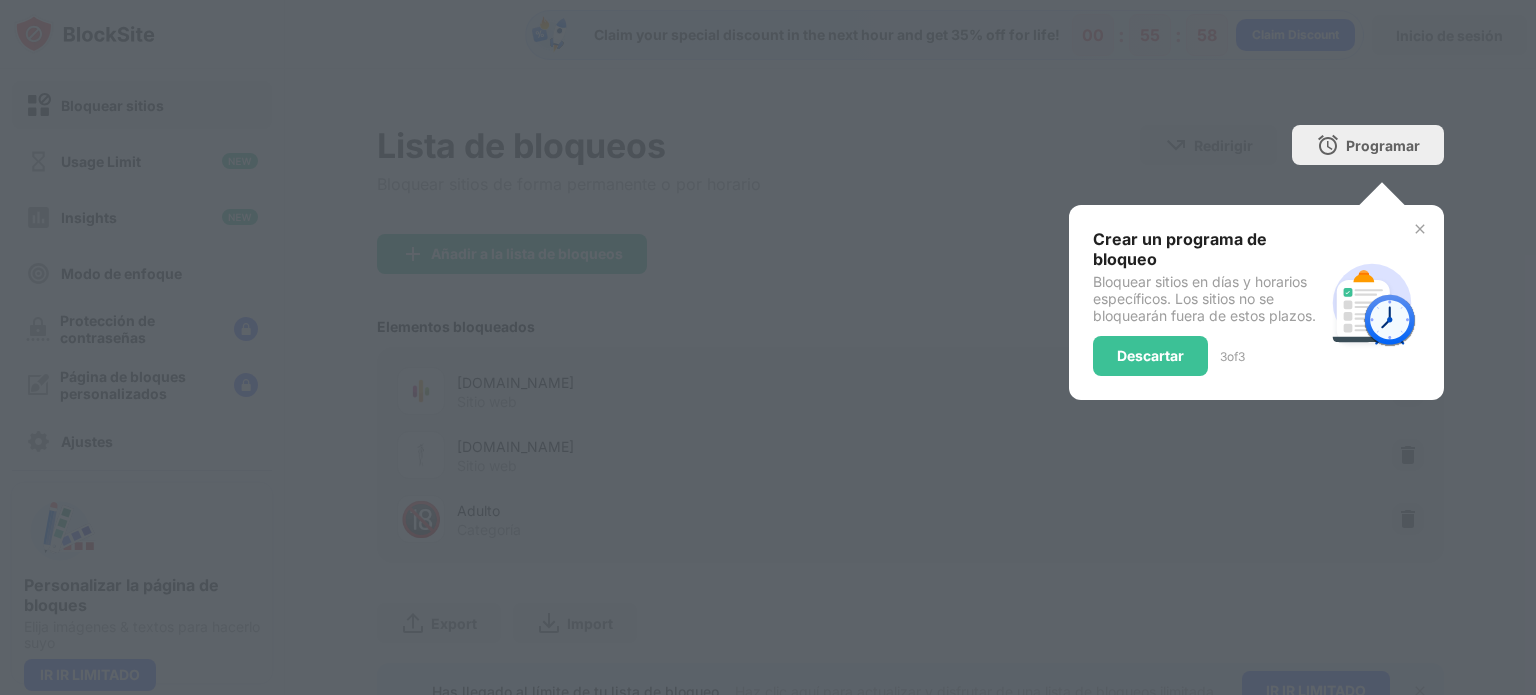 click on "Crear un programa de bloqueo Bloquear sitios en días y horarios específicos. Los sitios no se bloquearán fuera de estos plazos. Descartar 3  of  3" at bounding box center [1256, 302] 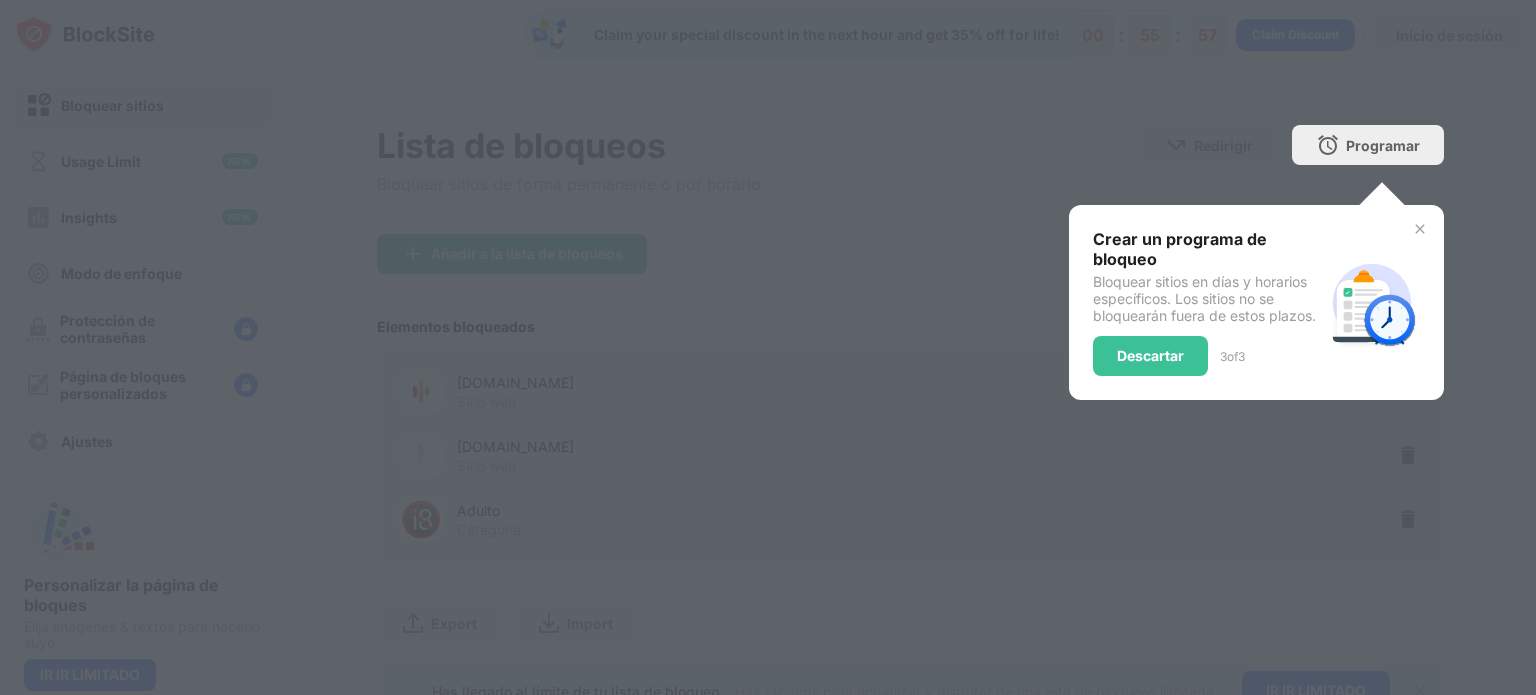 click on "Crear un programa de bloqueo Bloquear sitios en días y horarios específicos. Los sitios no se bloquearán fuera de estos plazos. Descartar 3  of  3" at bounding box center [1256, 302] 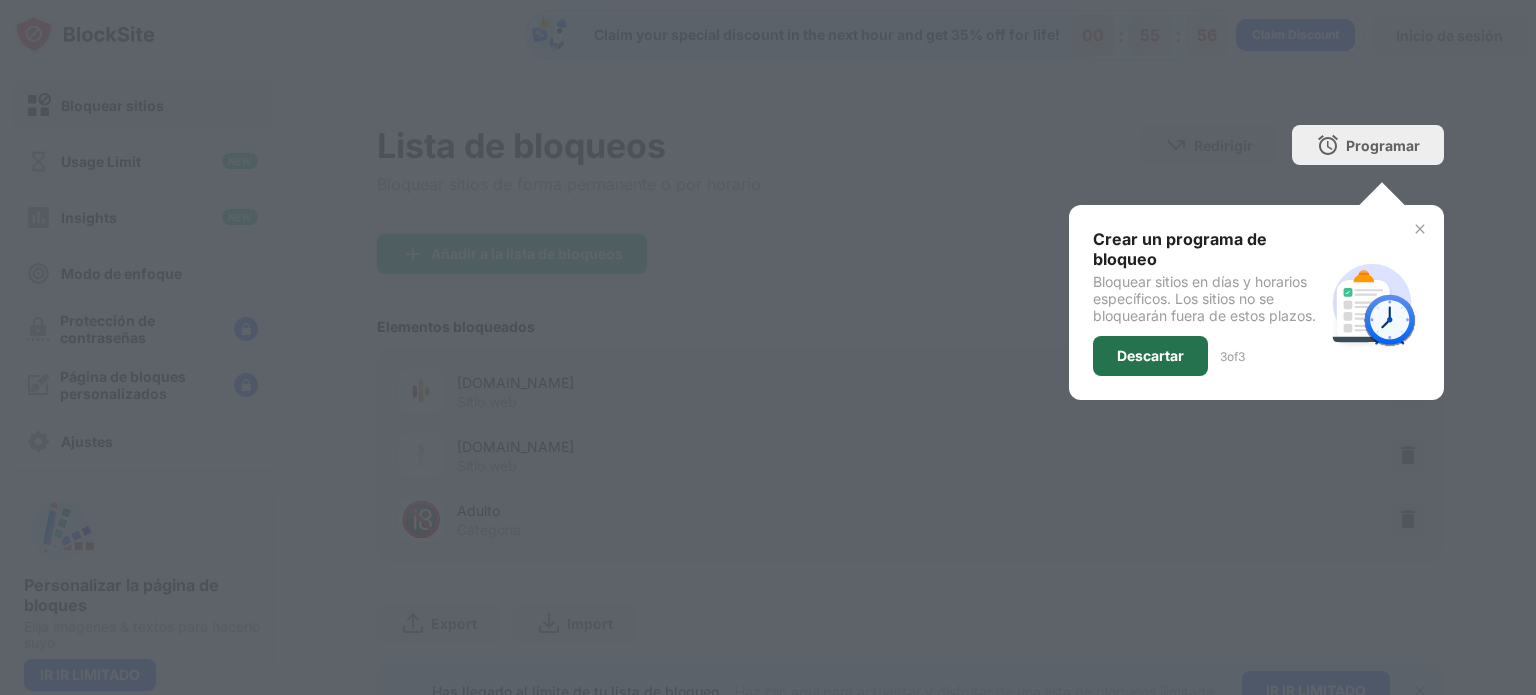 click on "Descartar" at bounding box center [1150, 356] 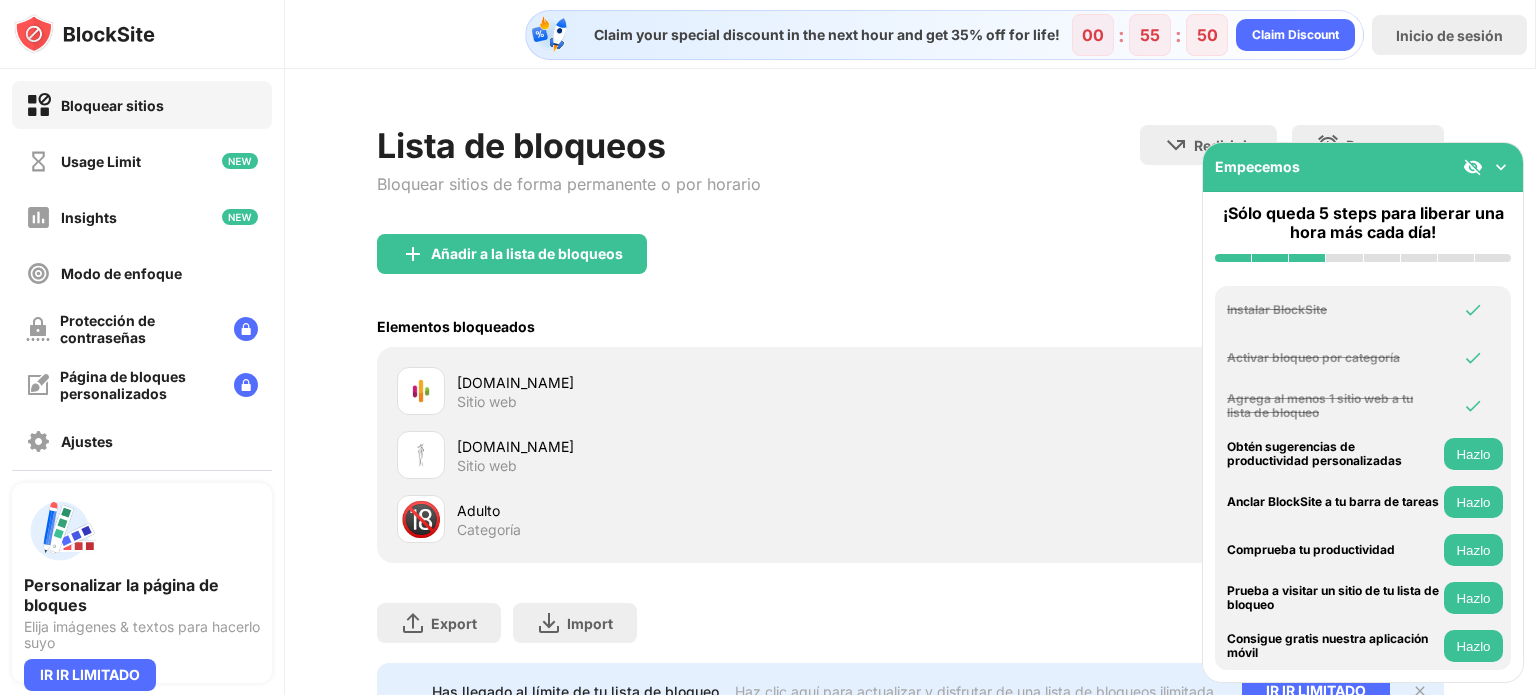 click on "Hazlo" at bounding box center (1473, 502) 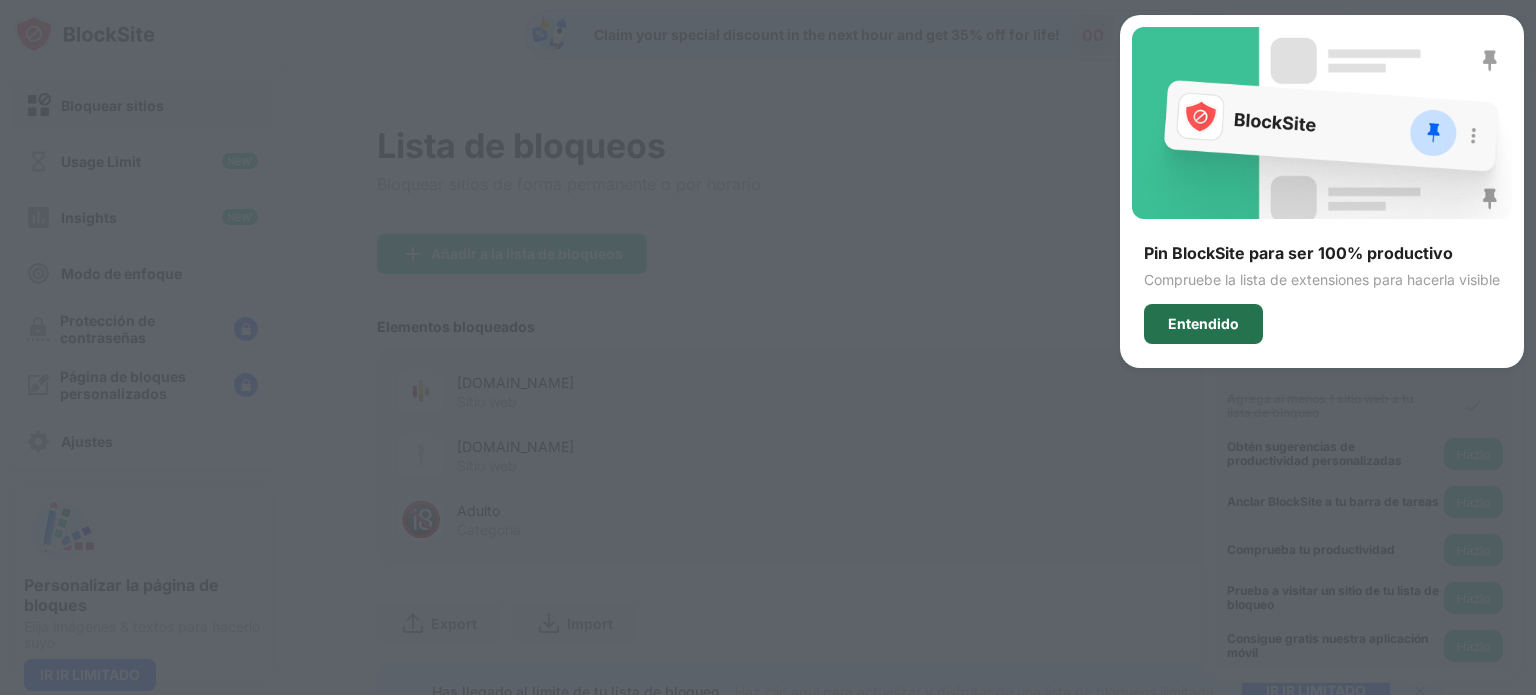 click on "Entendido" at bounding box center (1203, 324) 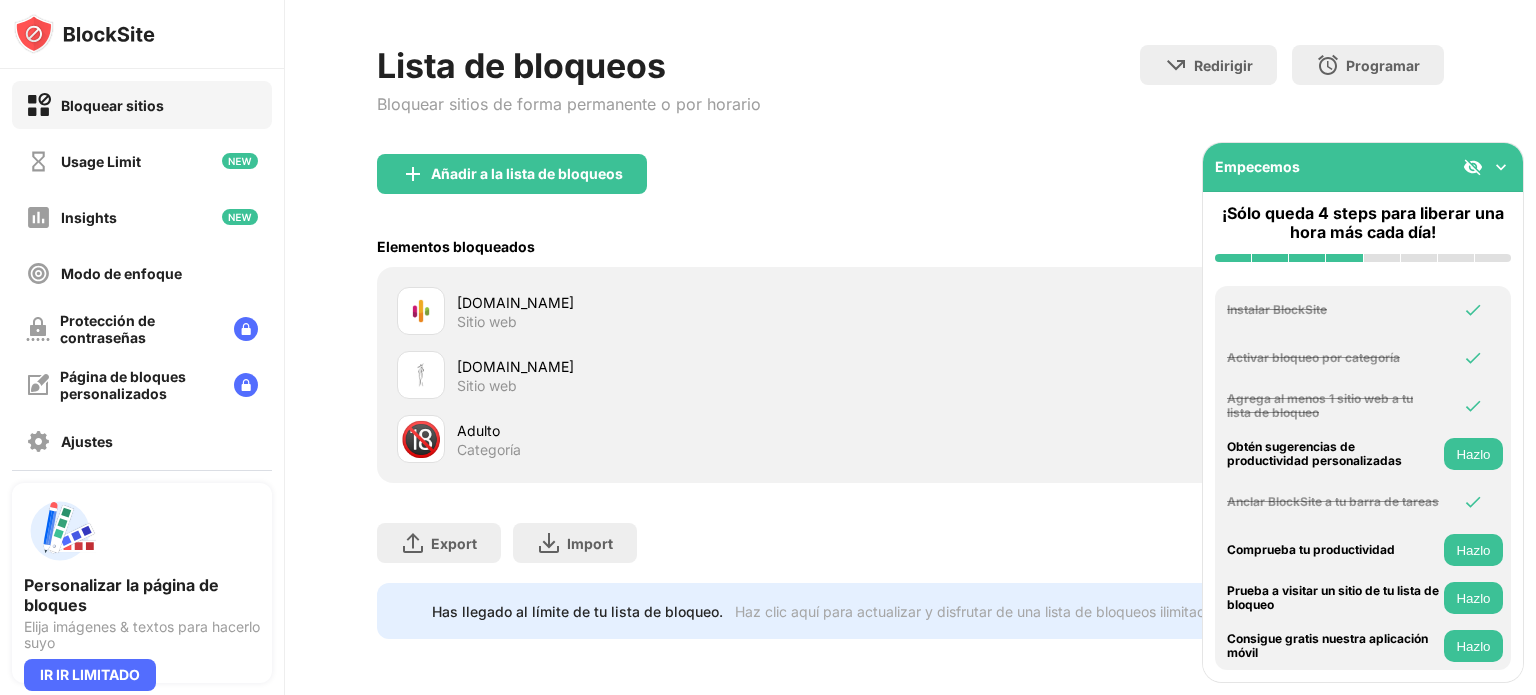 scroll, scrollTop: 90, scrollLeft: 0, axis: vertical 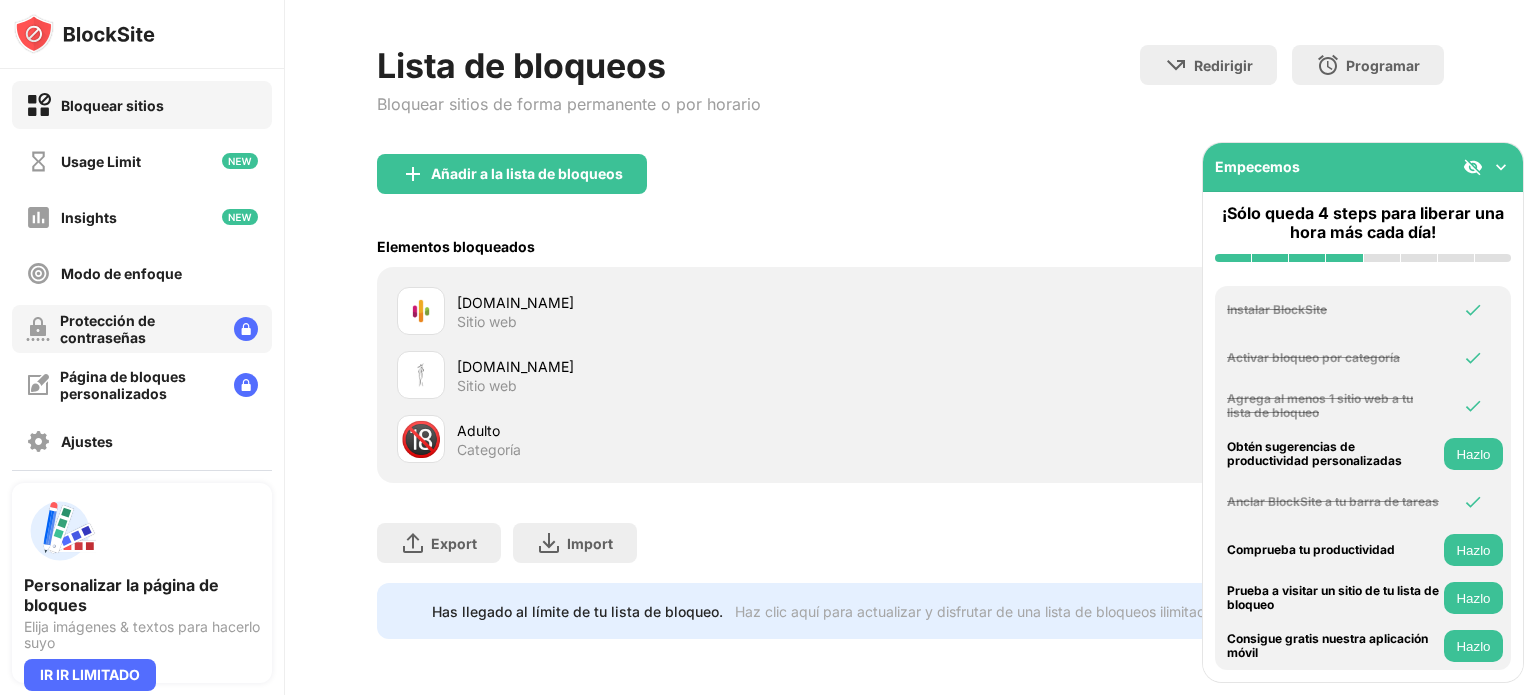 click at bounding box center (246, 329) 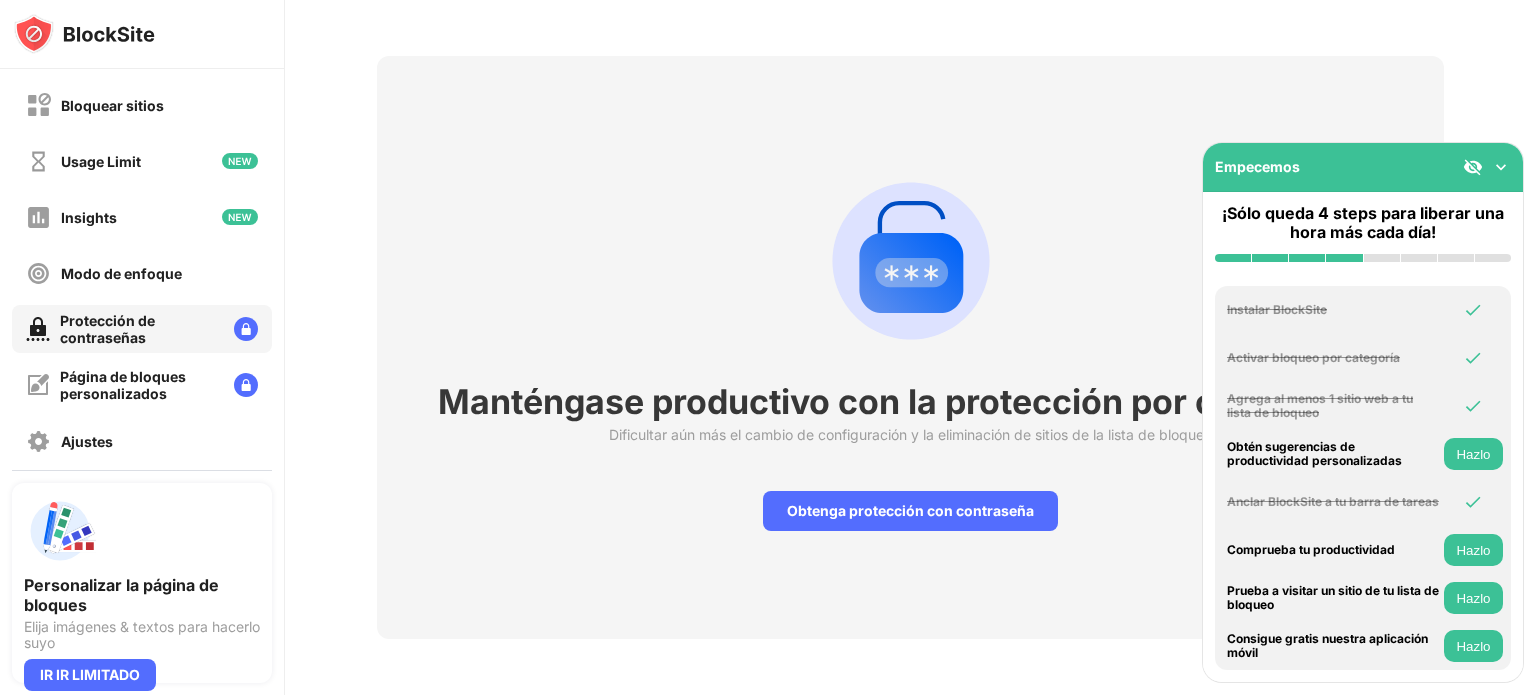 scroll, scrollTop: 84, scrollLeft: 0, axis: vertical 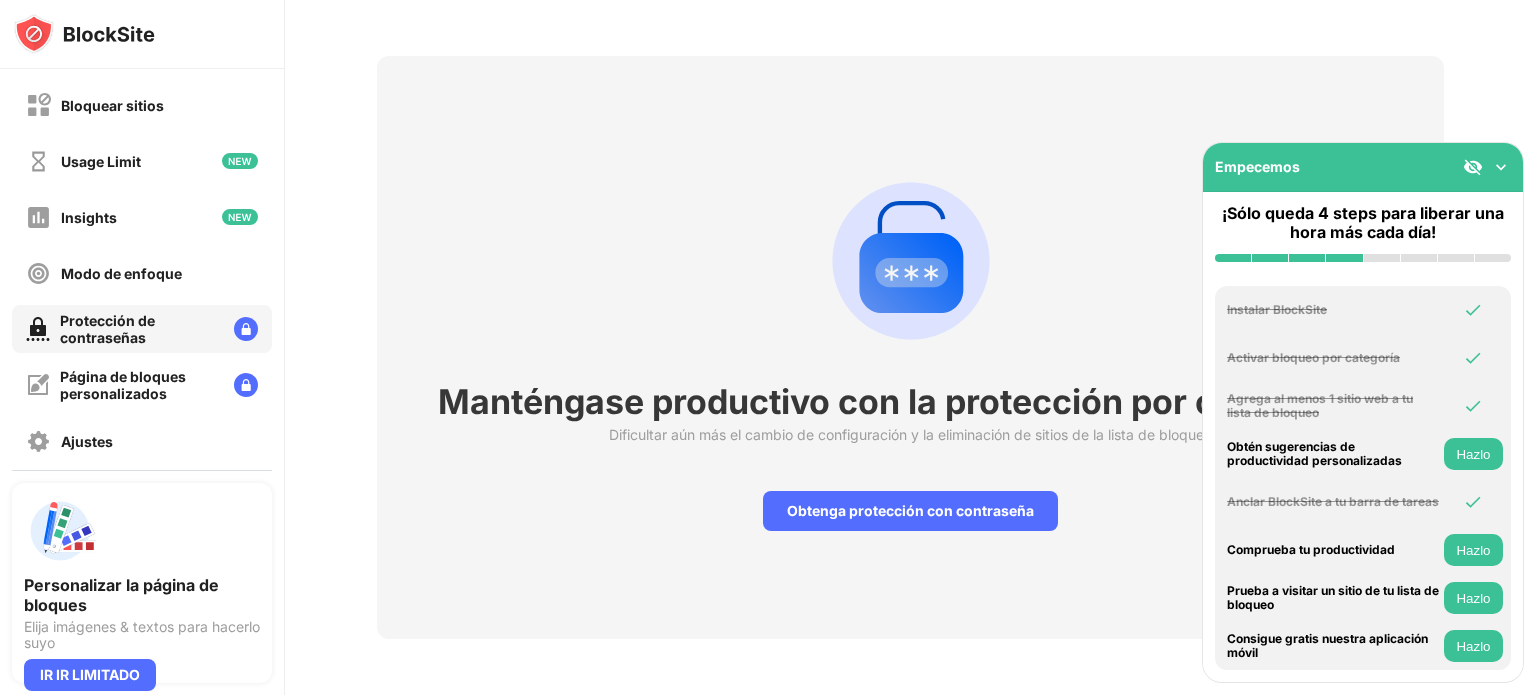 click on "Manténgase productivo con la protección por contraseña Dificultar aún más el cambio de configuración y la eliminación de sitios de la lista de bloqueo Obtenga protección con contraseña" at bounding box center (910, 347) 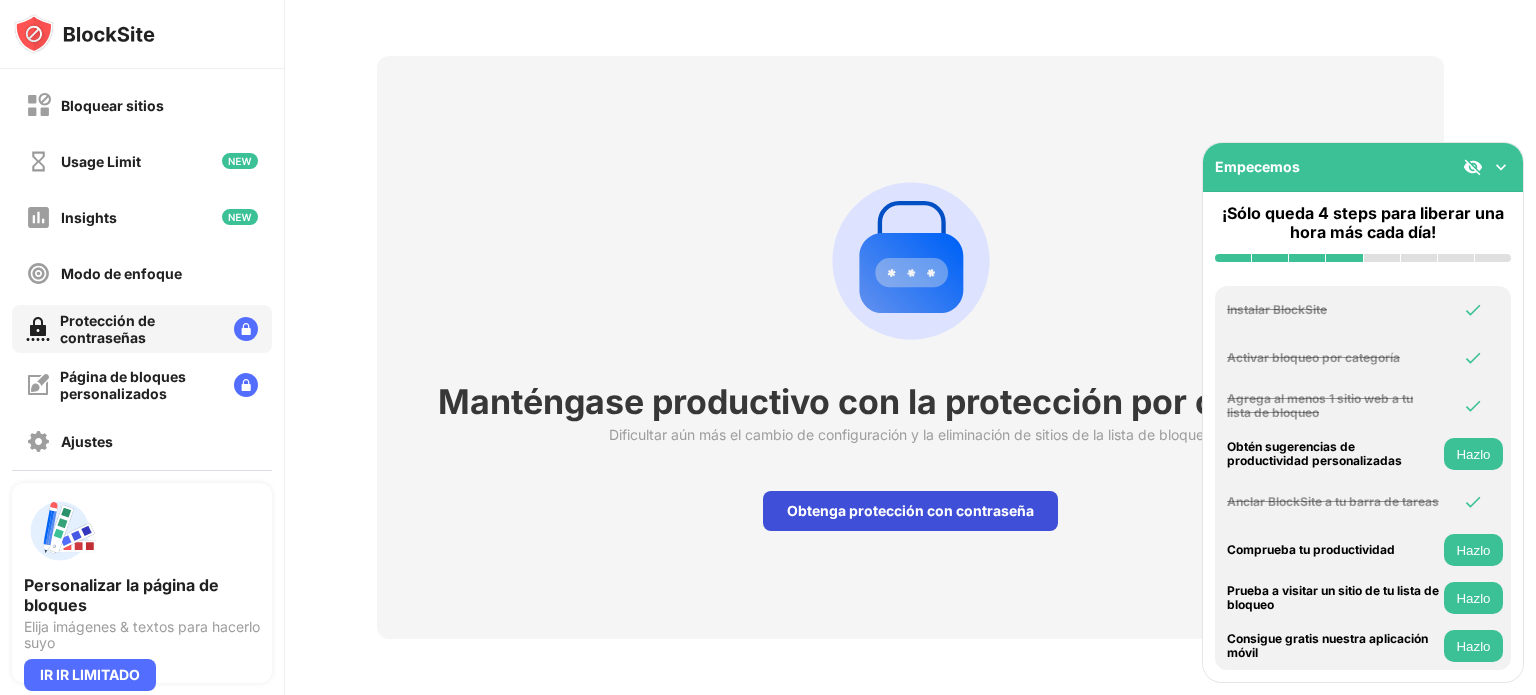 click on "Obtenga protección con contraseña" at bounding box center (910, 511) 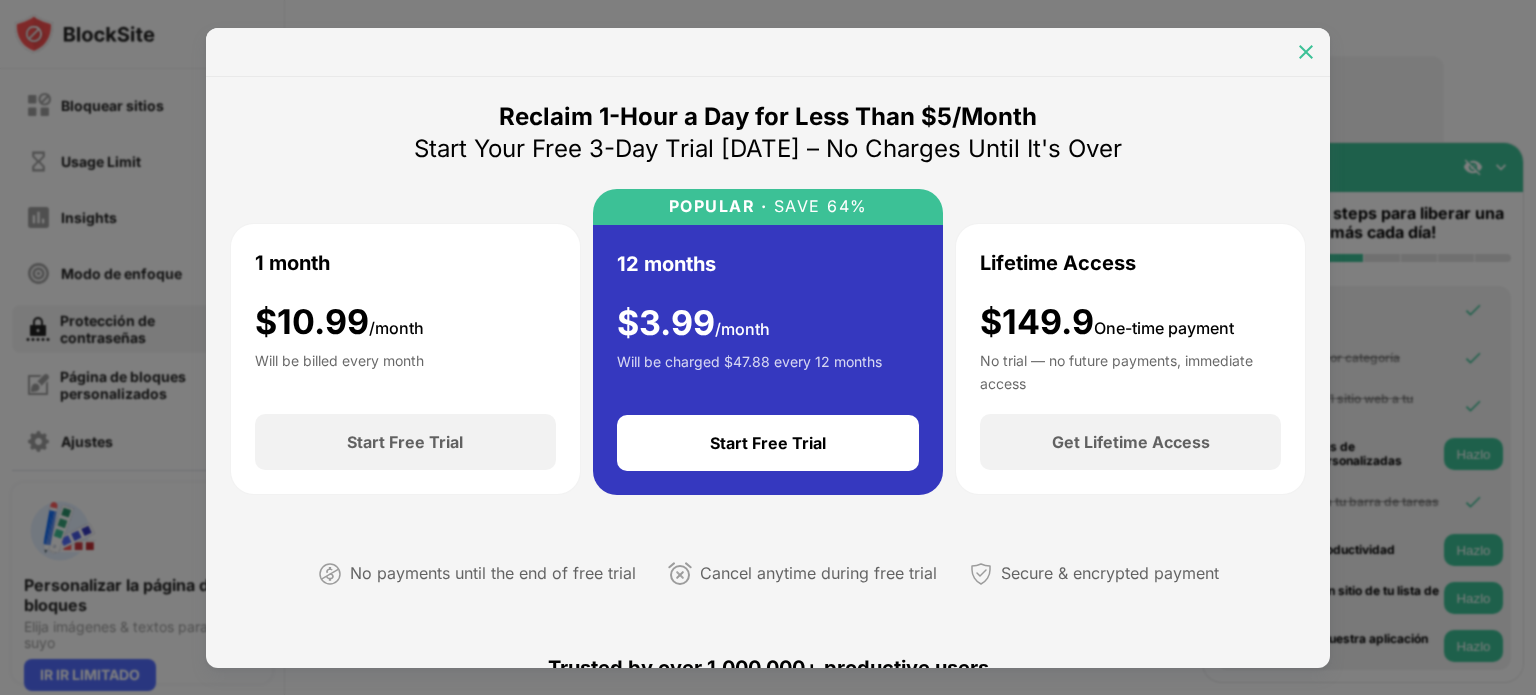 click at bounding box center (1306, 52) 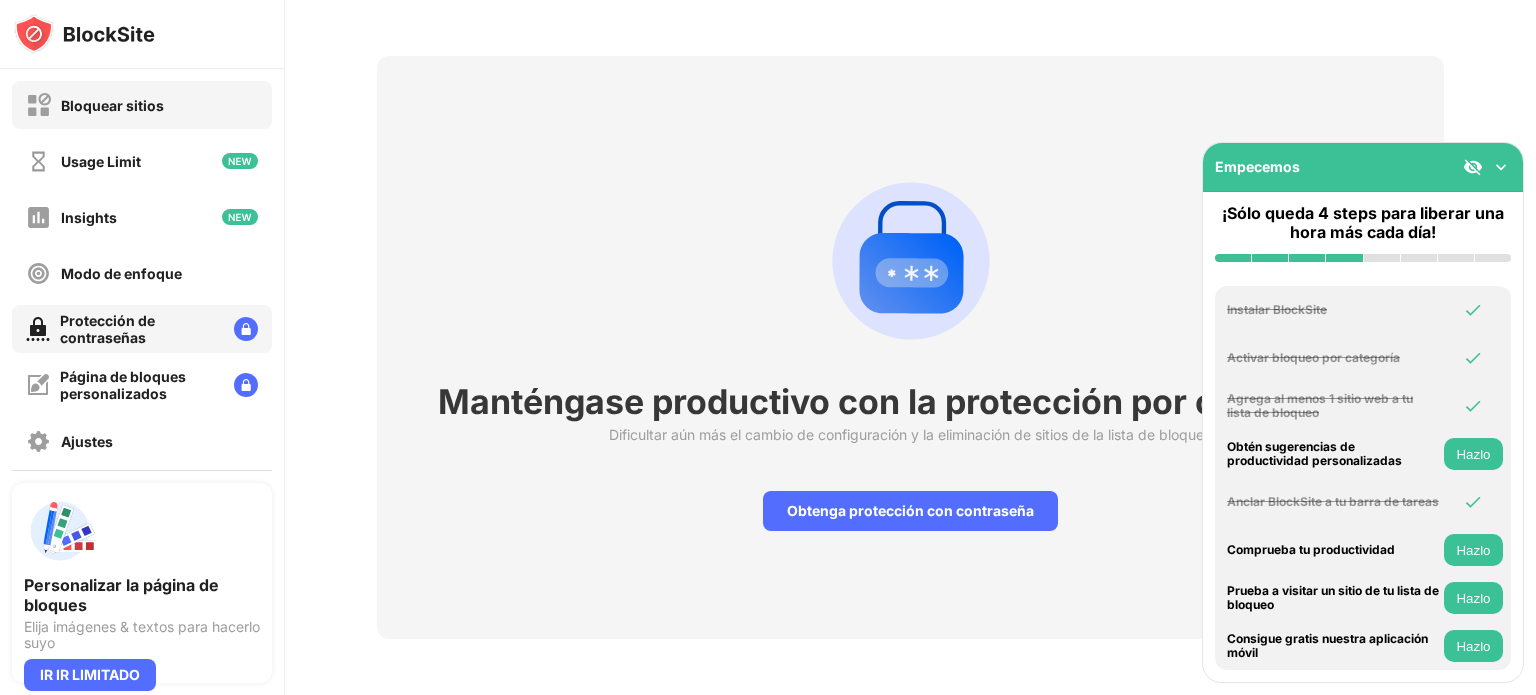 click on "Bloquear sitios" at bounding box center [112, 105] 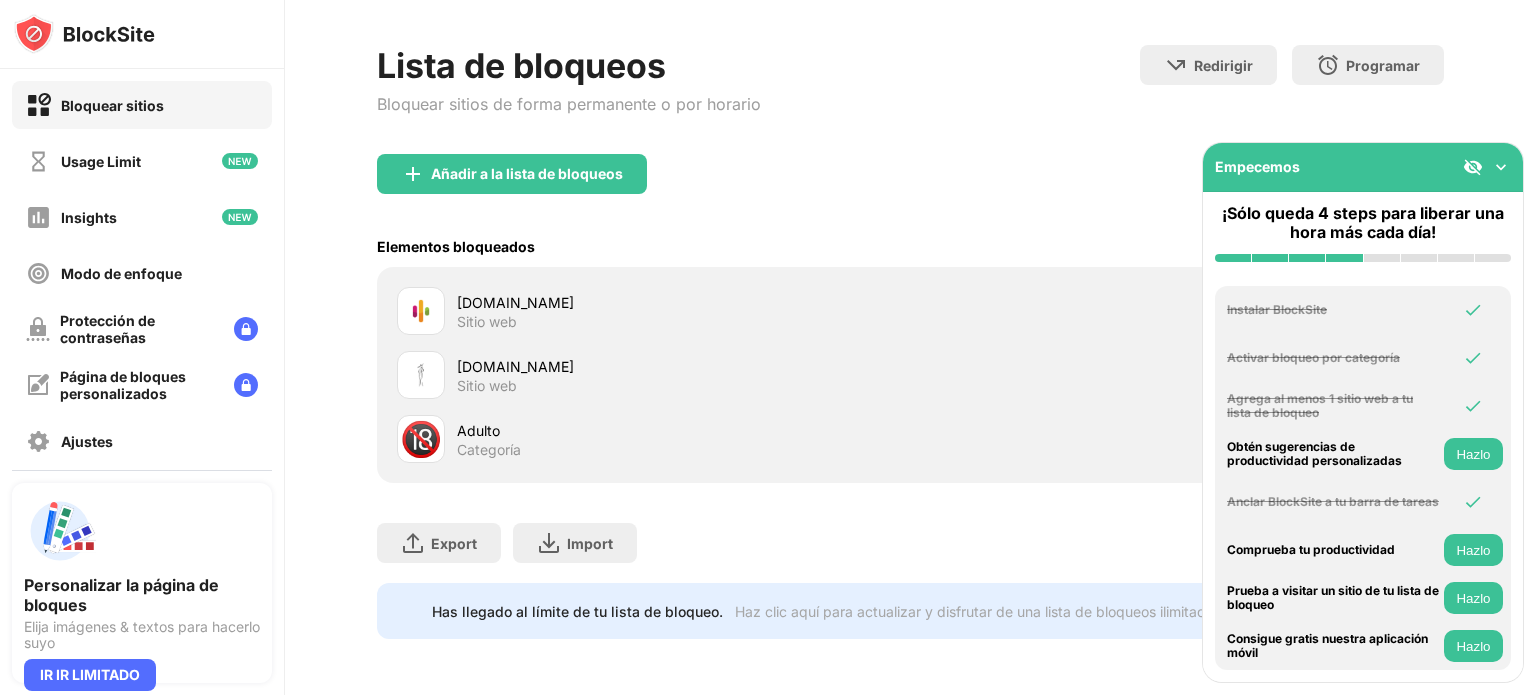 scroll, scrollTop: 90, scrollLeft: 0, axis: vertical 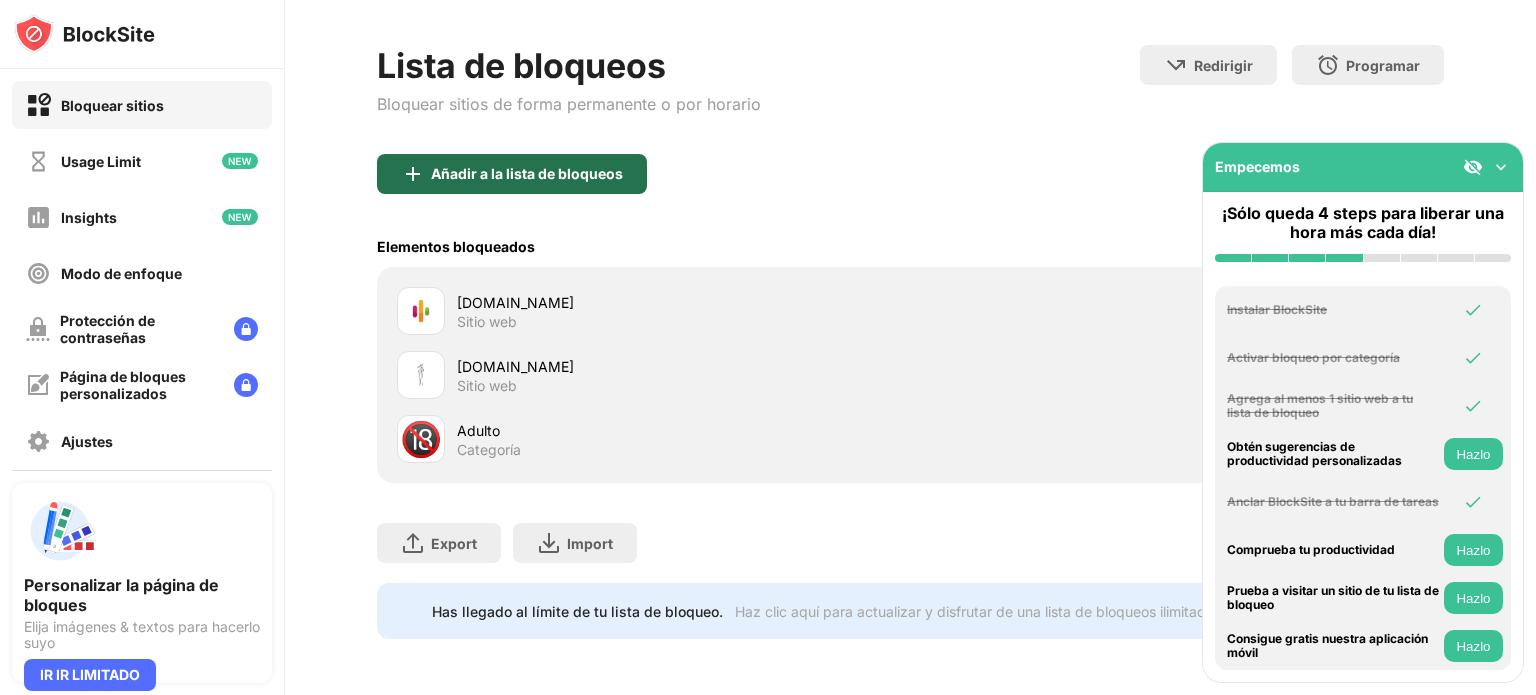 click on "Añadir a la lista de bloqueos" at bounding box center (527, 174) 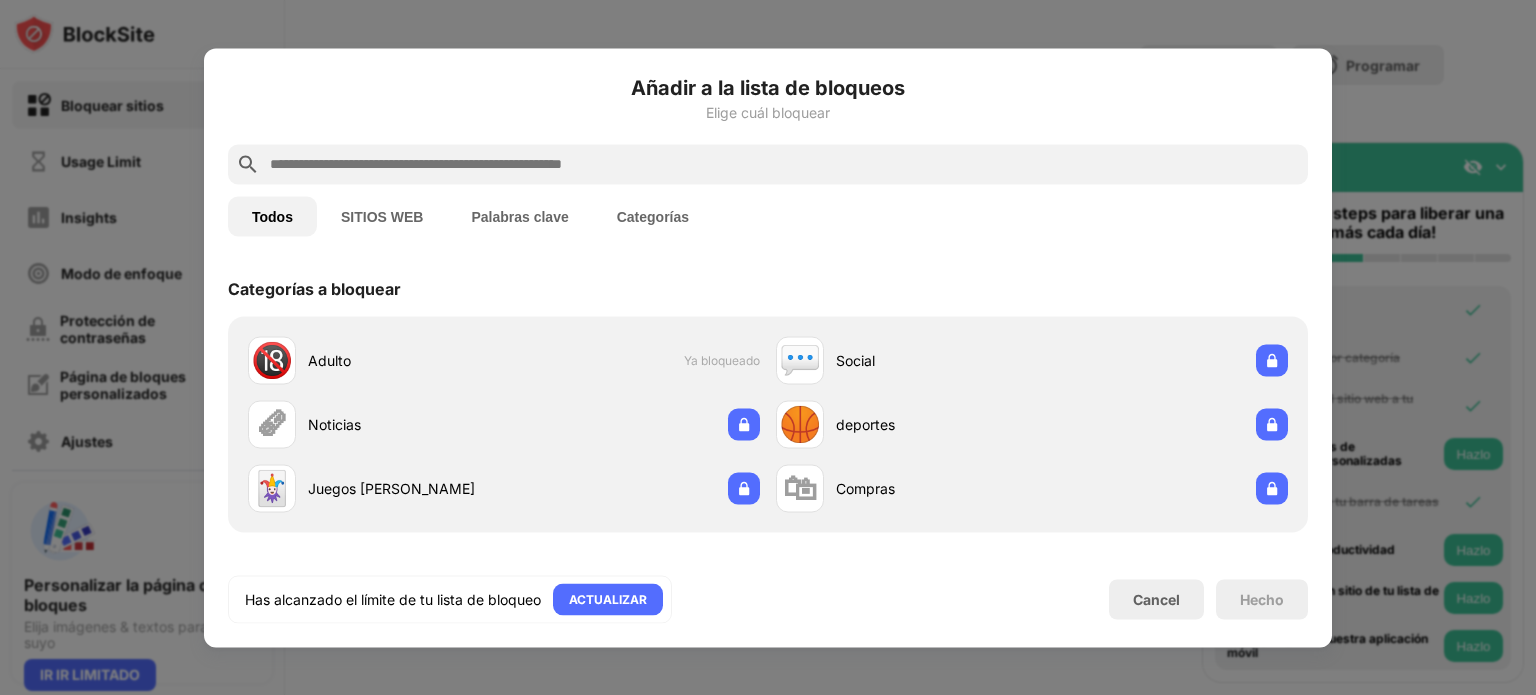 click at bounding box center (784, 164) 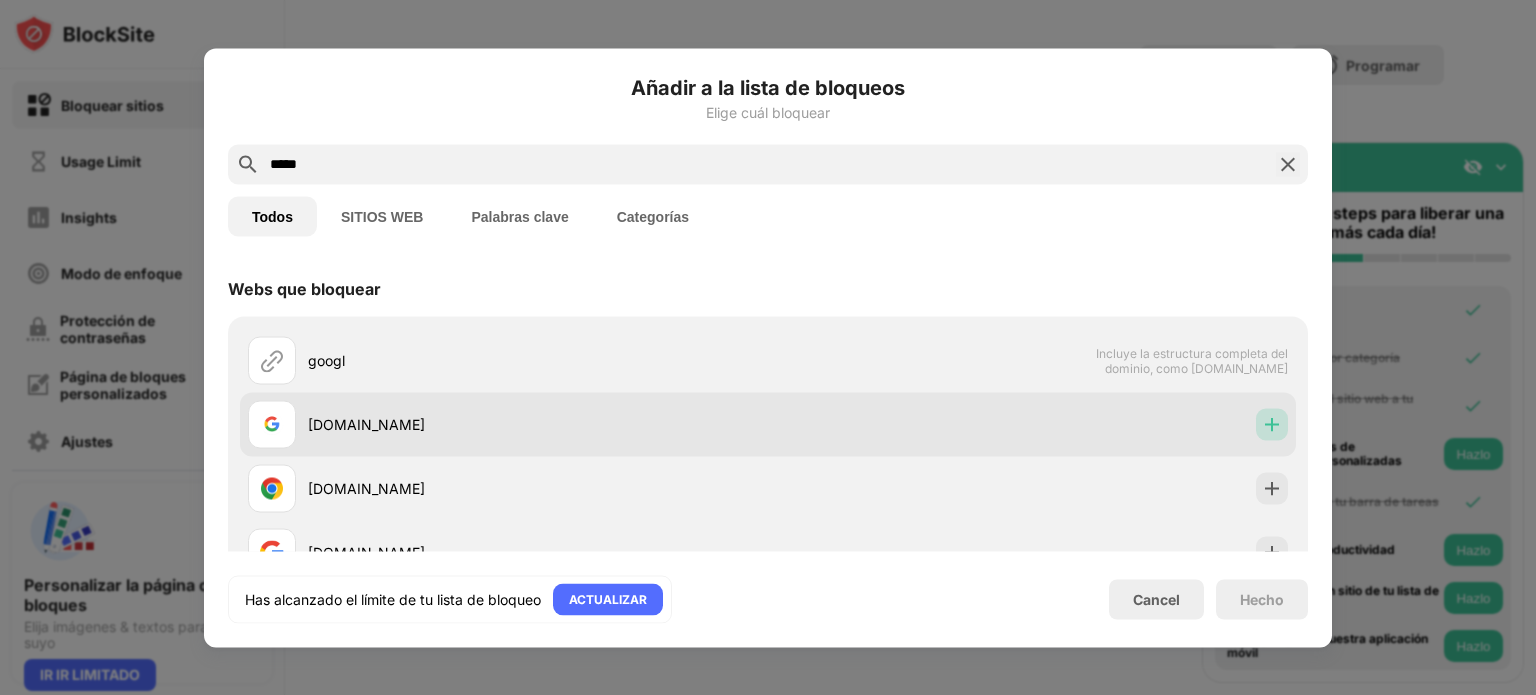 click at bounding box center (1272, 424) 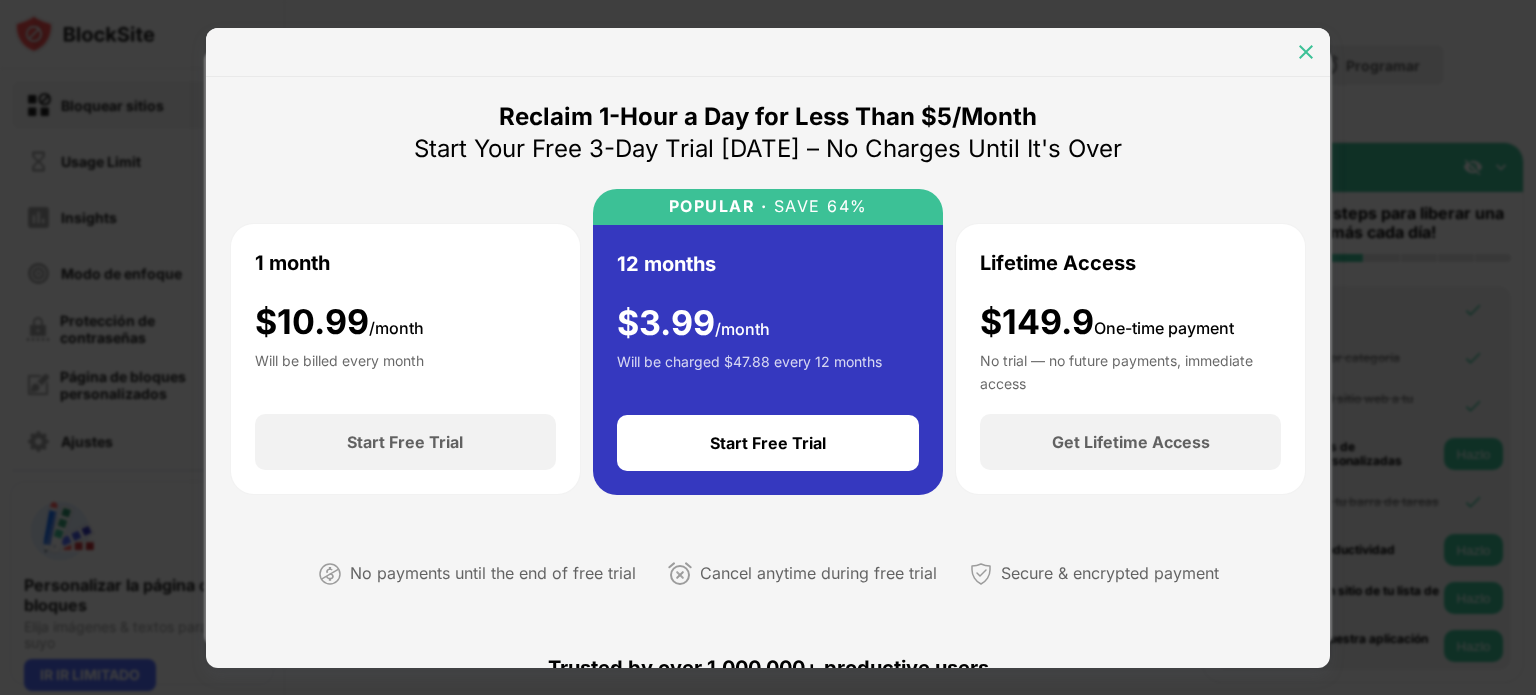 click at bounding box center [1306, 52] 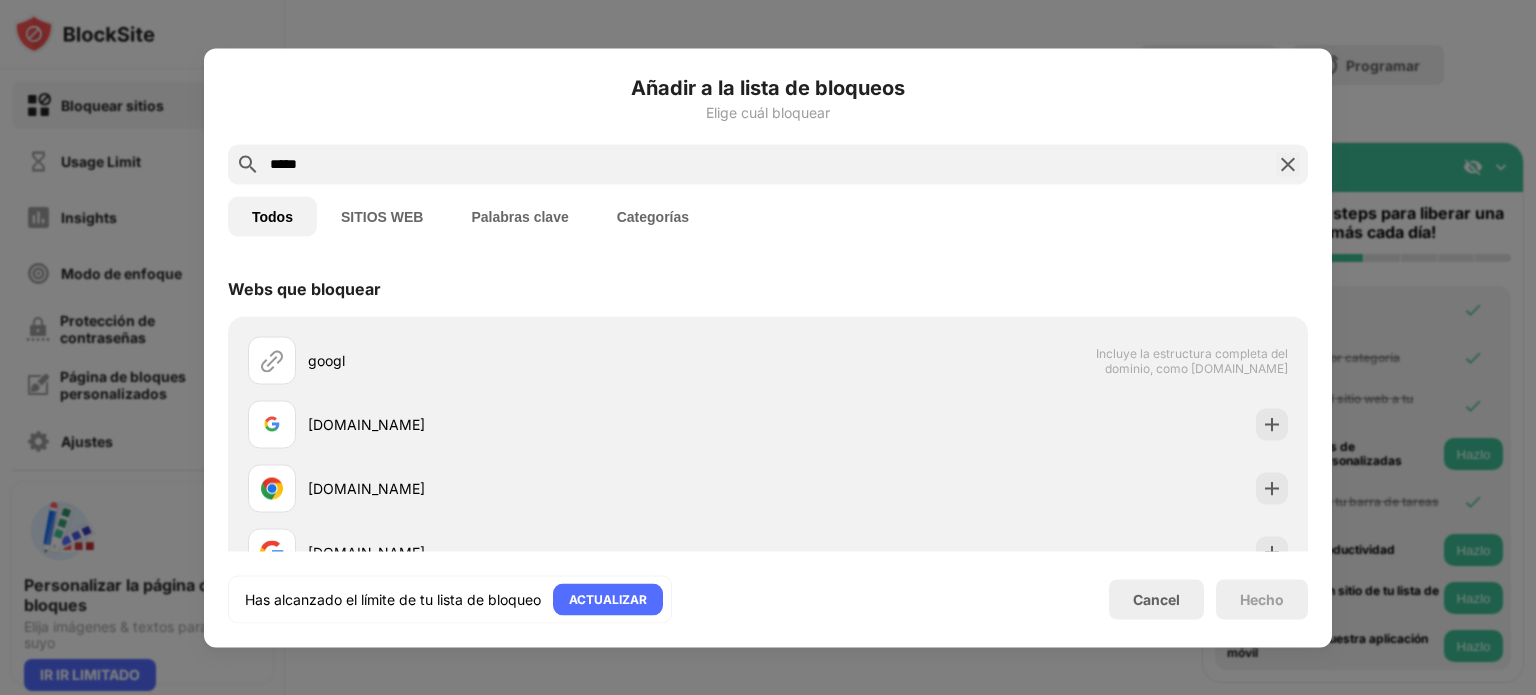 click on "*****" at bounding box center [768, 164] 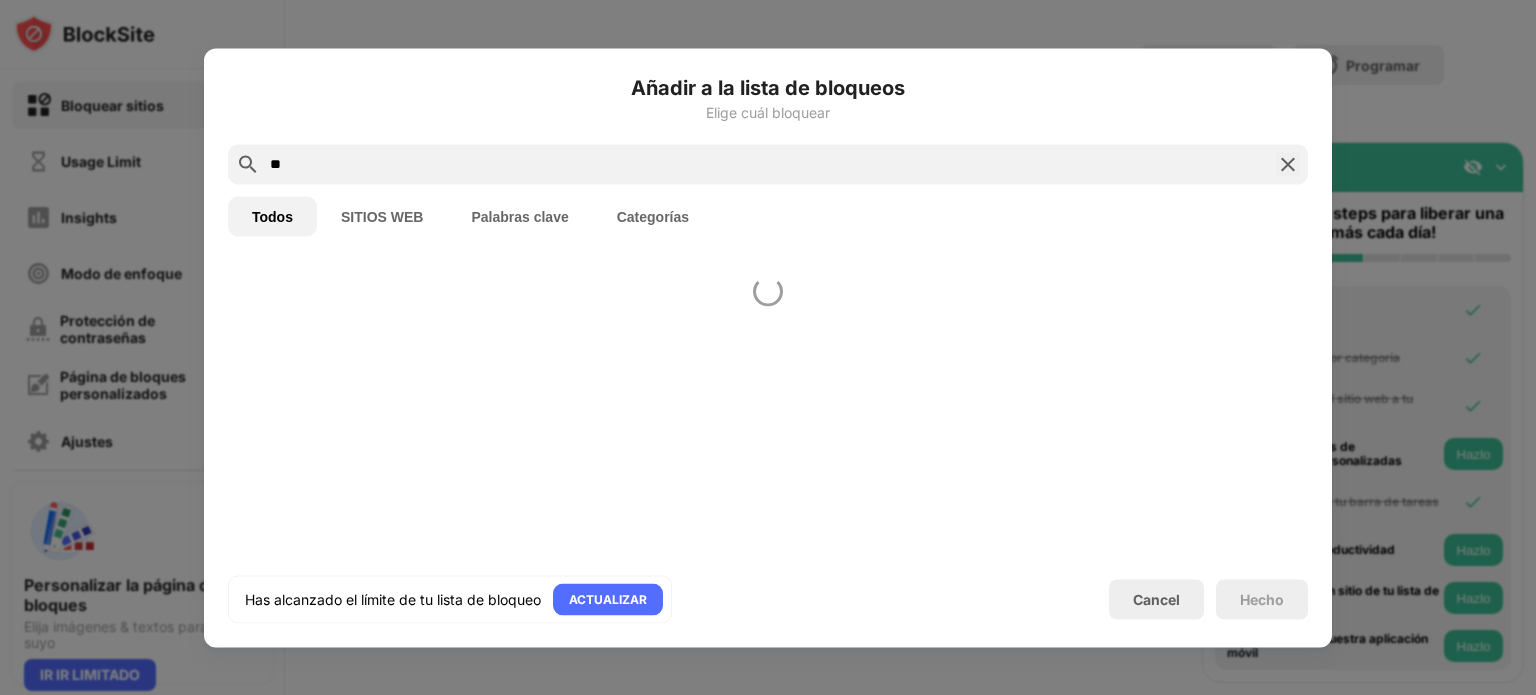 type on "*" 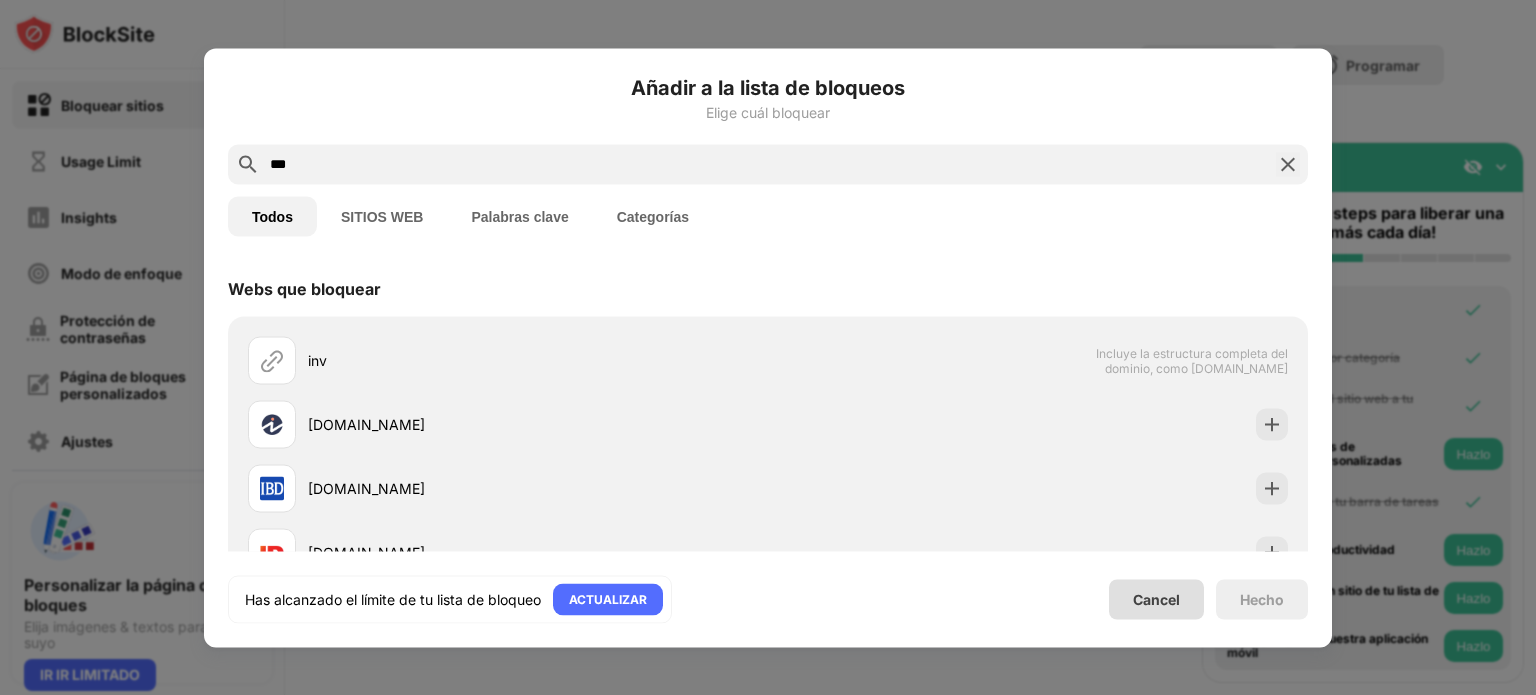 type on "***" 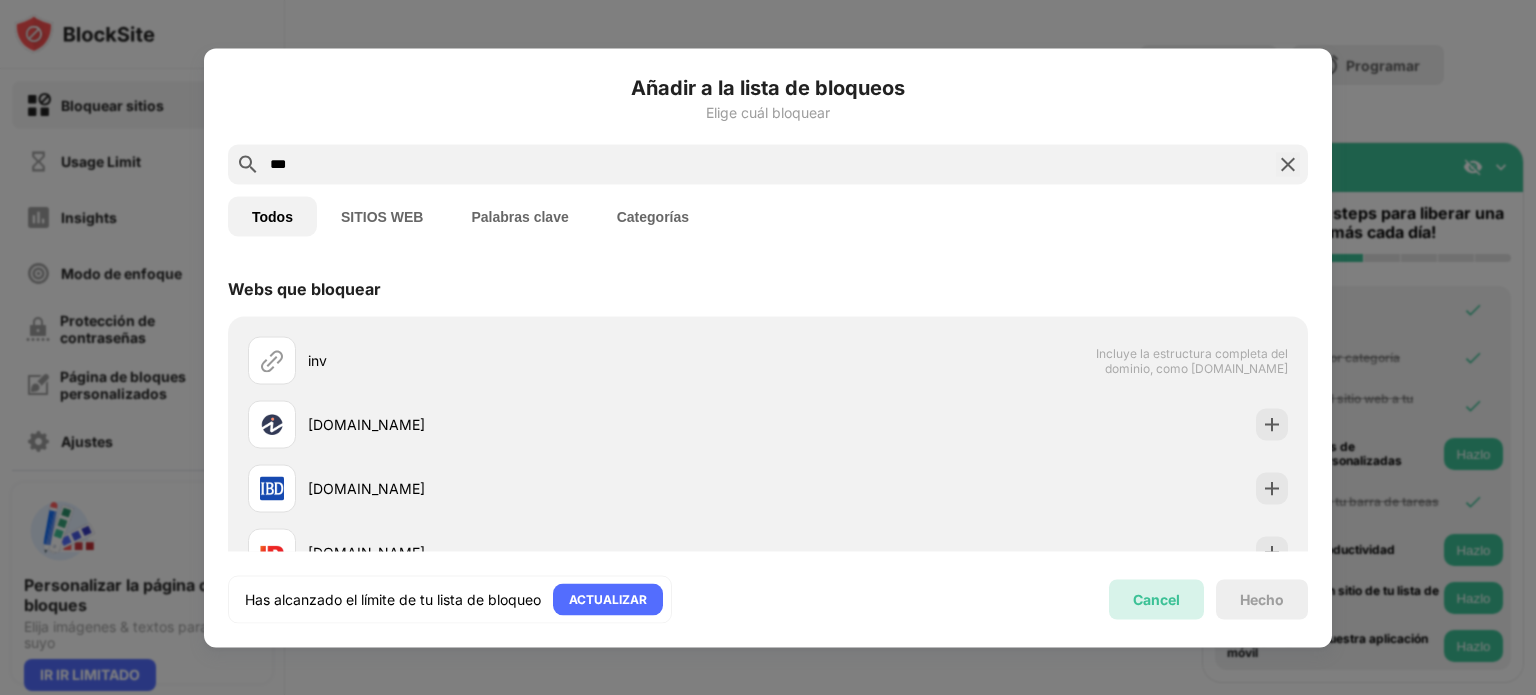 click on "Cancel" at bounding box center [1156, 599] 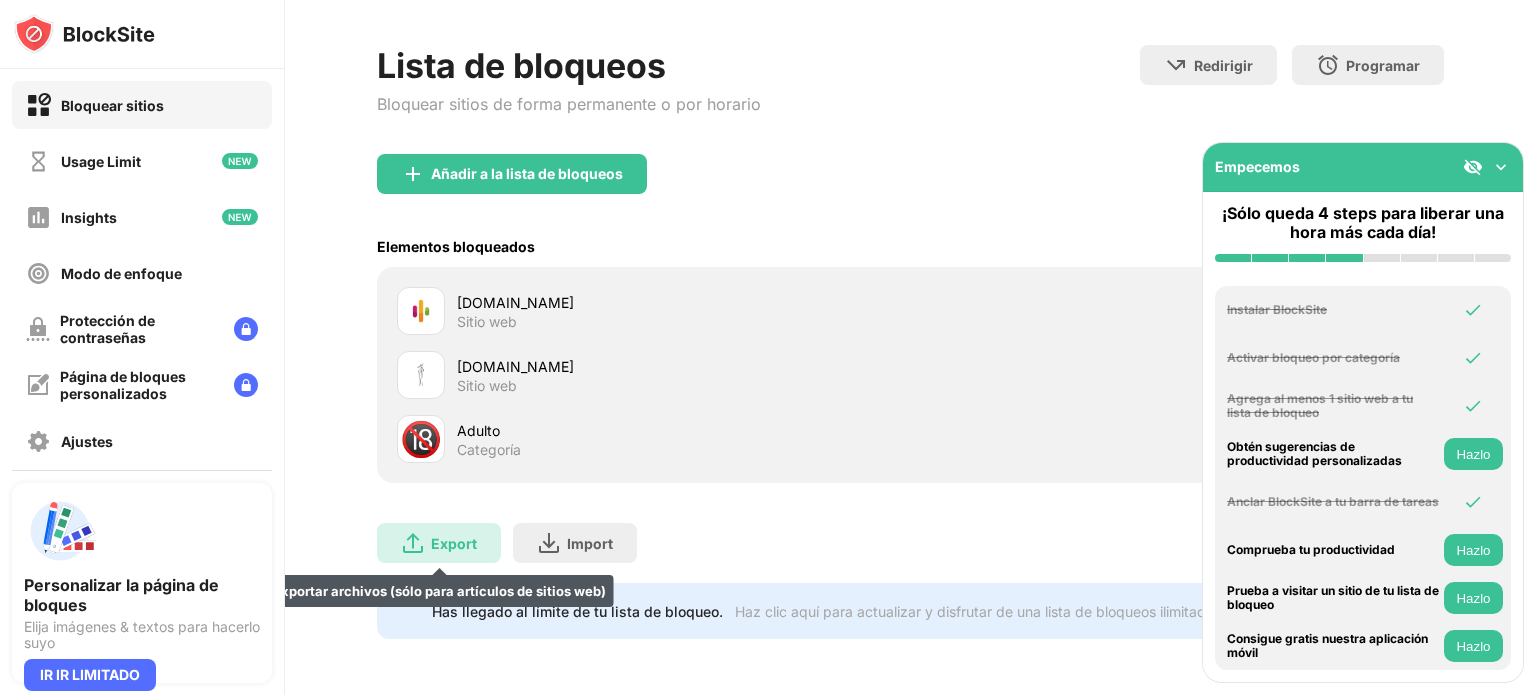click on "Export Exportar archivos (sólo para artículos de sitios web)" at bounding box center (439, 543) 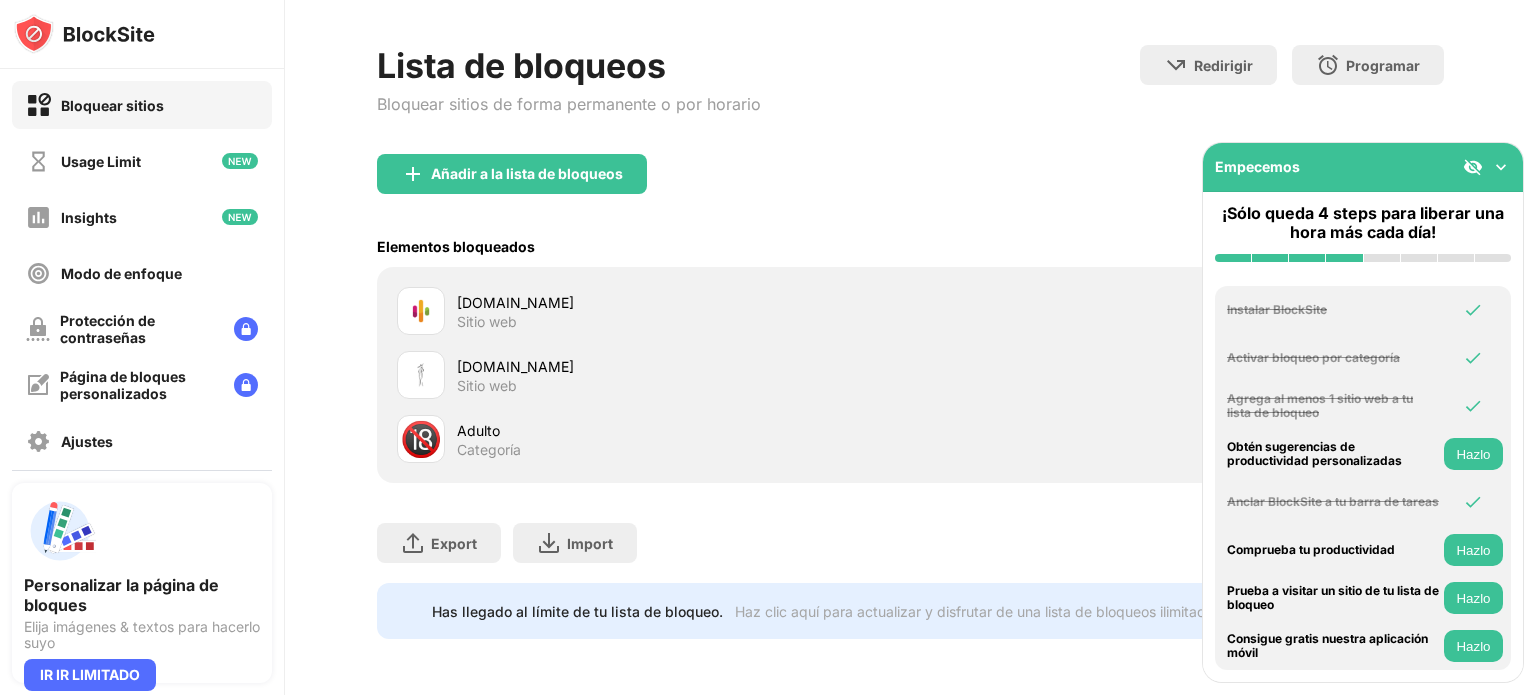 drag, startPoint x: 670, startPoint y: 319, endPoint x: 582, endPoint y: 299, distance: 90.24411 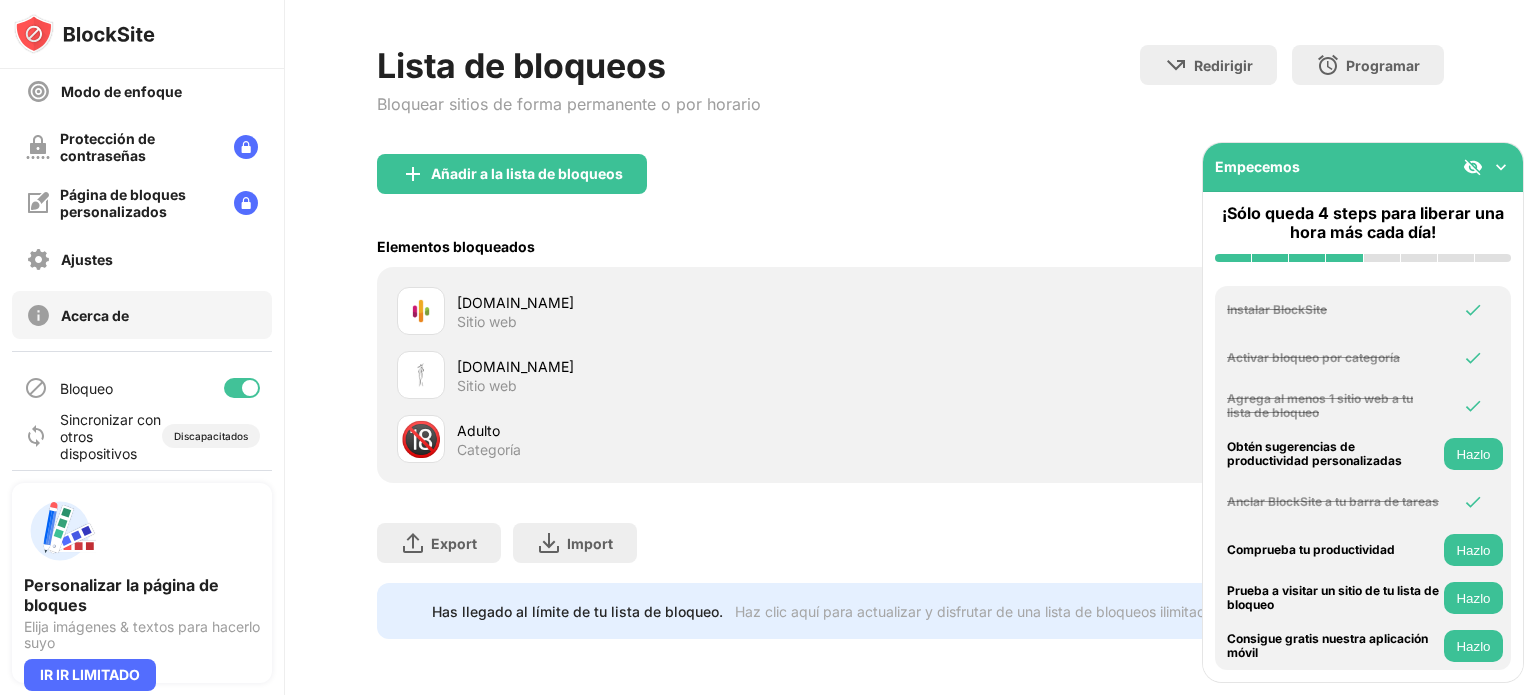 scroll, scrollTop: 183, scrollLeft: 0, axis: vertical 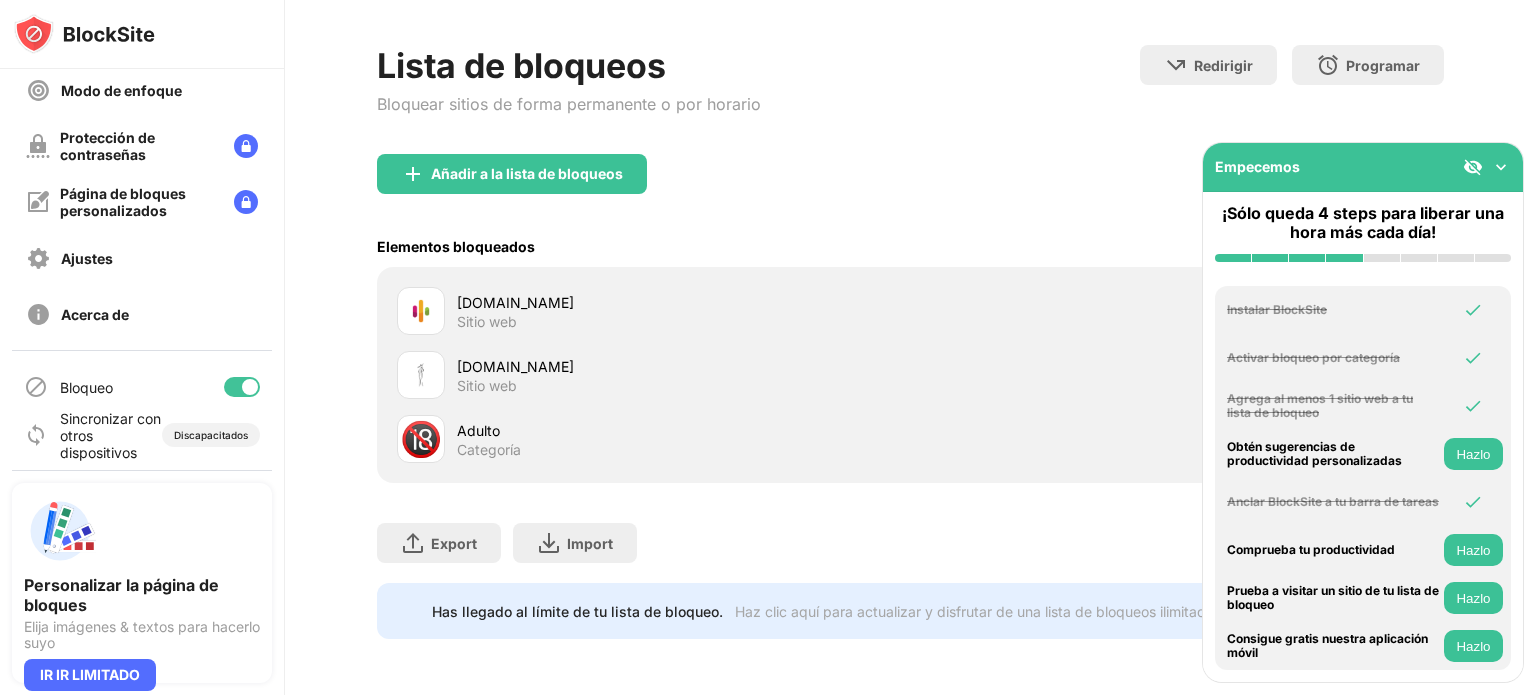 click at bounding box center [242, 387] 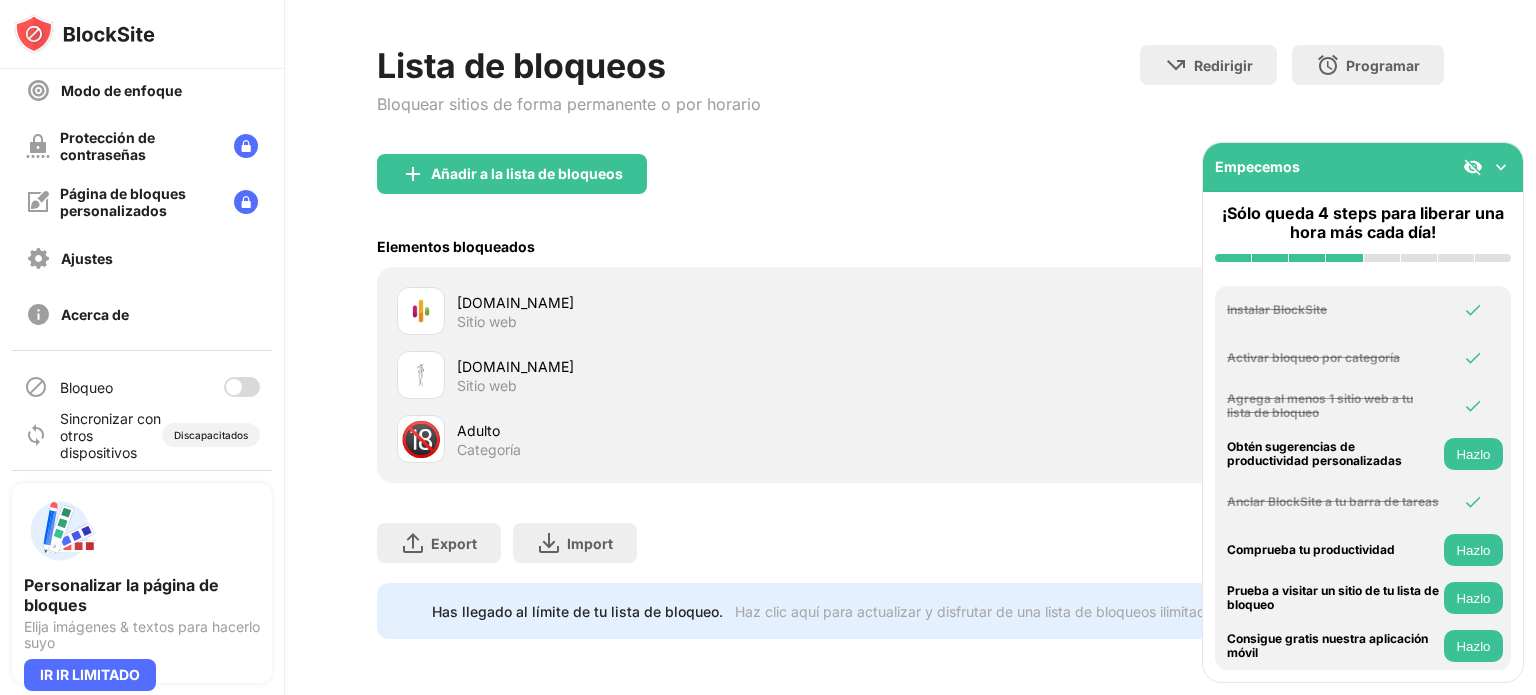 click on "Sitio web" at bounding box center [487, 322] 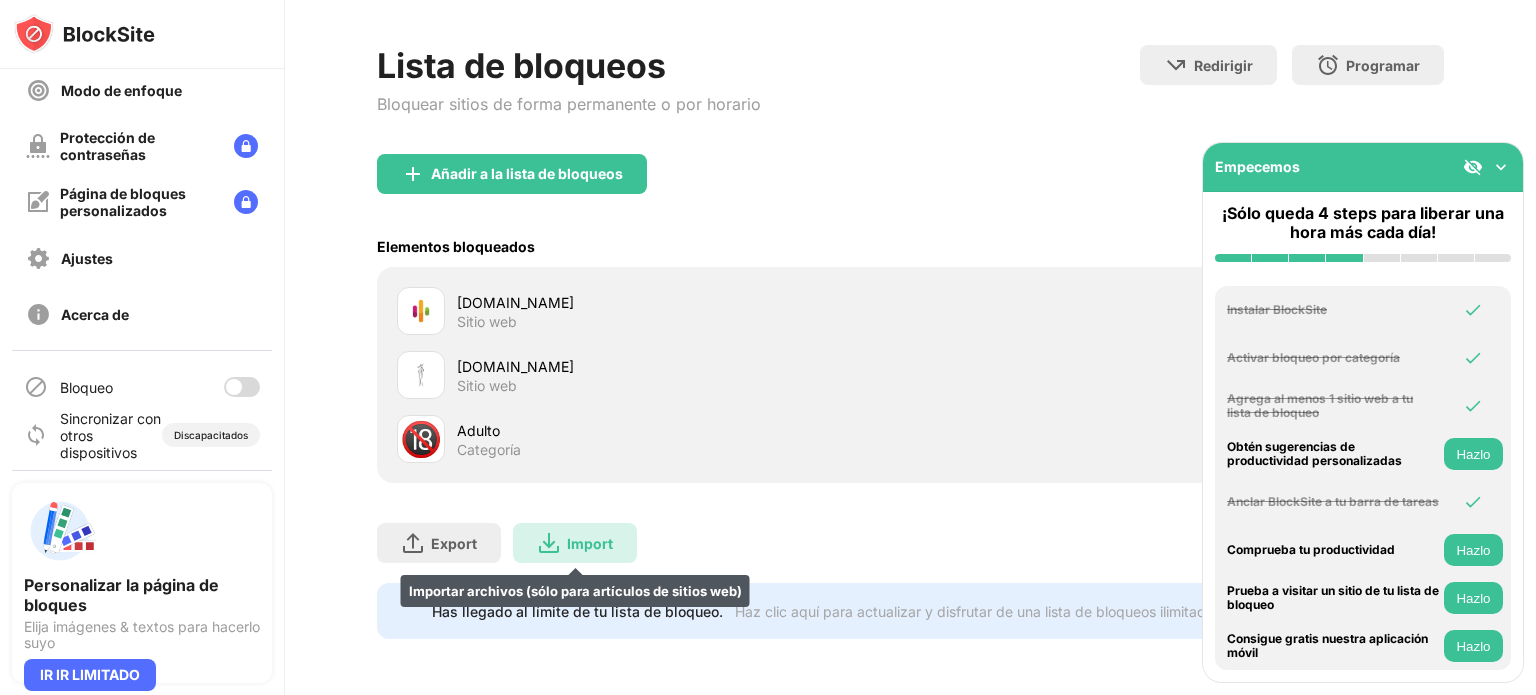 click on "Import" at bounding box center (590, 543) 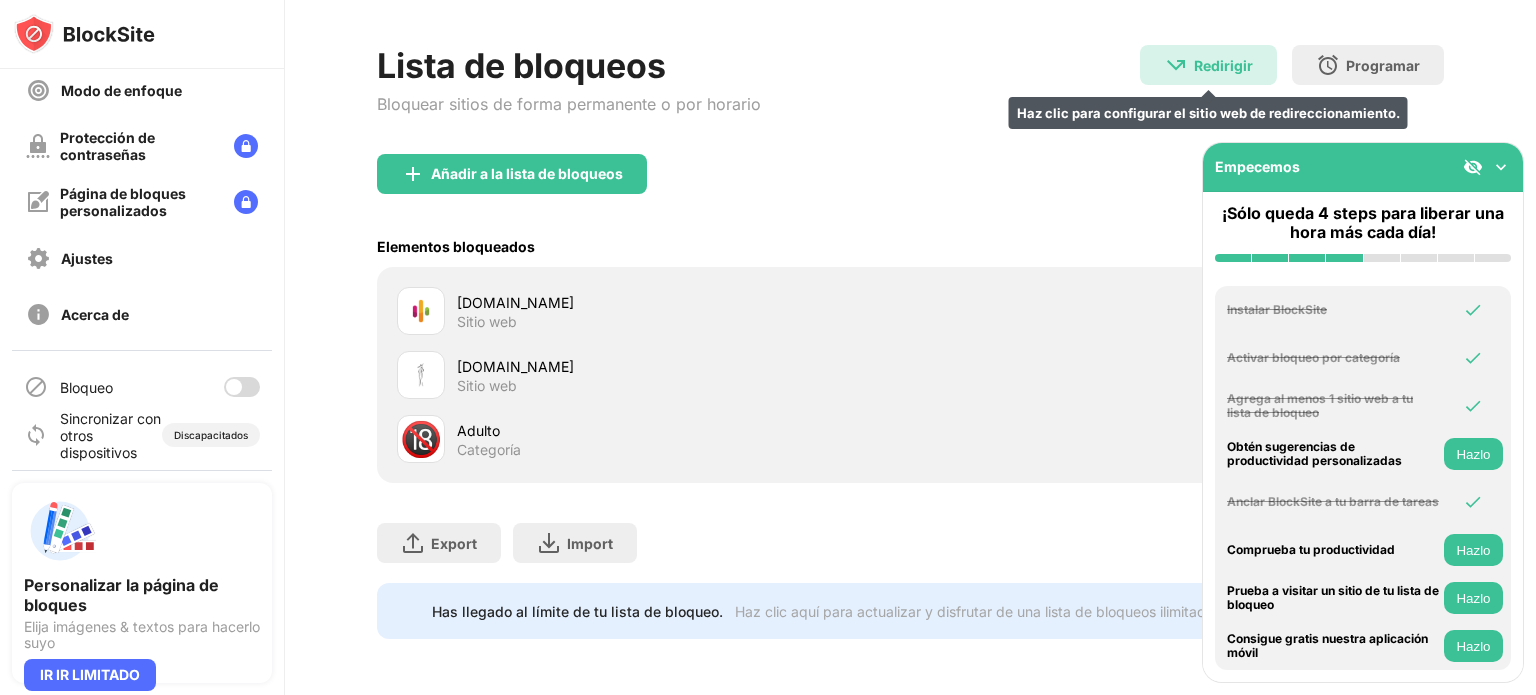 click on "Redirigir" at bounding box center (1223, 65) 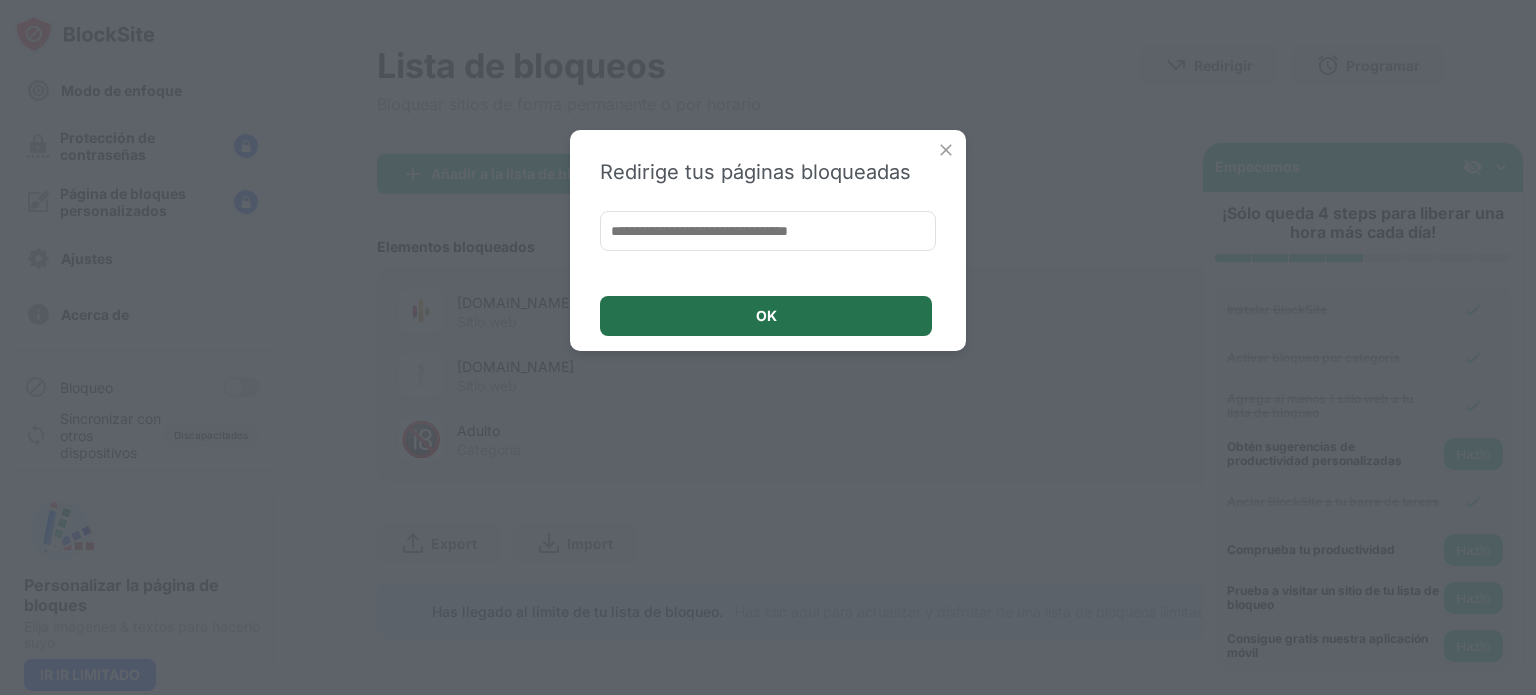 click on "OK" at bounding box center (766, 316) 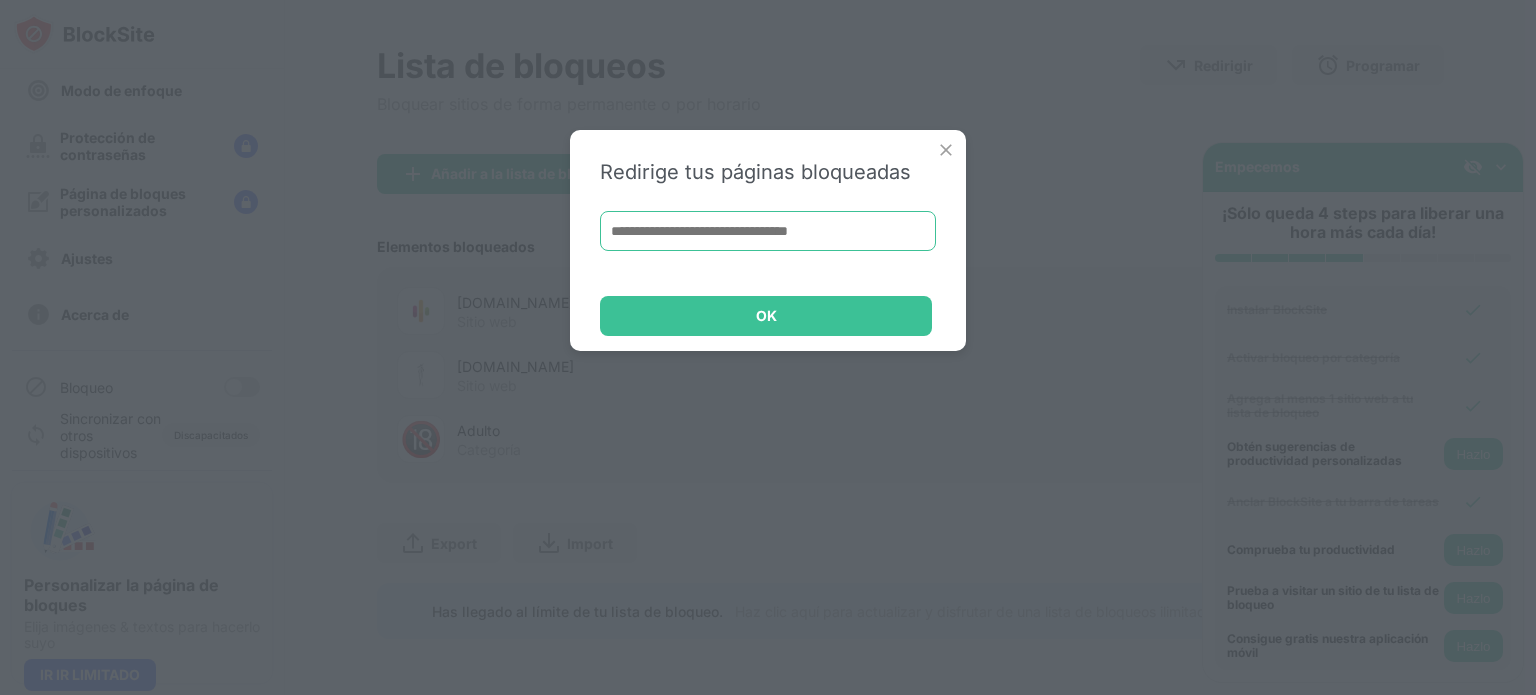 click at bounding box center (768, 231) 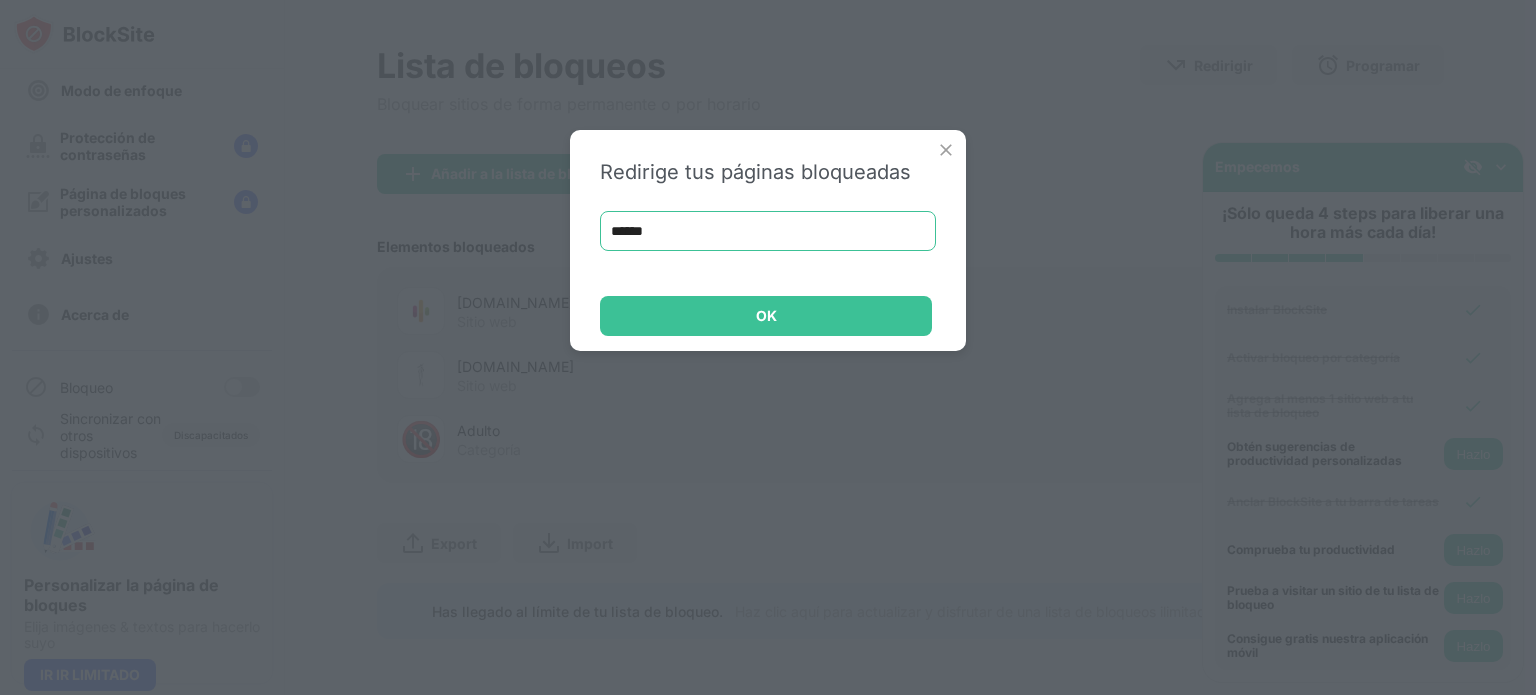 type on "******" 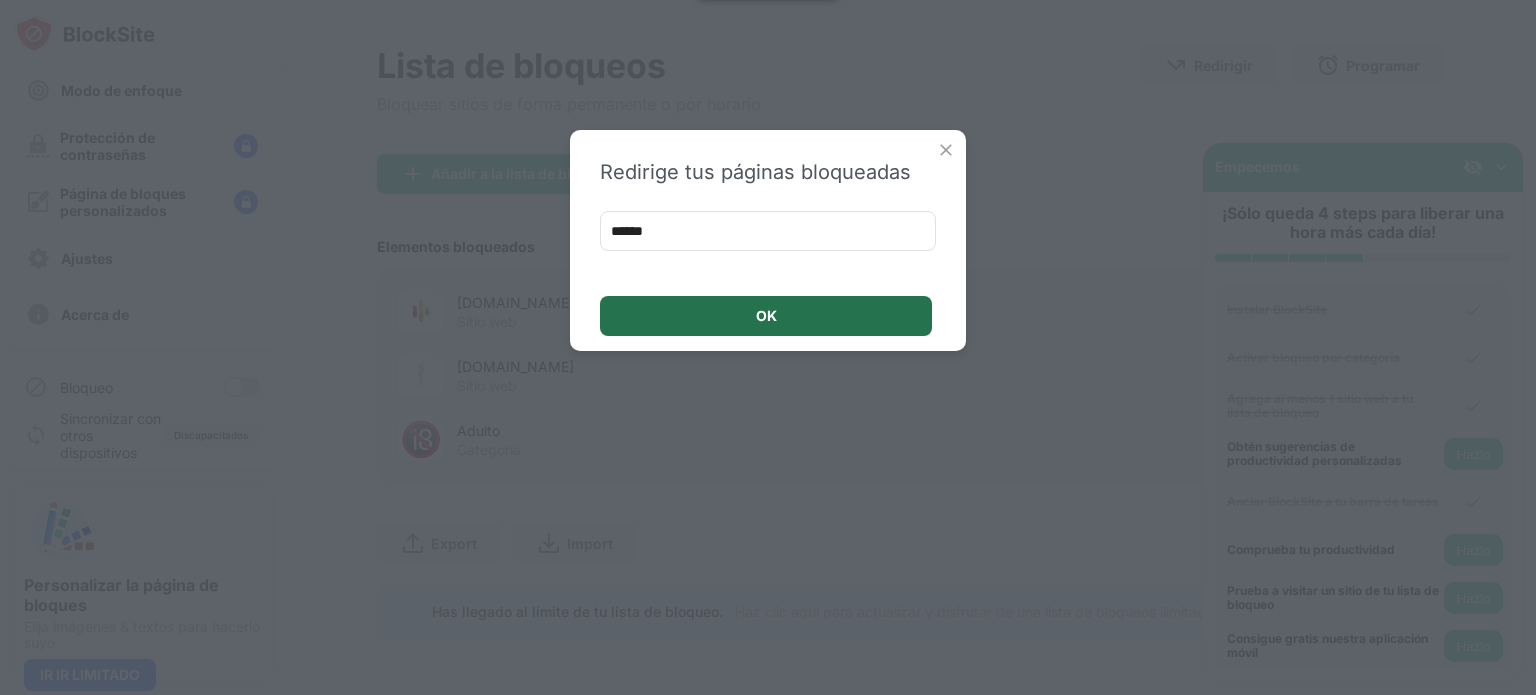 click on "OK" at bounding box center [766, 316] 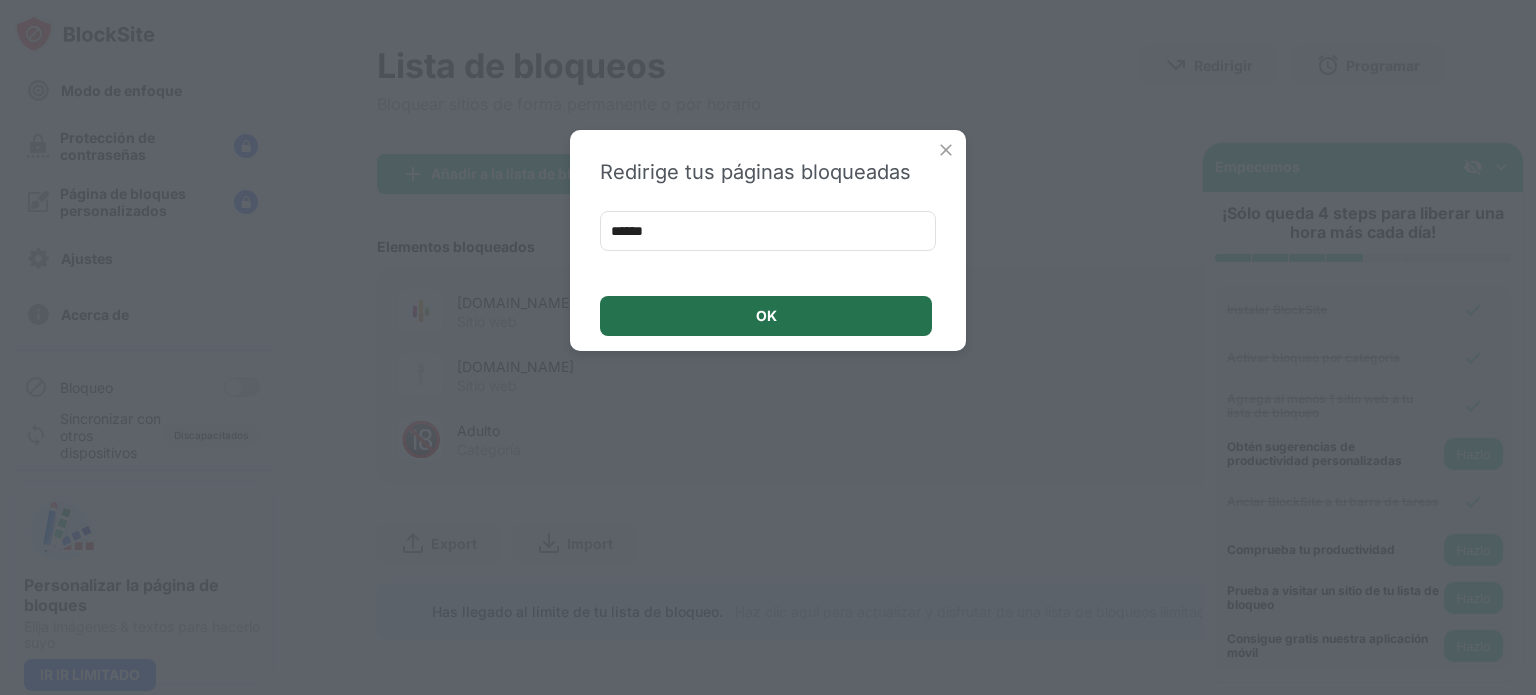 click on "OK" at bounding box center [766, 316] 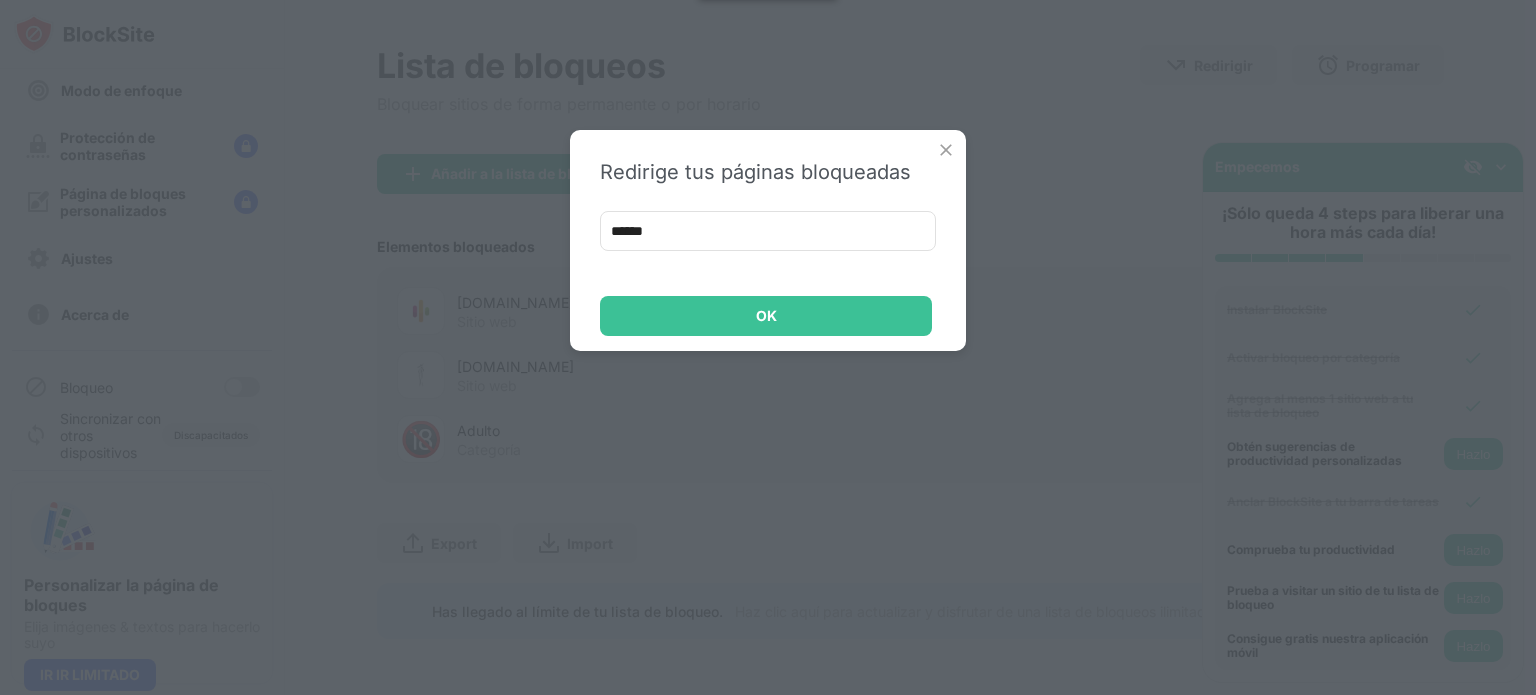 click at bounding box center (946, 150) 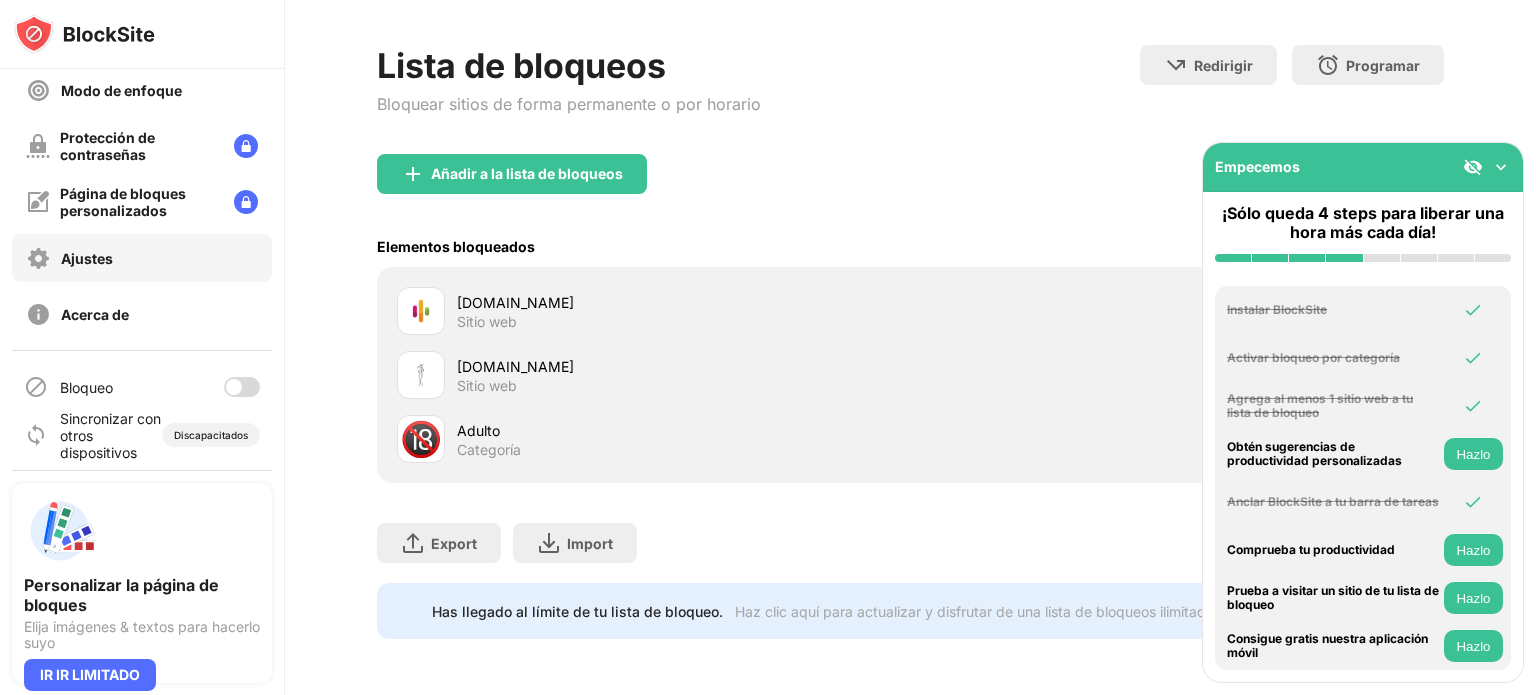 click on "Ajustes" at bounding box center (87, 258) 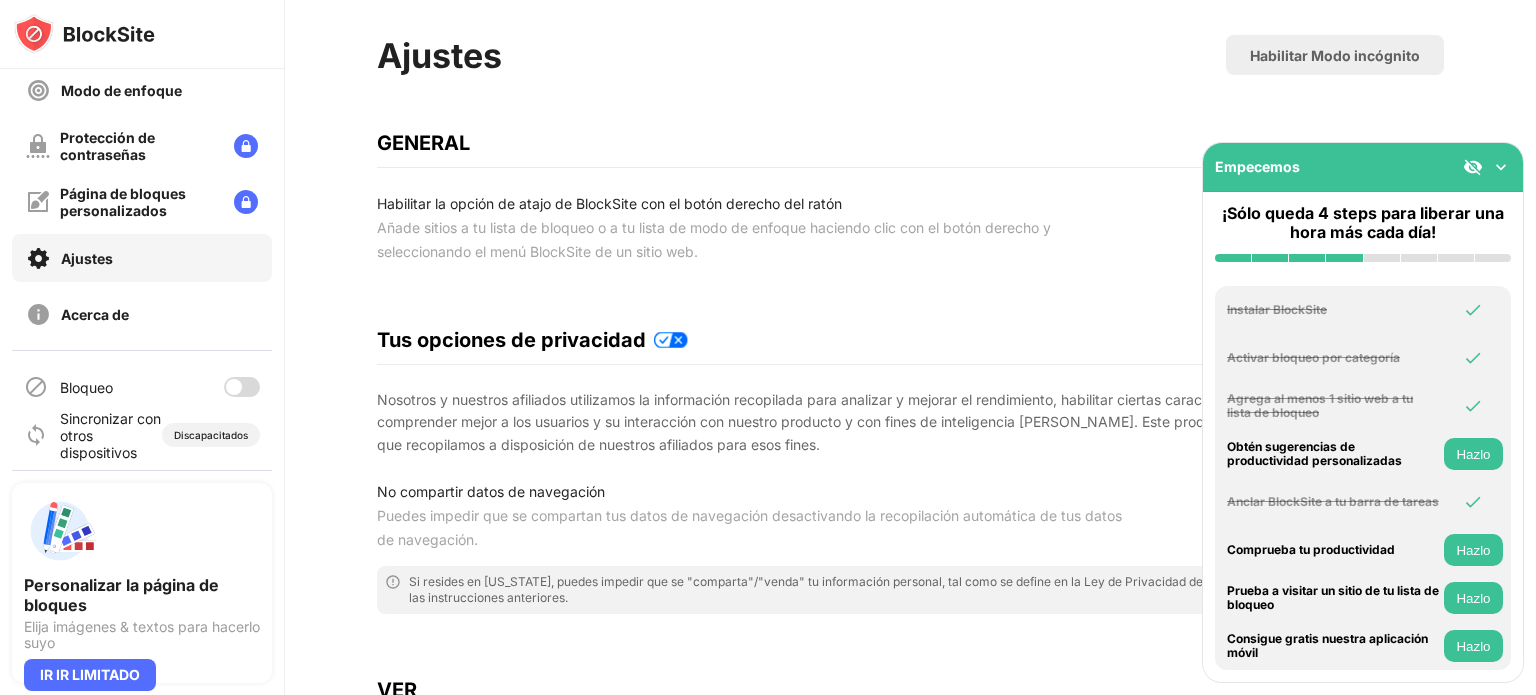 click on "Habilitar la opción de atajo de BlockSite con el botón derecho del ratón" at bounding box center (750, 204) 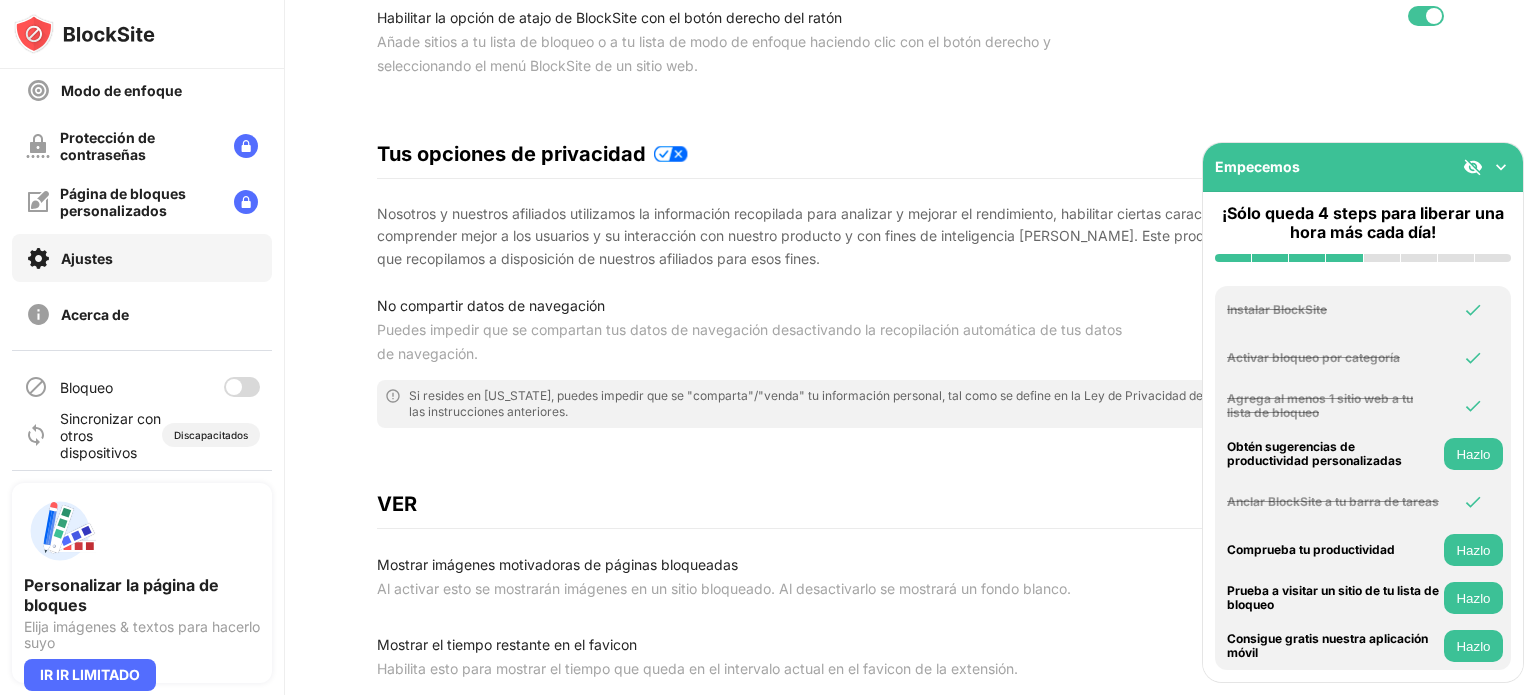 scroll, scrollTop: 282, scrollLeft: 0, axis: vertical 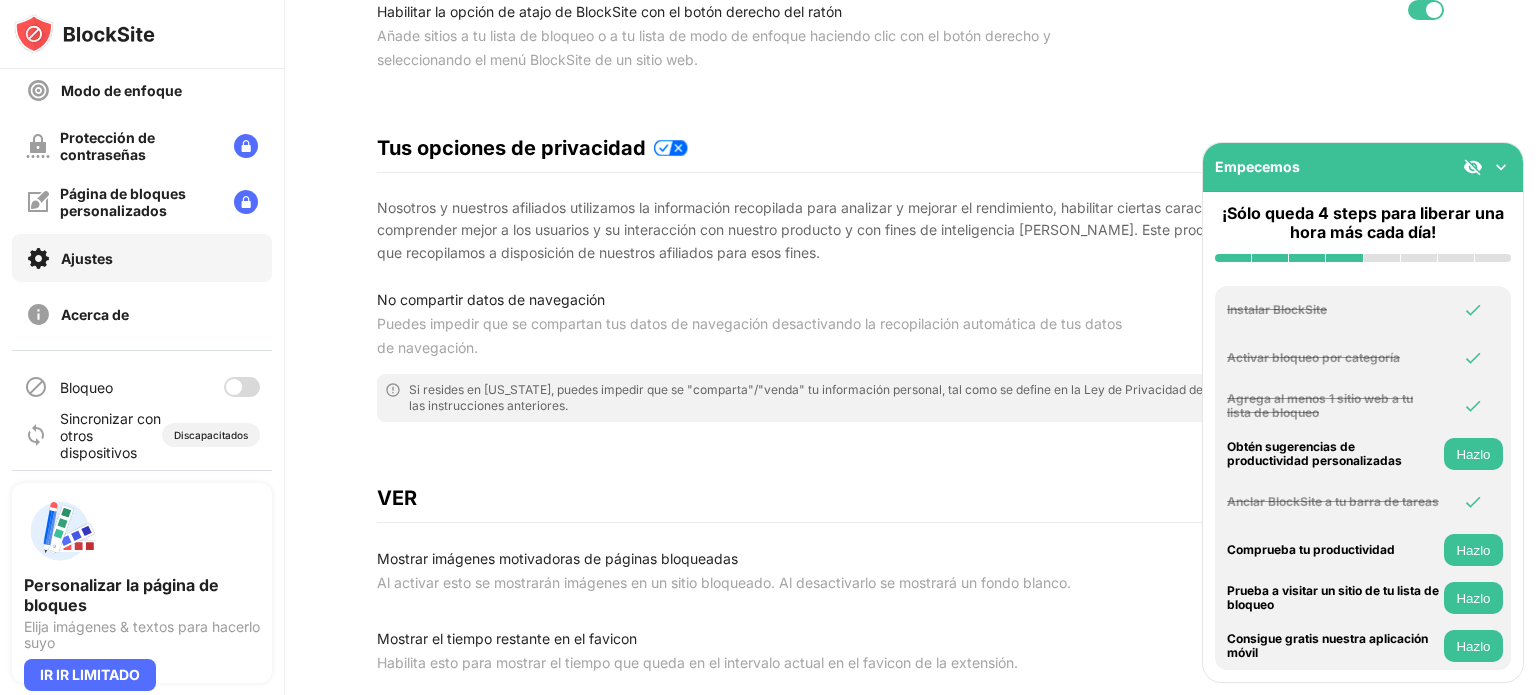 click on "No compartir datos de navegación" at bounding box center [750, 300] 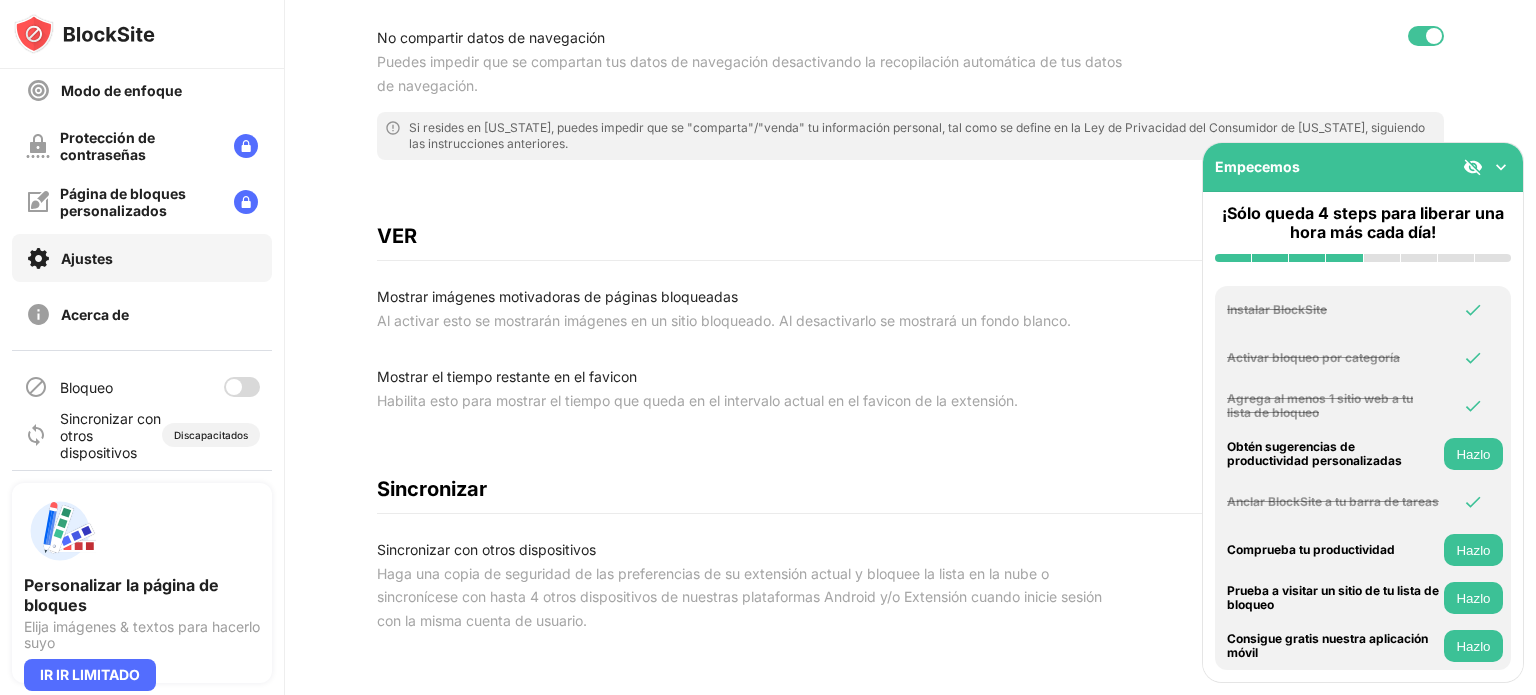 scroll, scrollTop: 843, scrollLeft: 0, axis: vertical 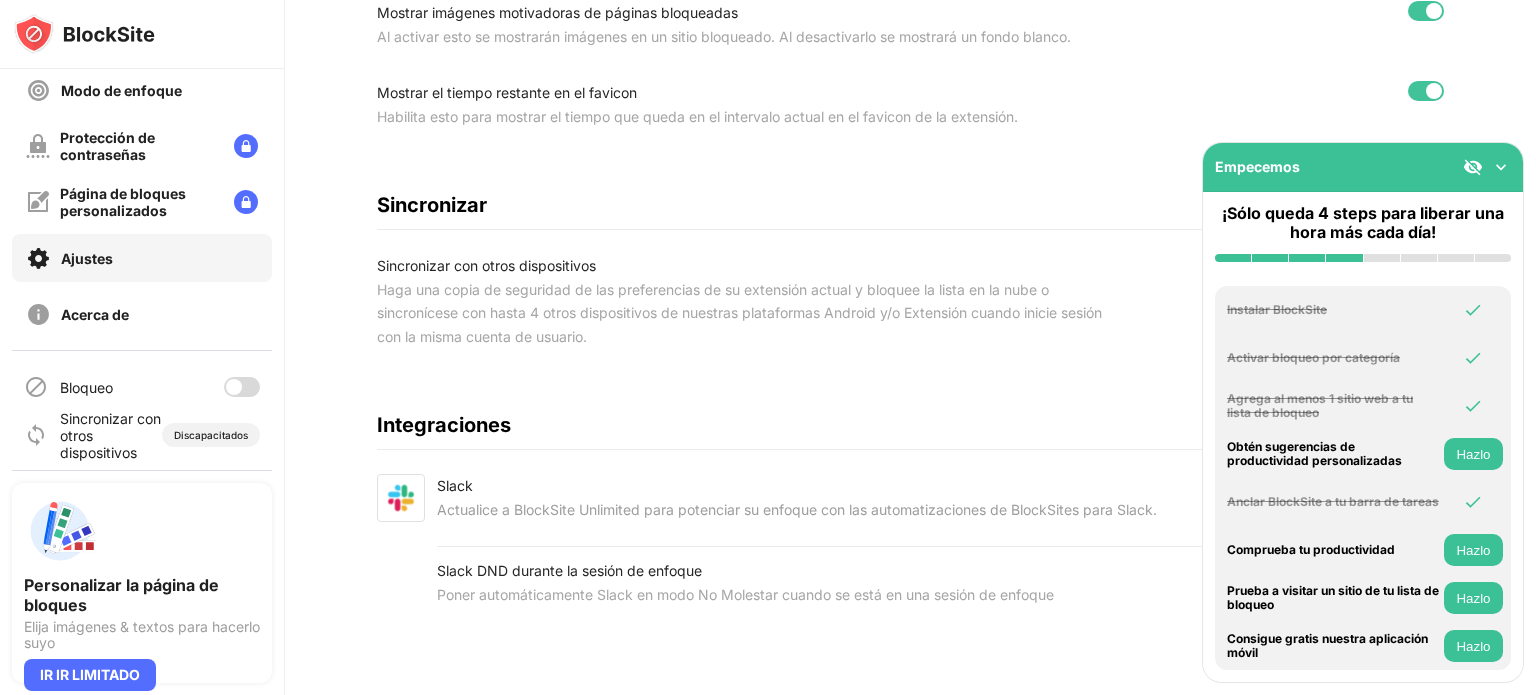 click on "Empecemos" at bounding box center [1363, 167] 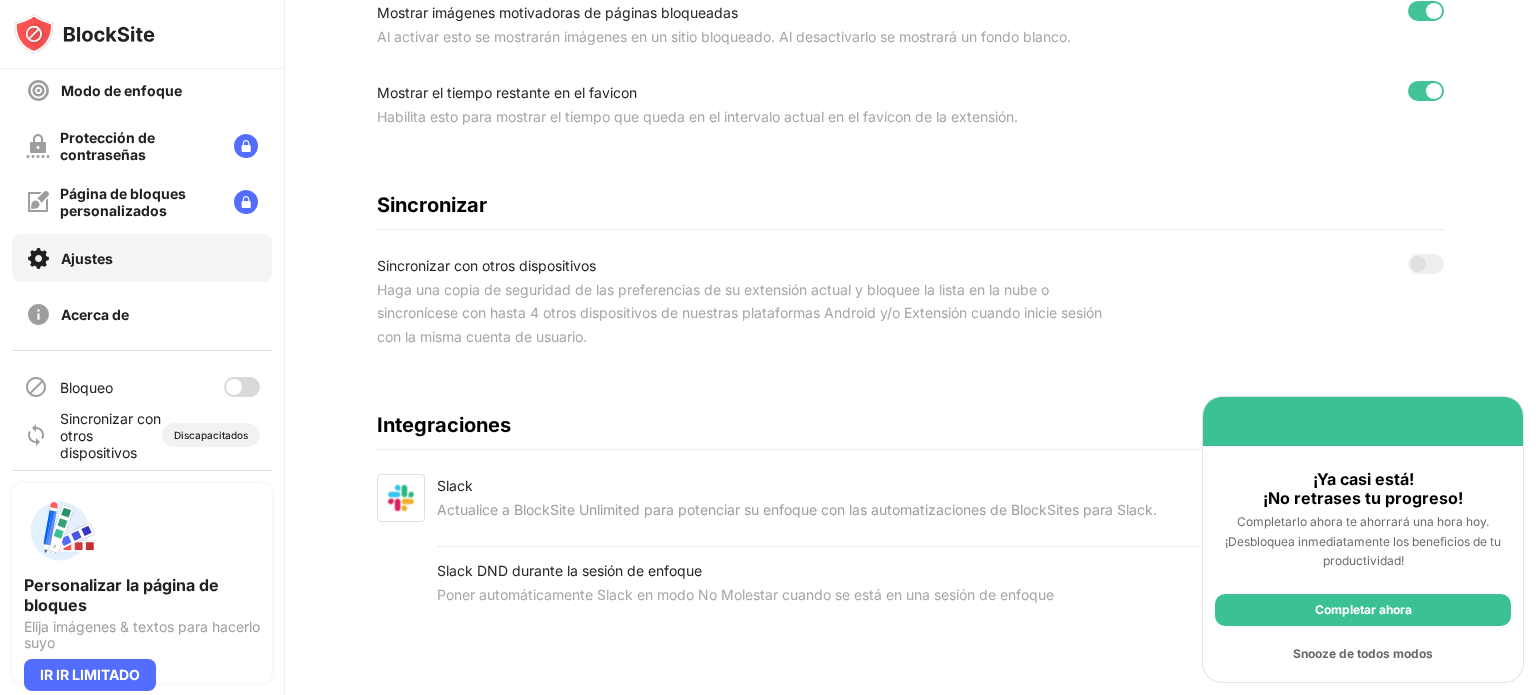 click on "Completar ahora" at bounding box center (1363, 610) 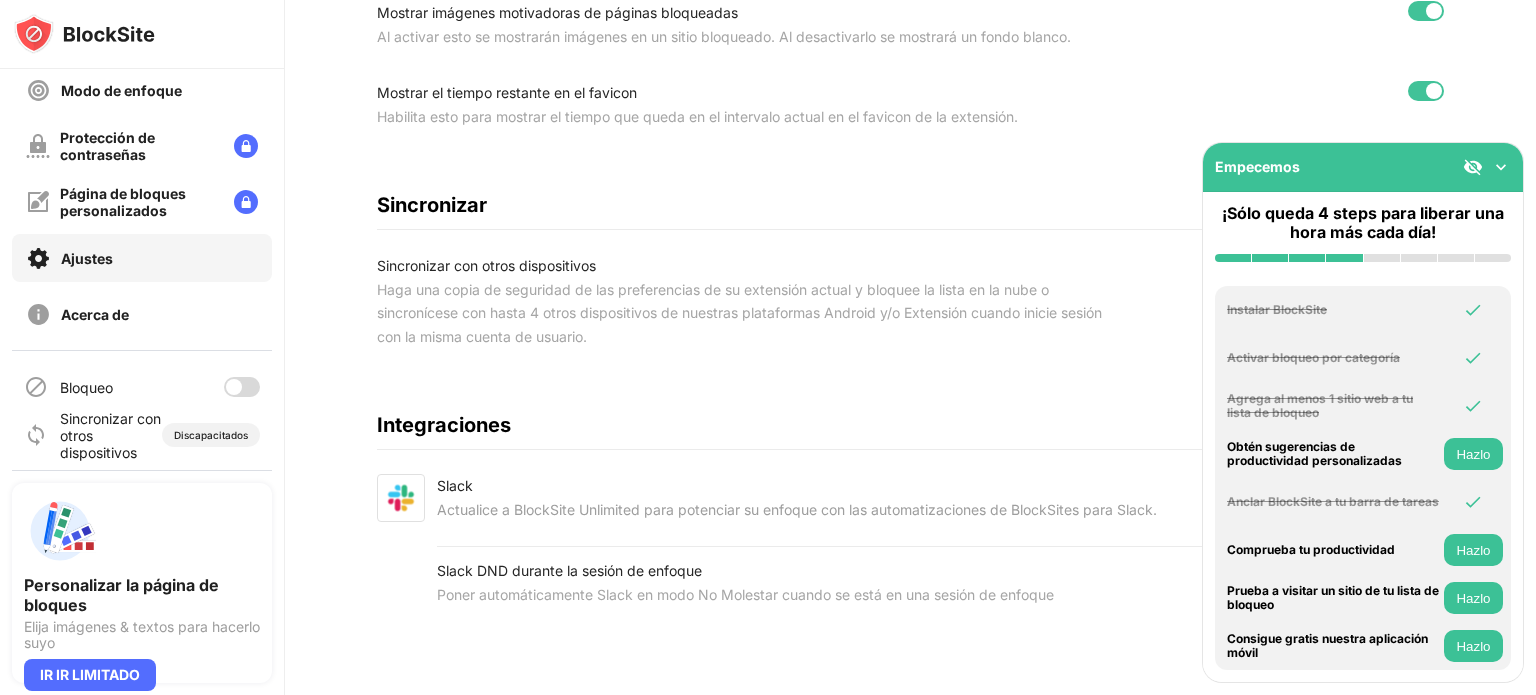 drag, startPoint x: 1498, startPoint y: 180, endPoint x: 1499, endPoint y: 169, distance: 11.045361 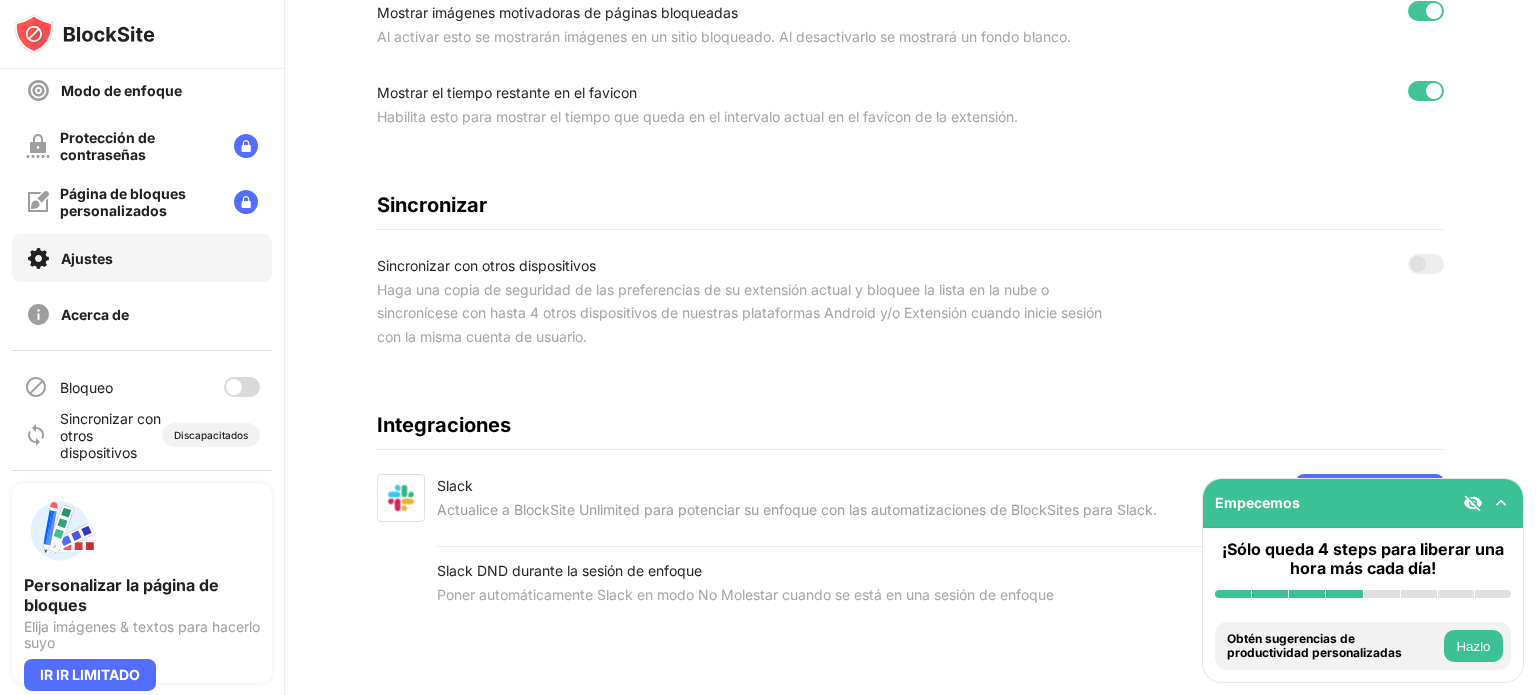 click at bounding box center [1434, 91] 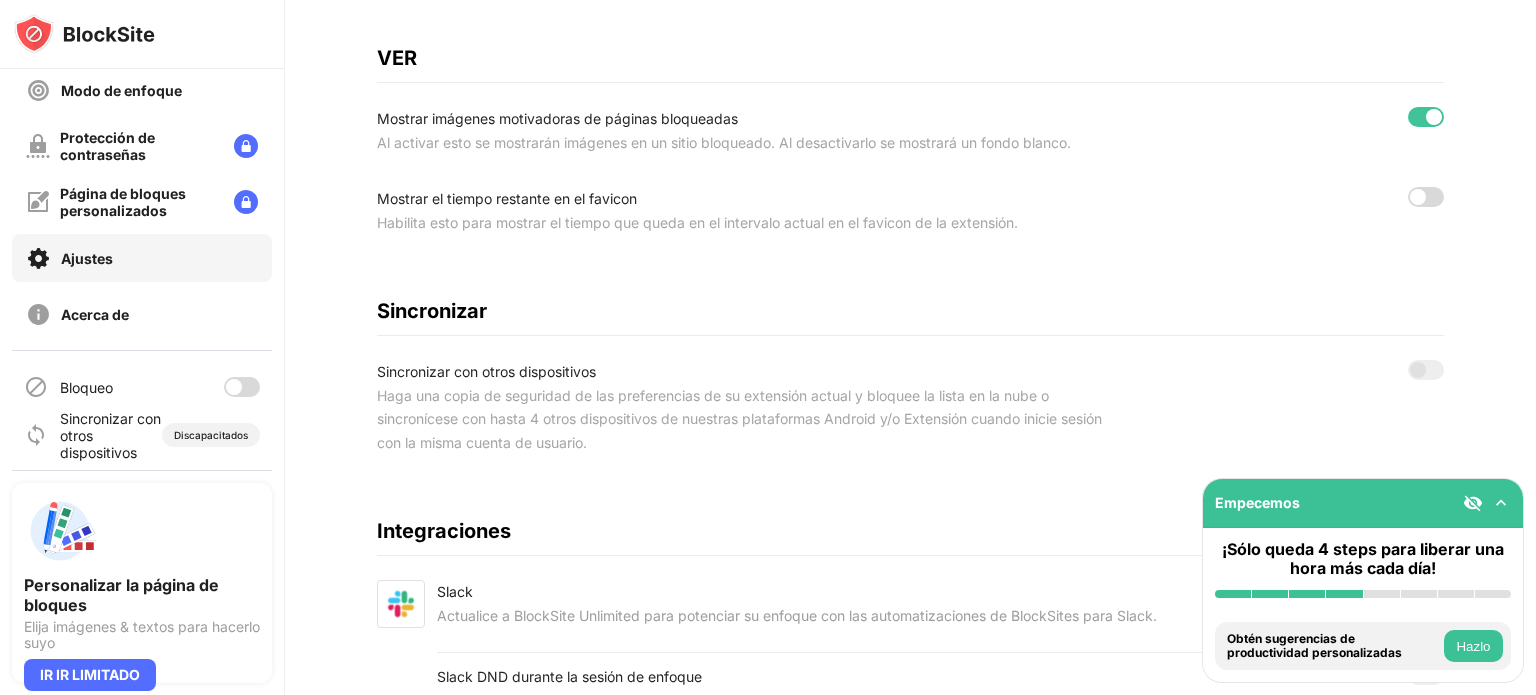 scroll, scrollTop: 723, scrollLeft: 0, axis: vertical 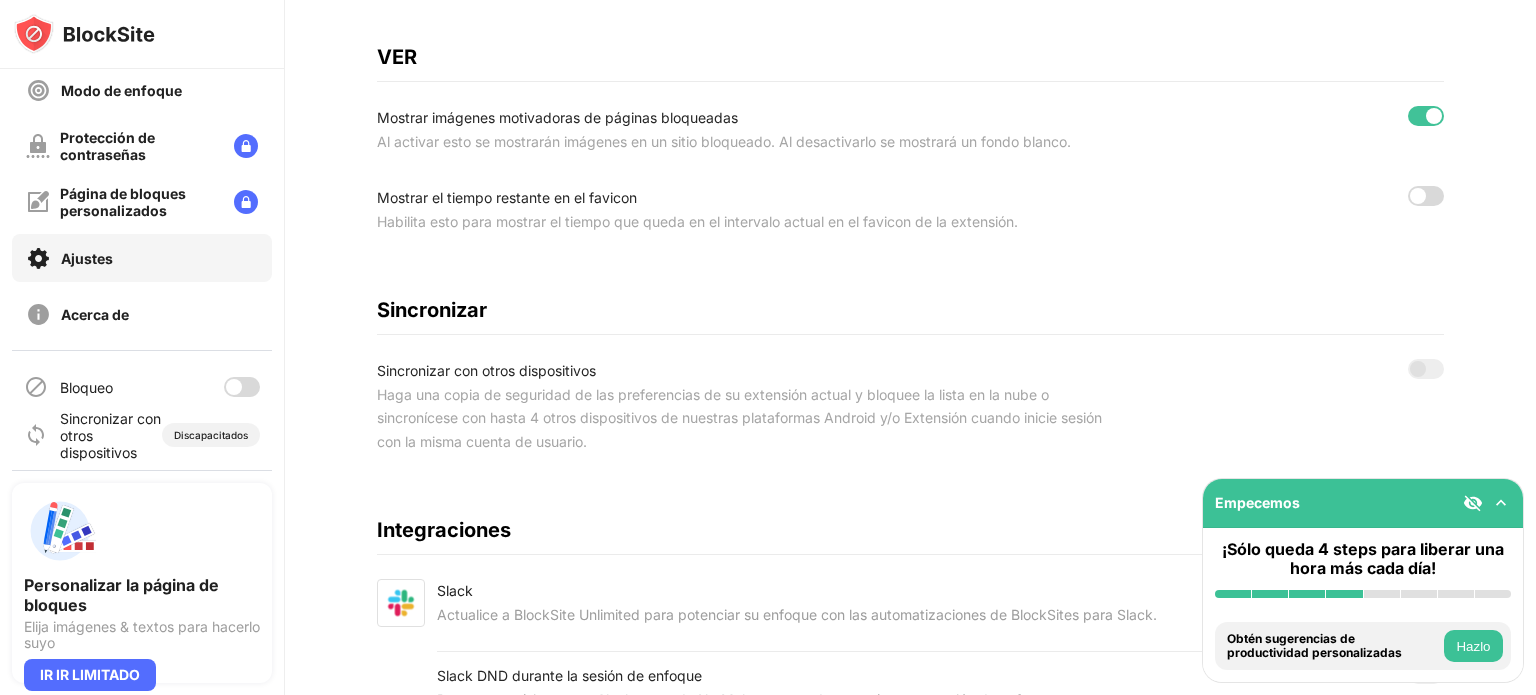 click at bounding box center (1426, 116) 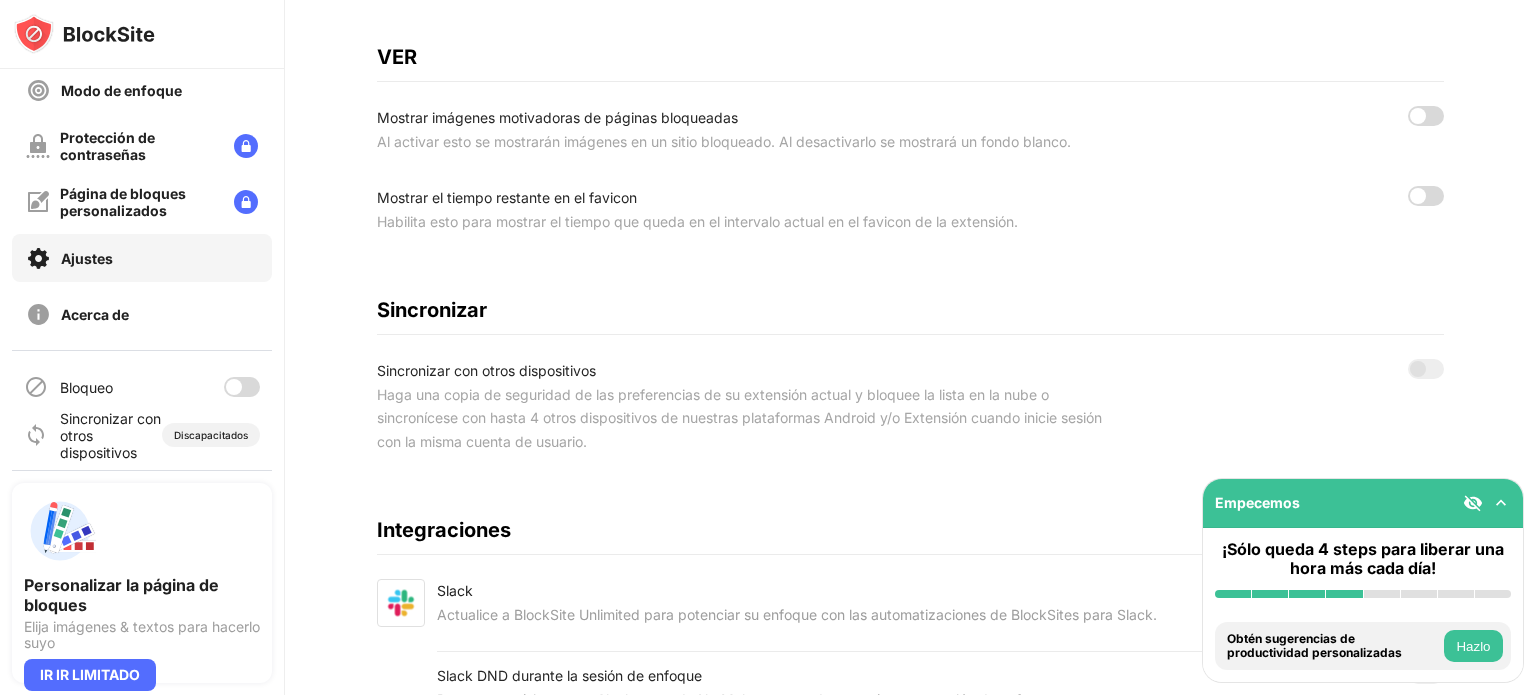 click on "Ajustes" at bounding box center (87, 258) 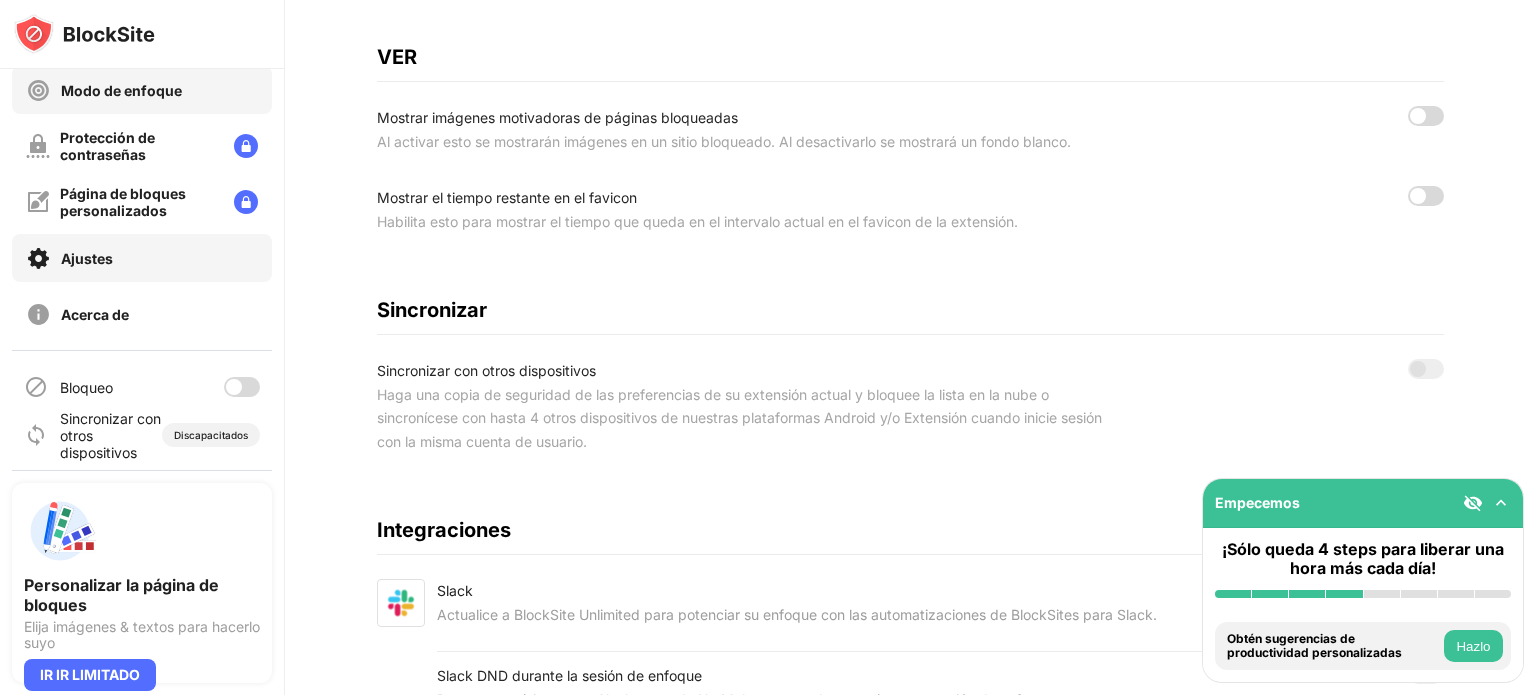 click on "Modo de enfoque" at bounding box center (121, 90) 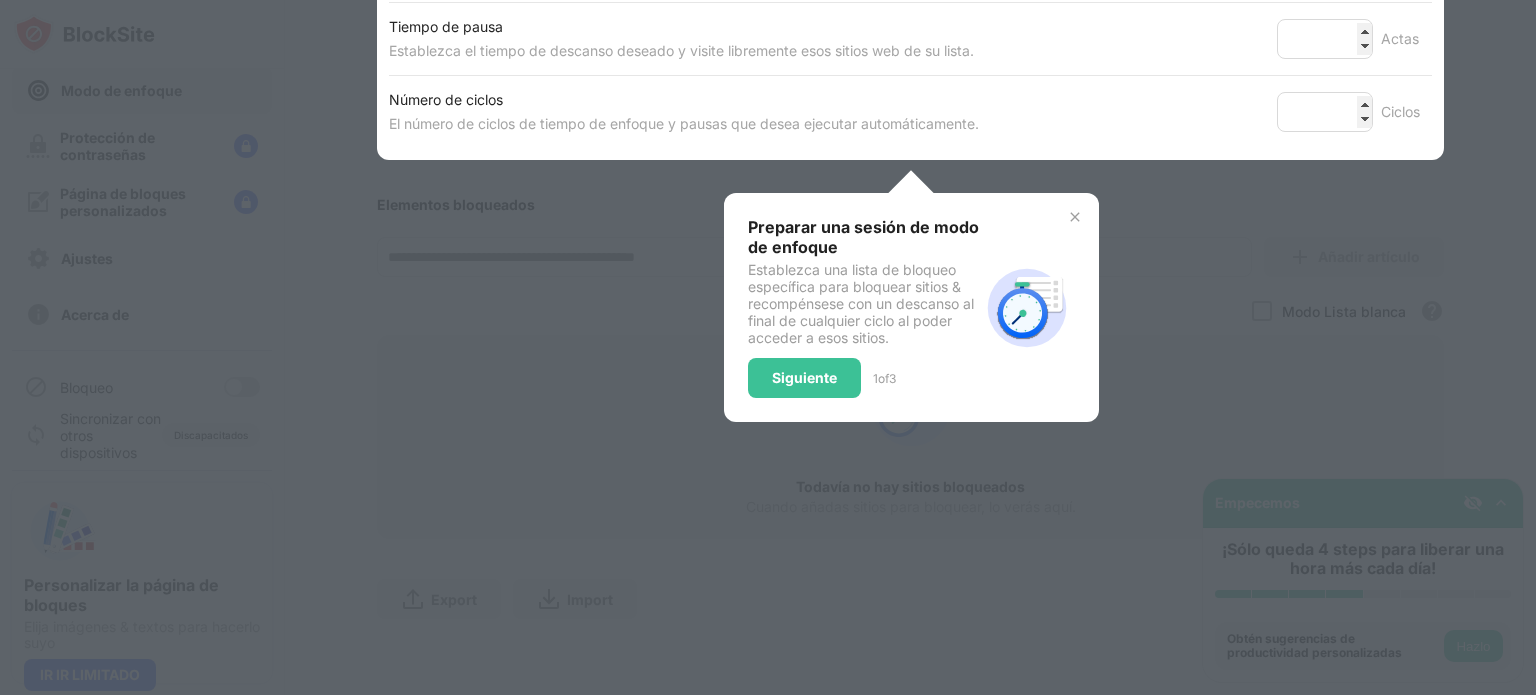 scroll, scrollTop: 440, scrollLeft: 0, axis: vertical 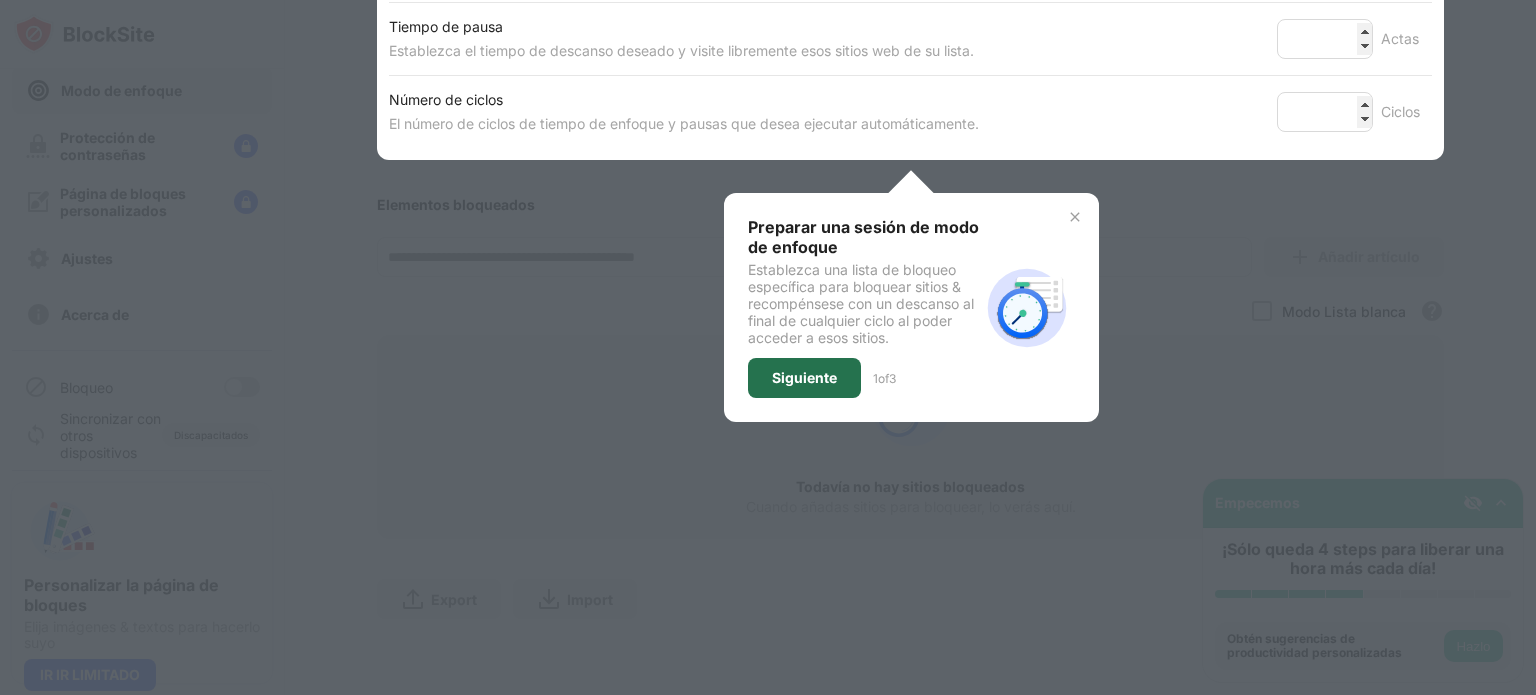 click on "Siguiente" at bounding box center [804, 378] 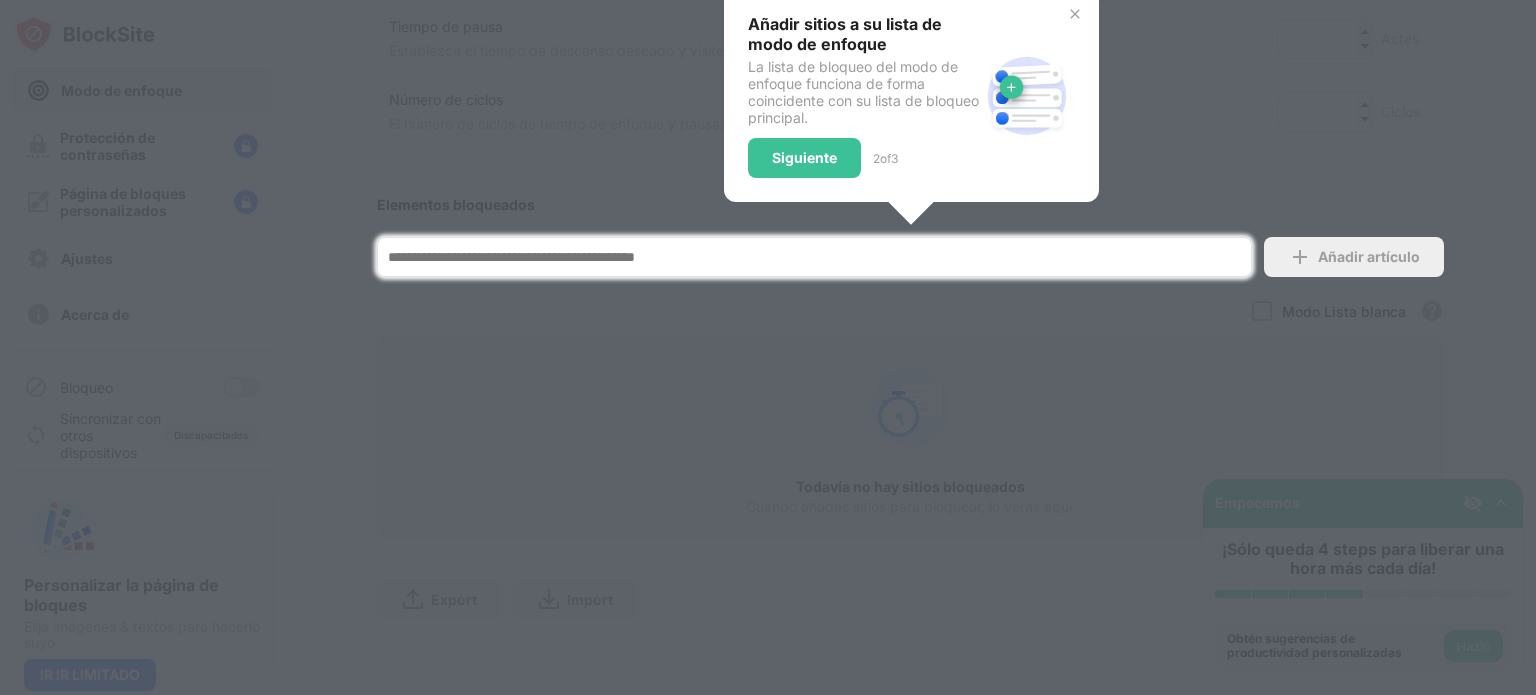 click at bounding box center [768, 347] 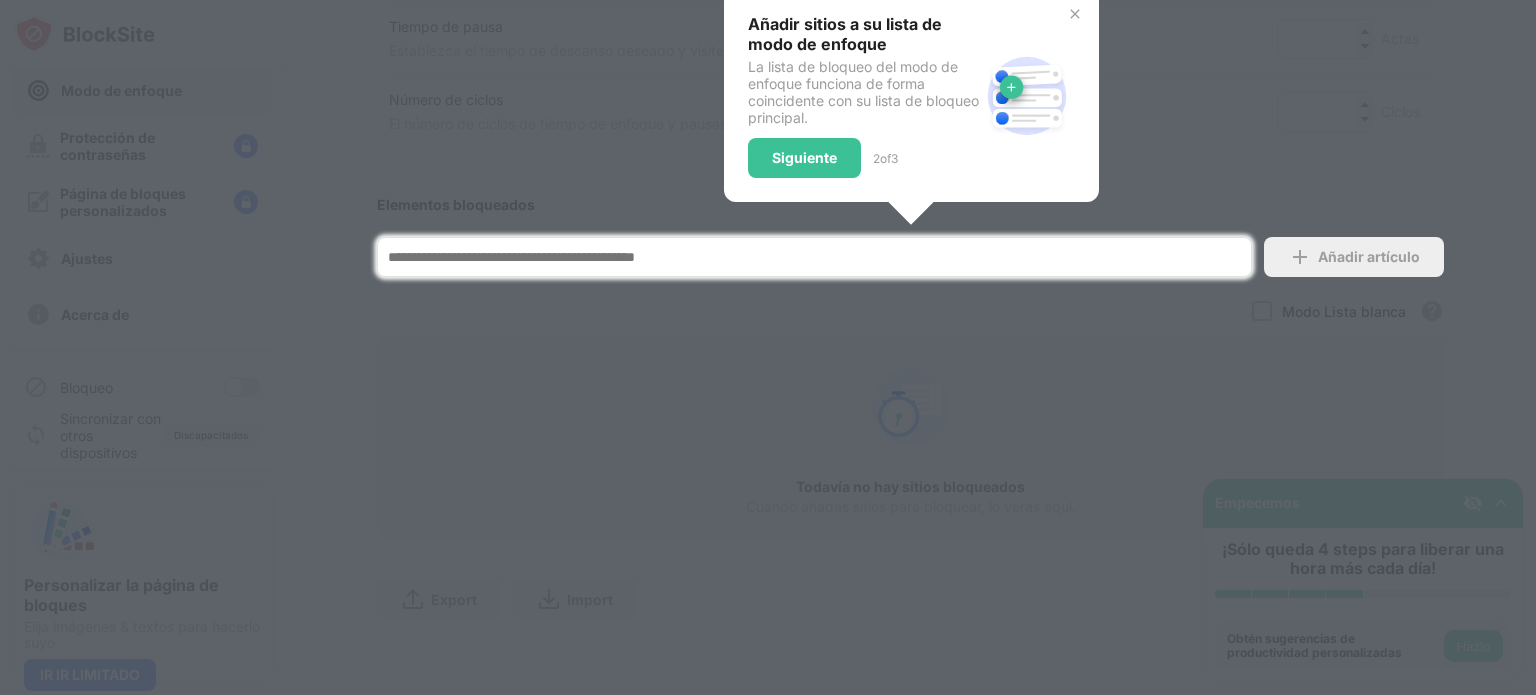 click at bounding box center [1300, 257] 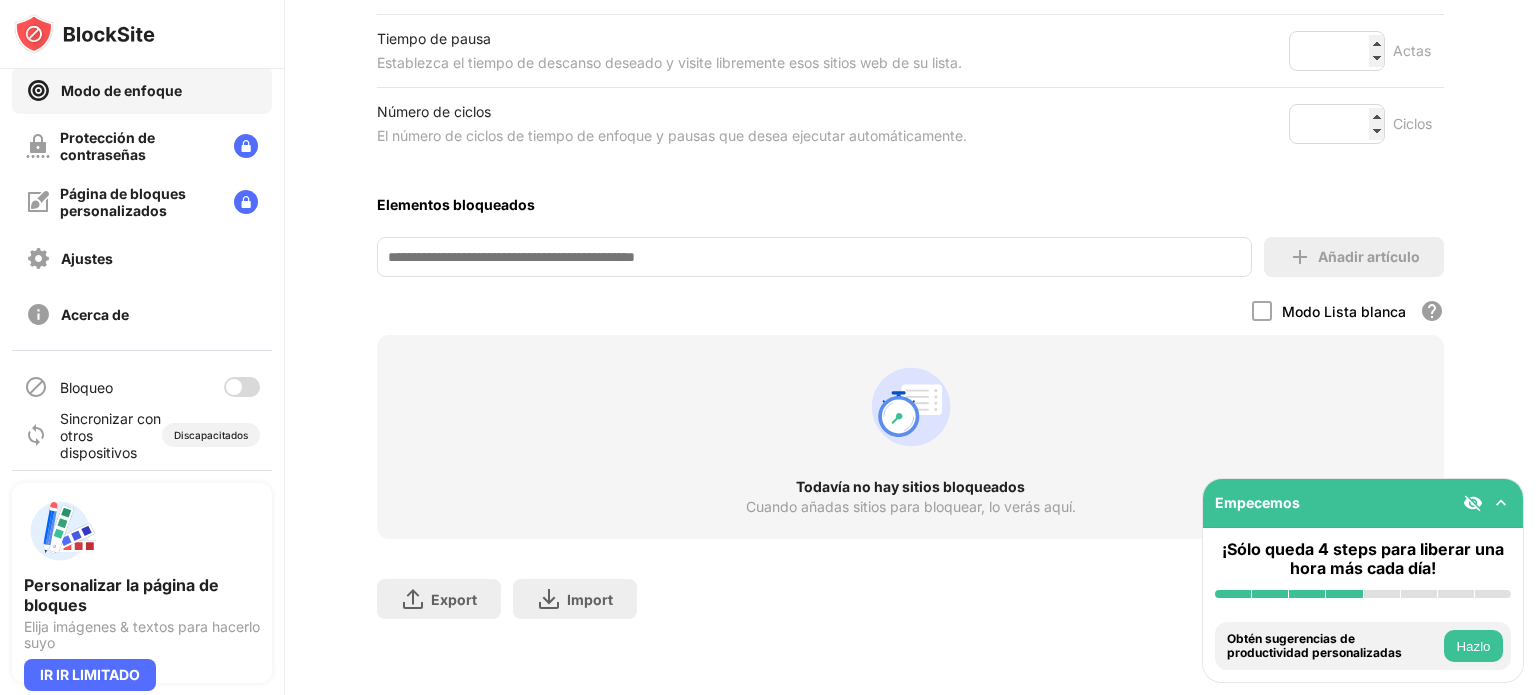 click at bounding box center [1300, 257] 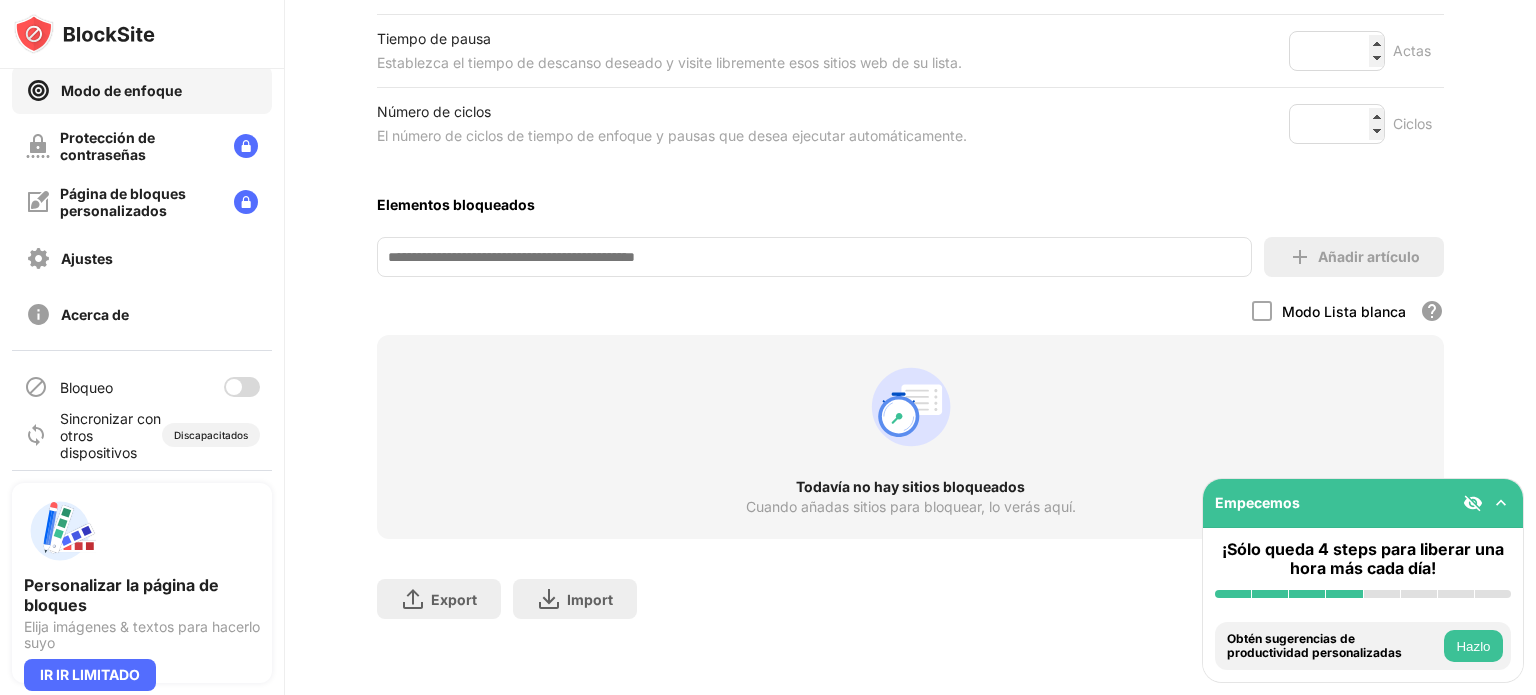 click at bounding box center (1300, 257) 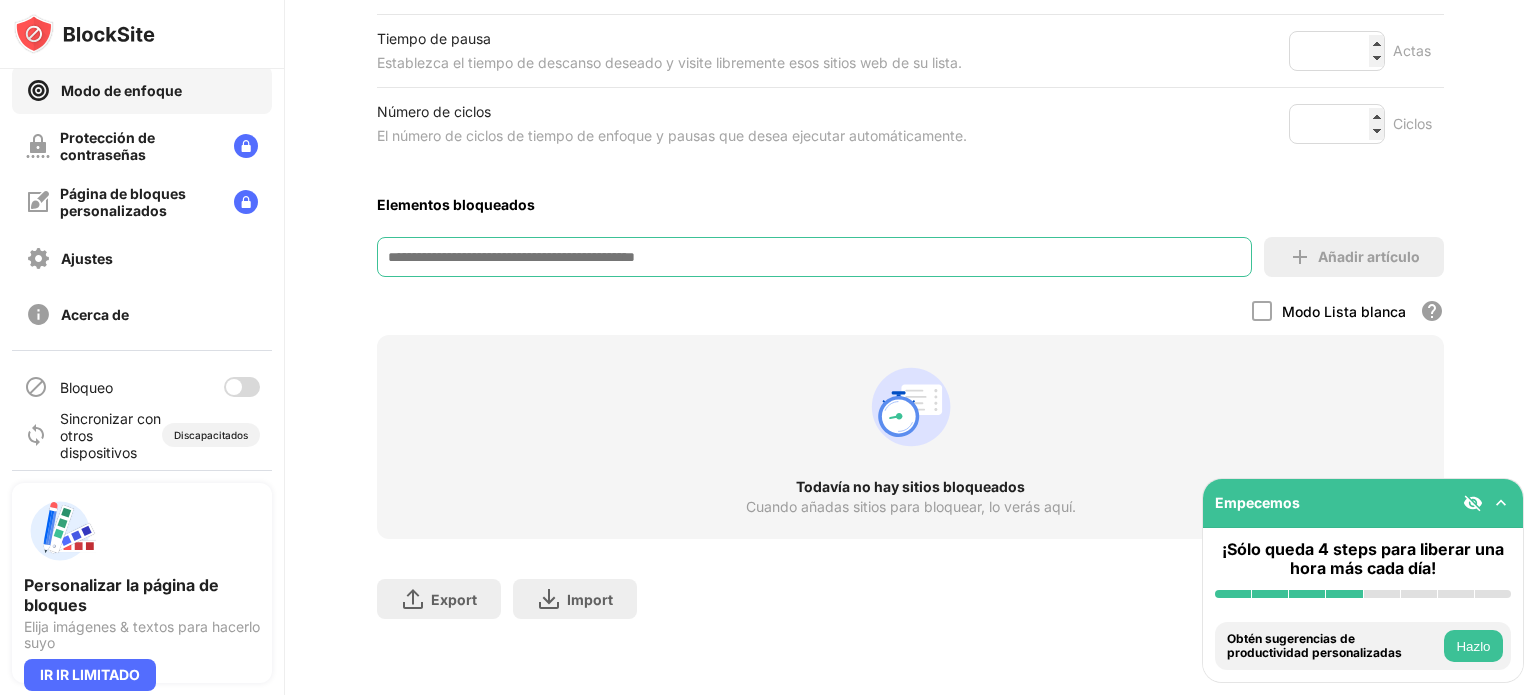 click at bounding box center (814, 257) 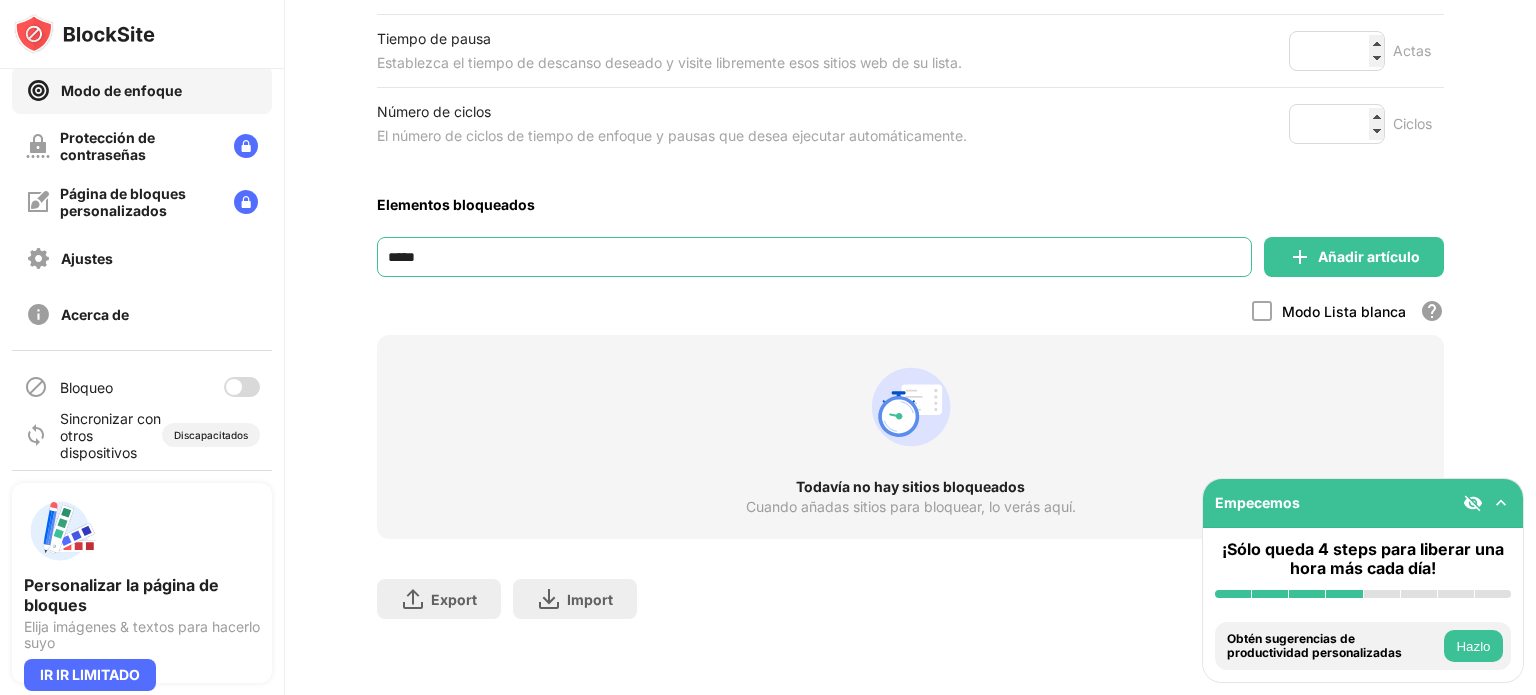 type on "****" 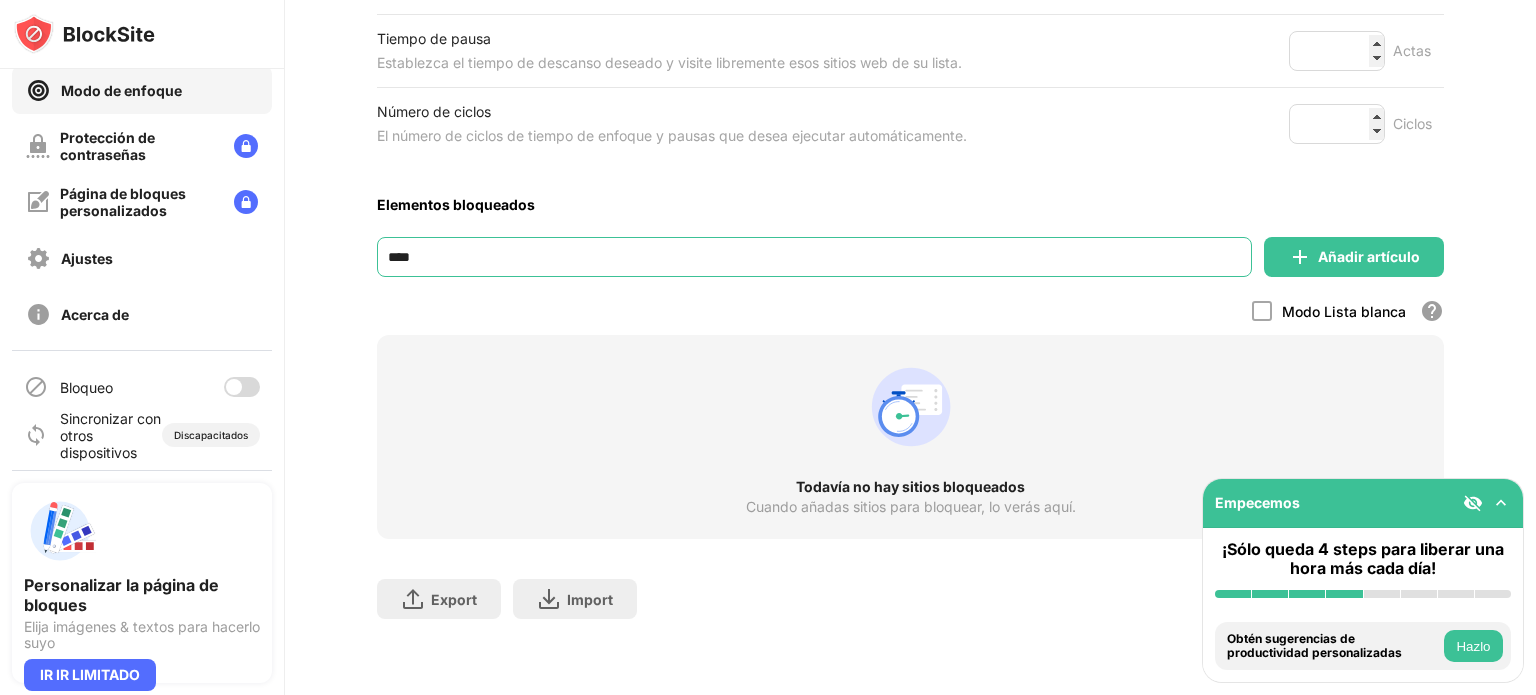click on "****" at bounding box center (814, 257) 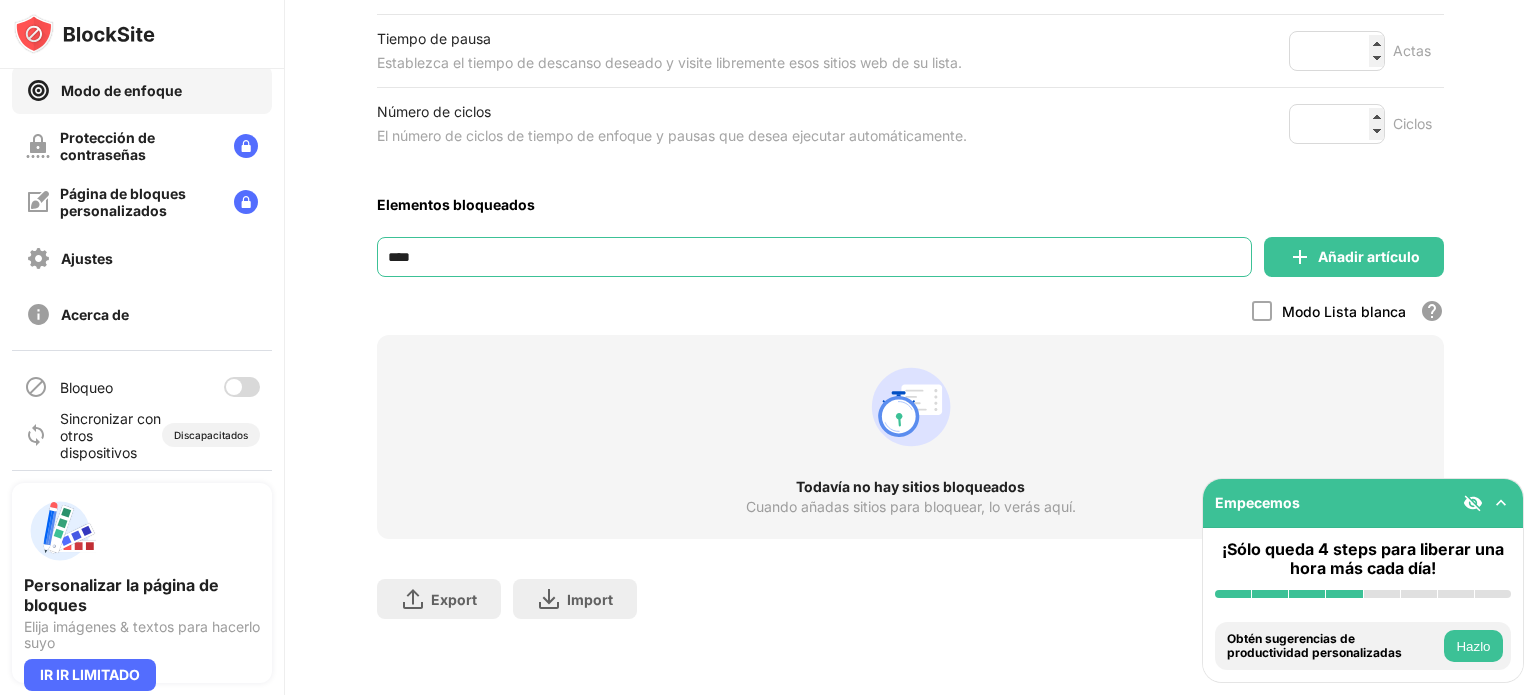click on "****" at bounding box center (814, 257) 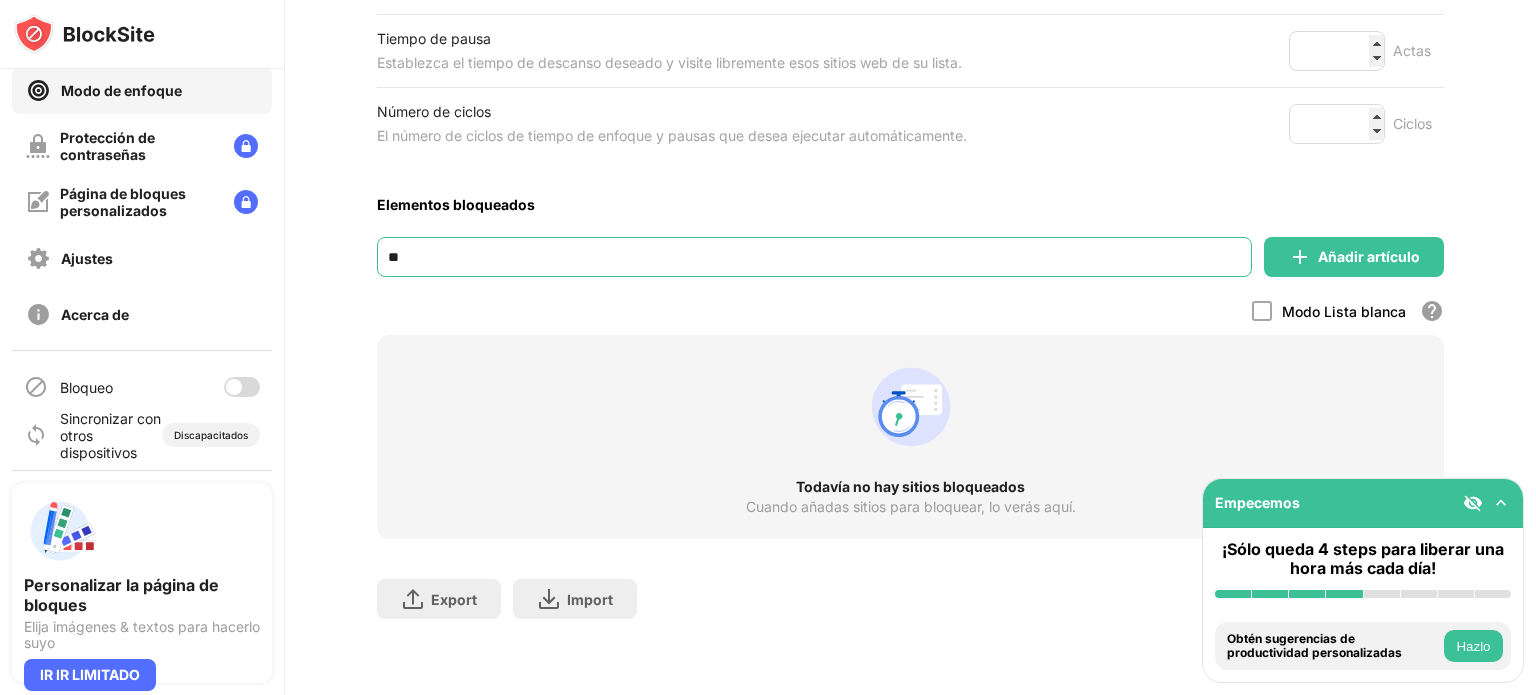 type on "*" 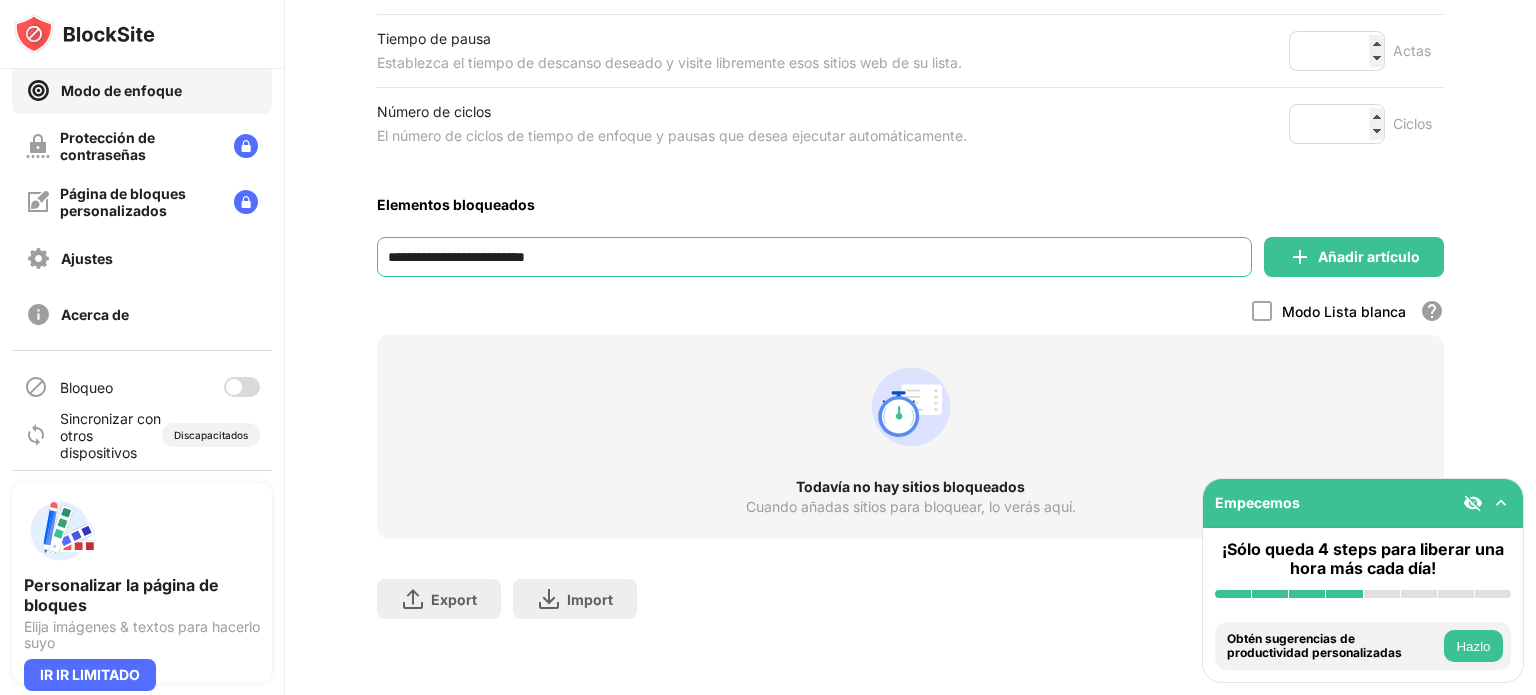 type on "**********" 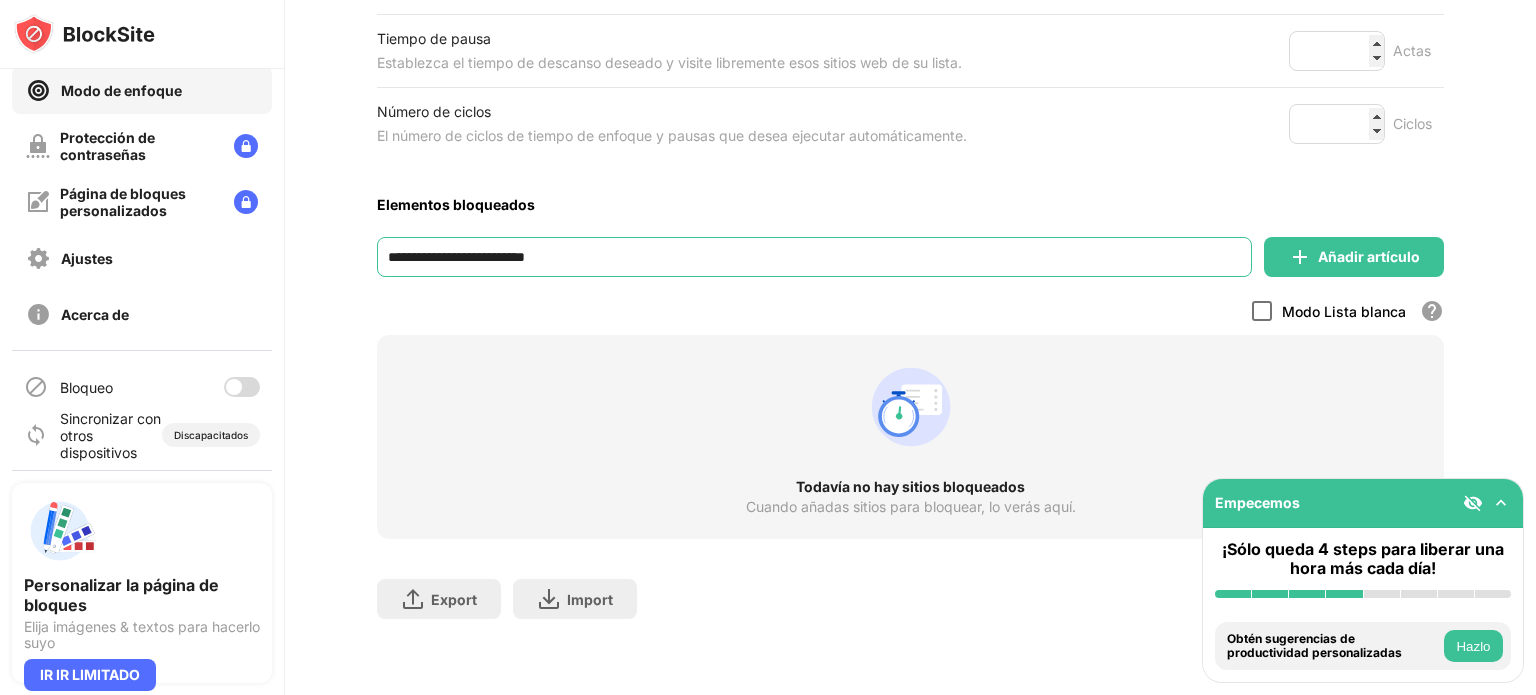 click at bounding box center [1262, 311] 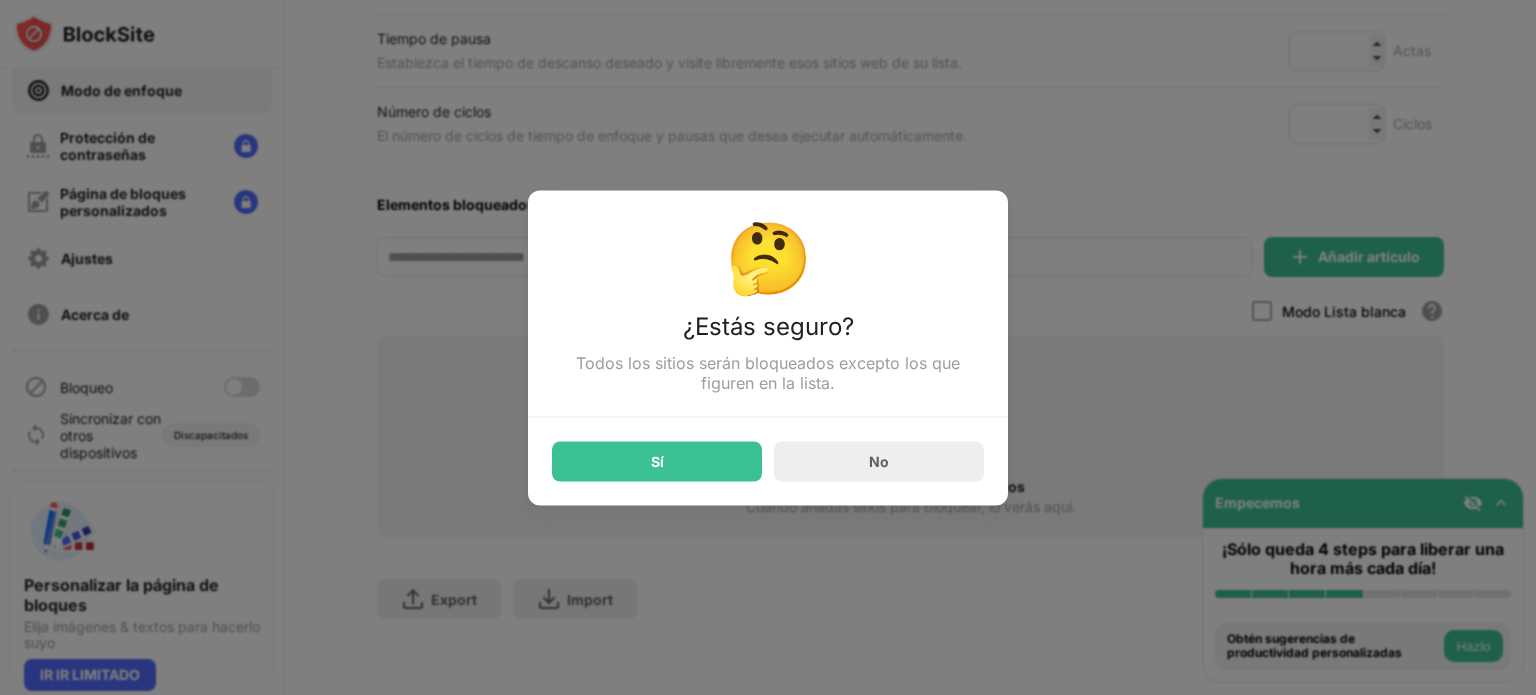 click at bounding box center [768, 347] 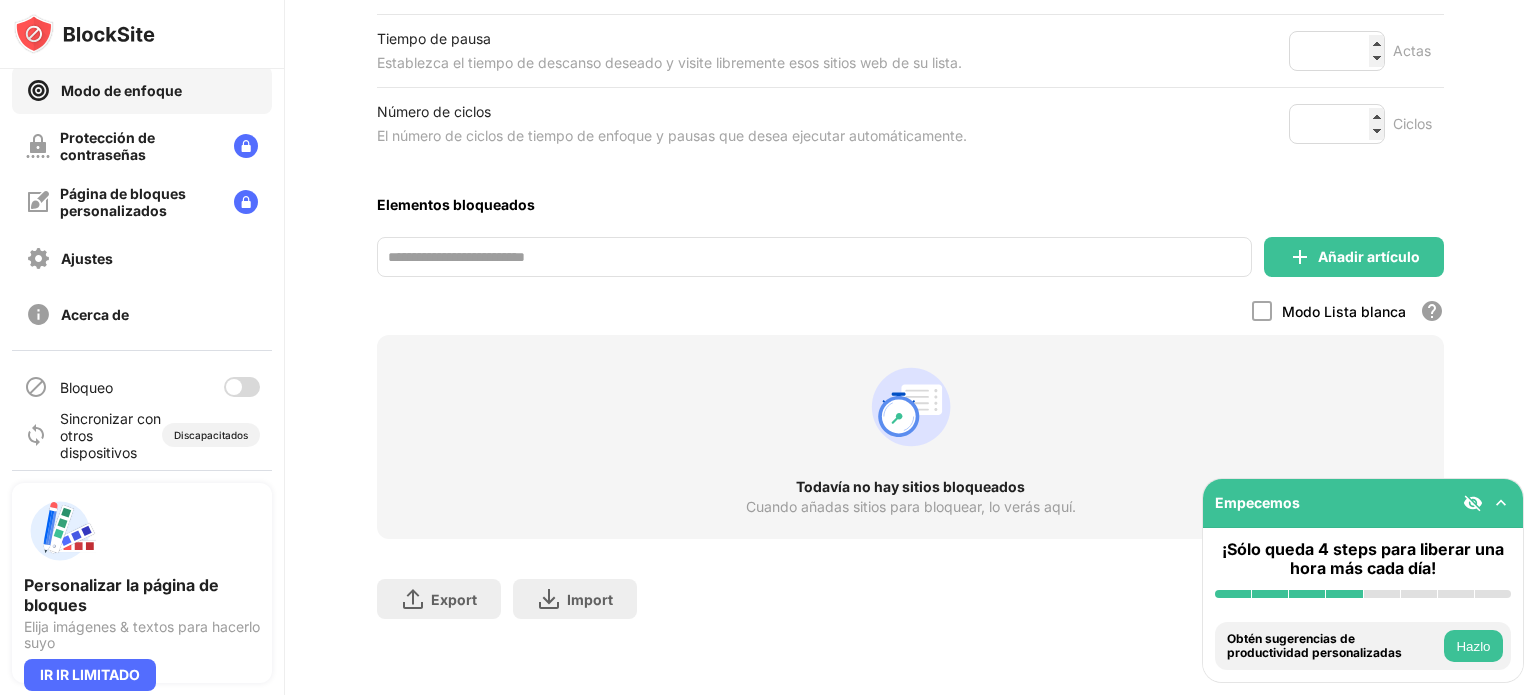 click on "Elementos bloqueados" at bounding box center [910, 204] 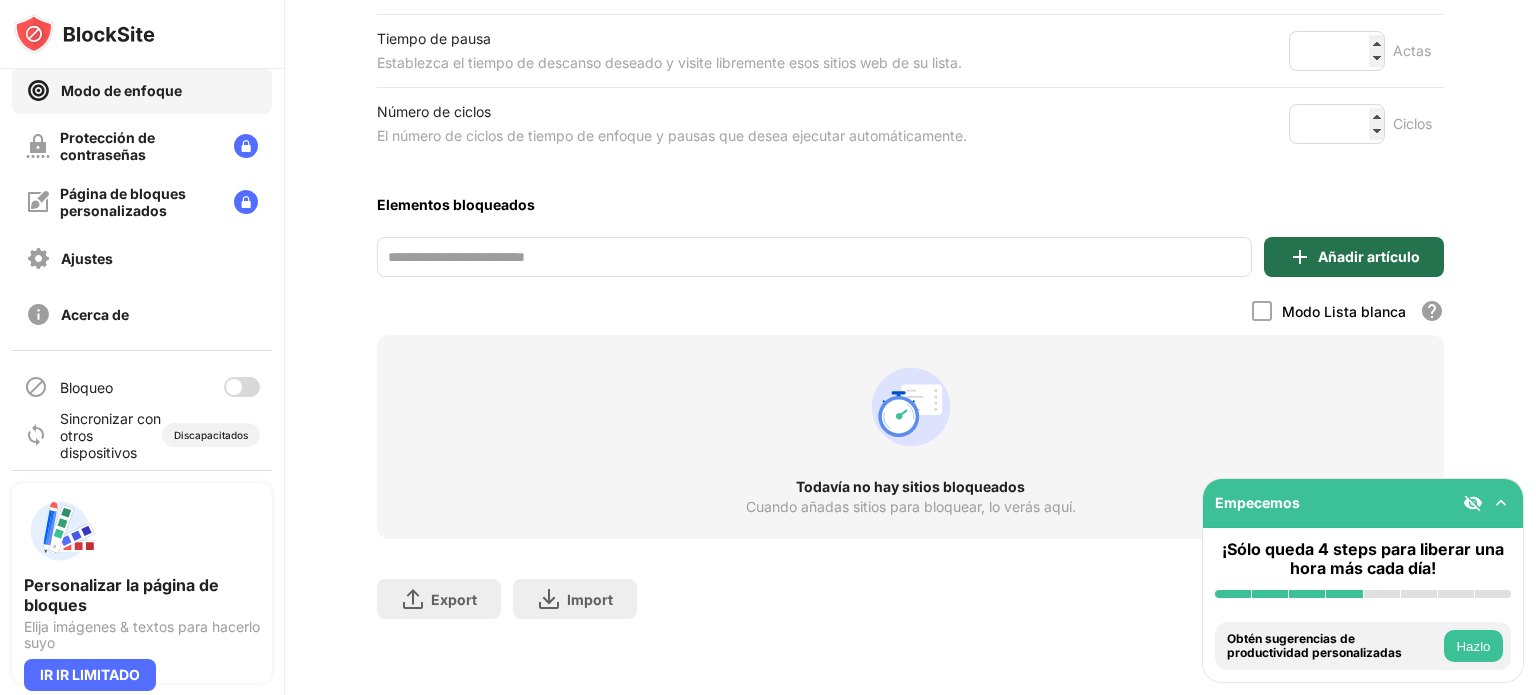 click on "Añadir artículo" at bounding box center [1354, 257] 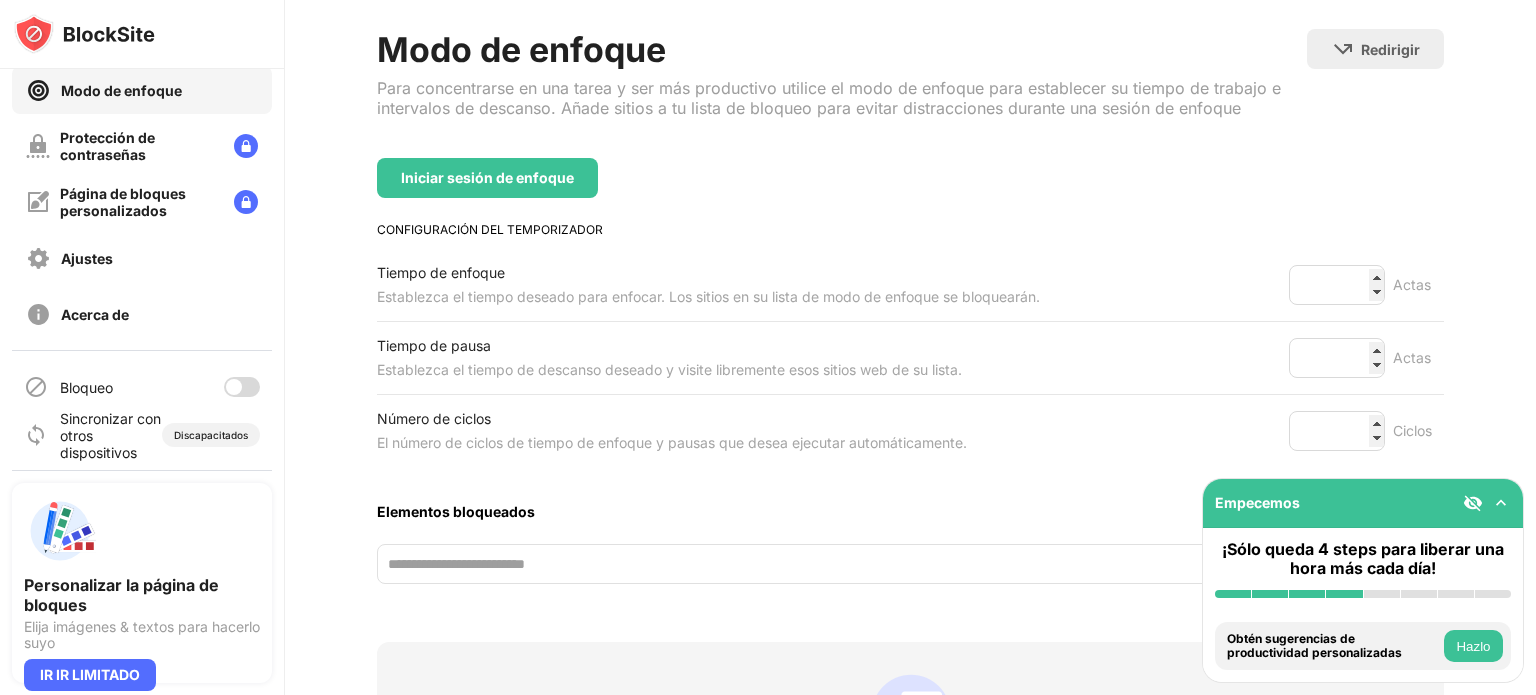 scroll, scrollTop: 96, scrollLeft: 0, axis: vertical 